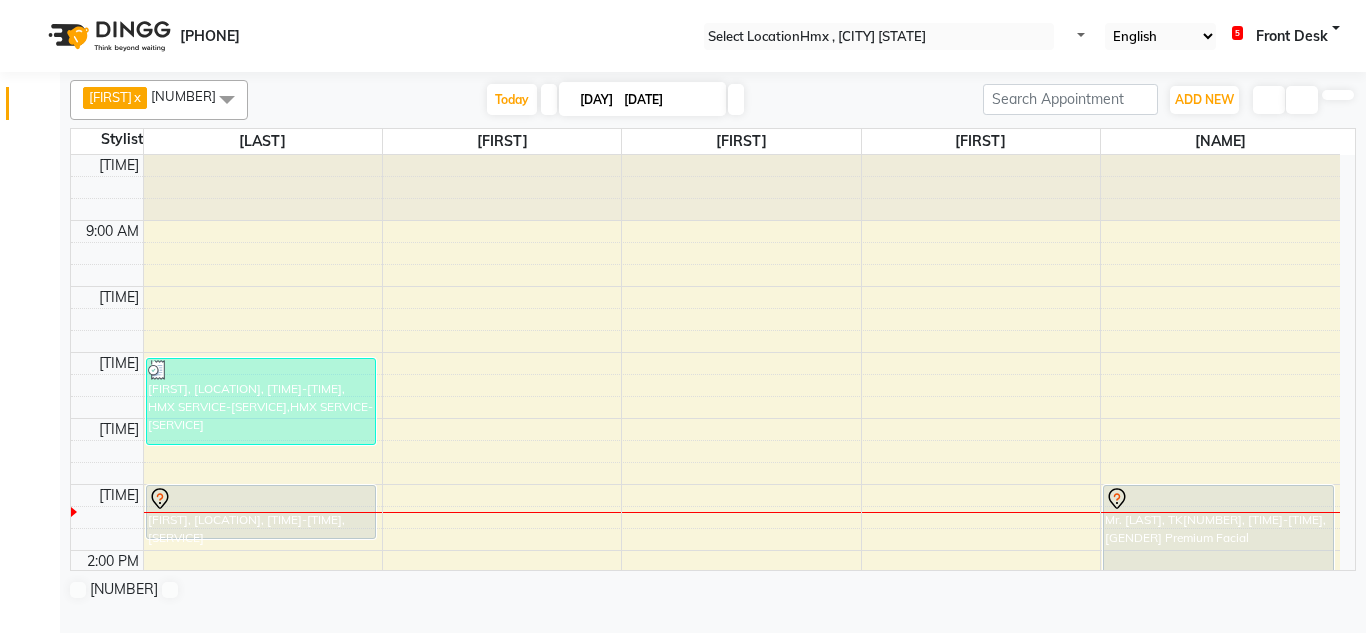 scroll, scrollTop: 0, scrollLeft: 0, axis: both 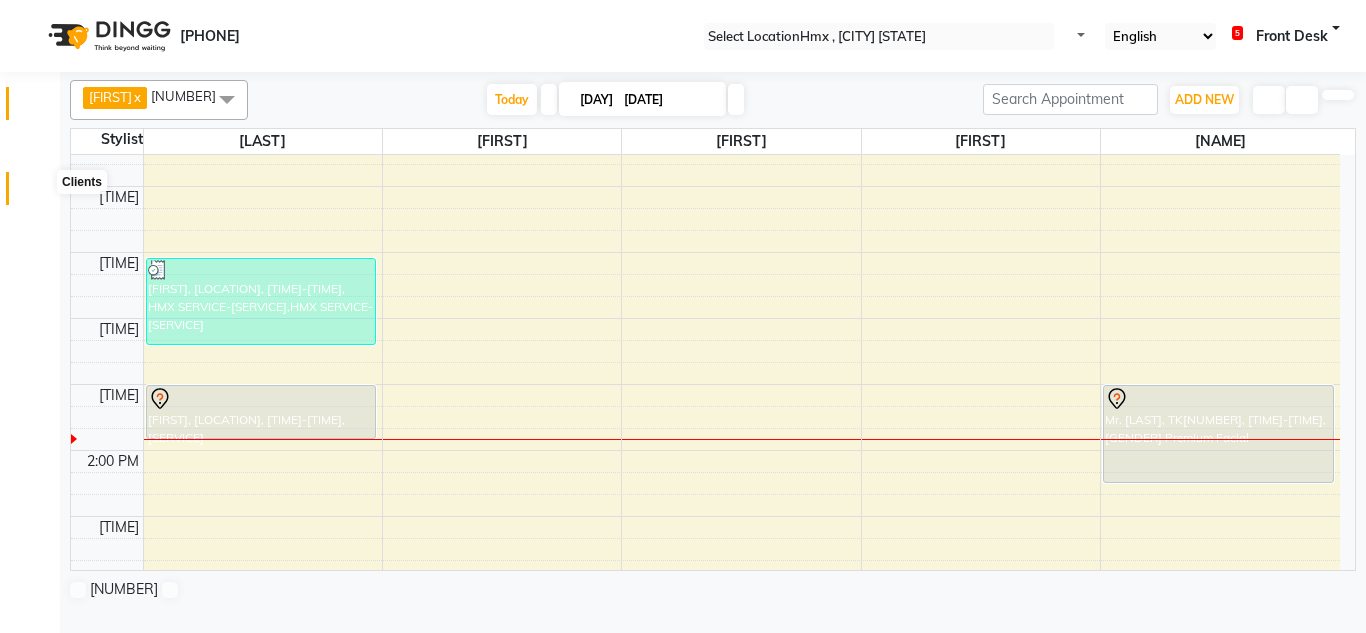 click at bounding box center [37, 193] 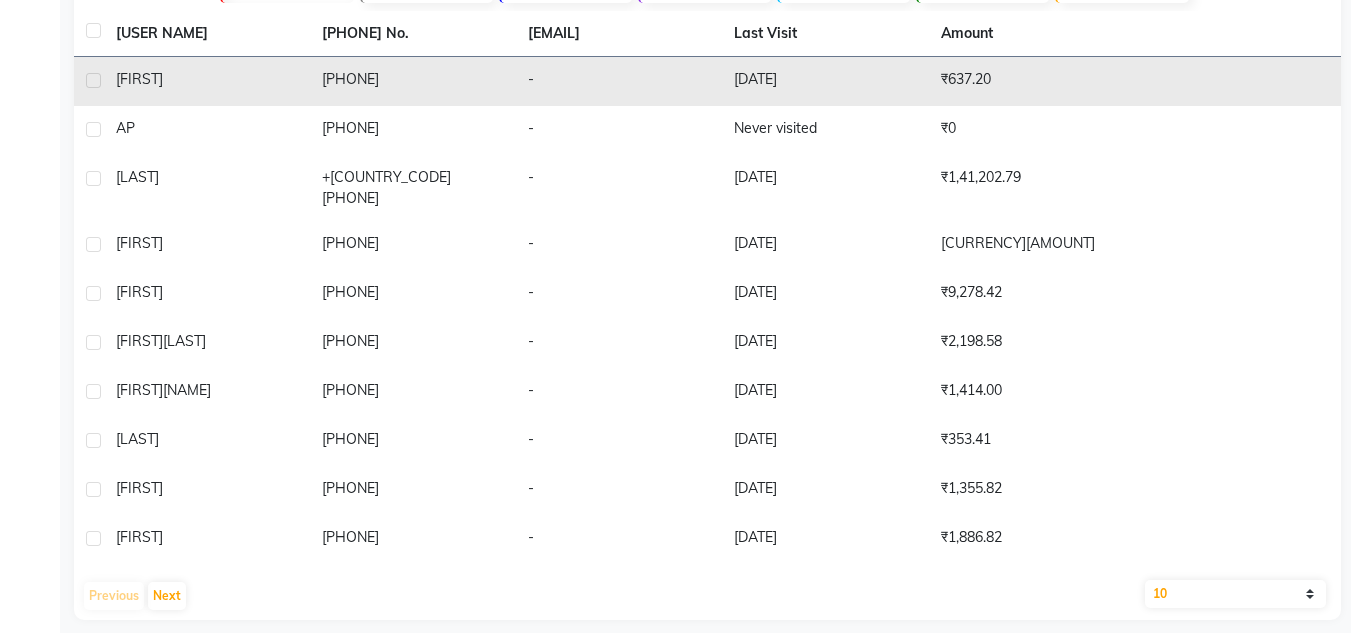 scroll, scrollTop: 33, scrollLeft: 0, axis: vertical 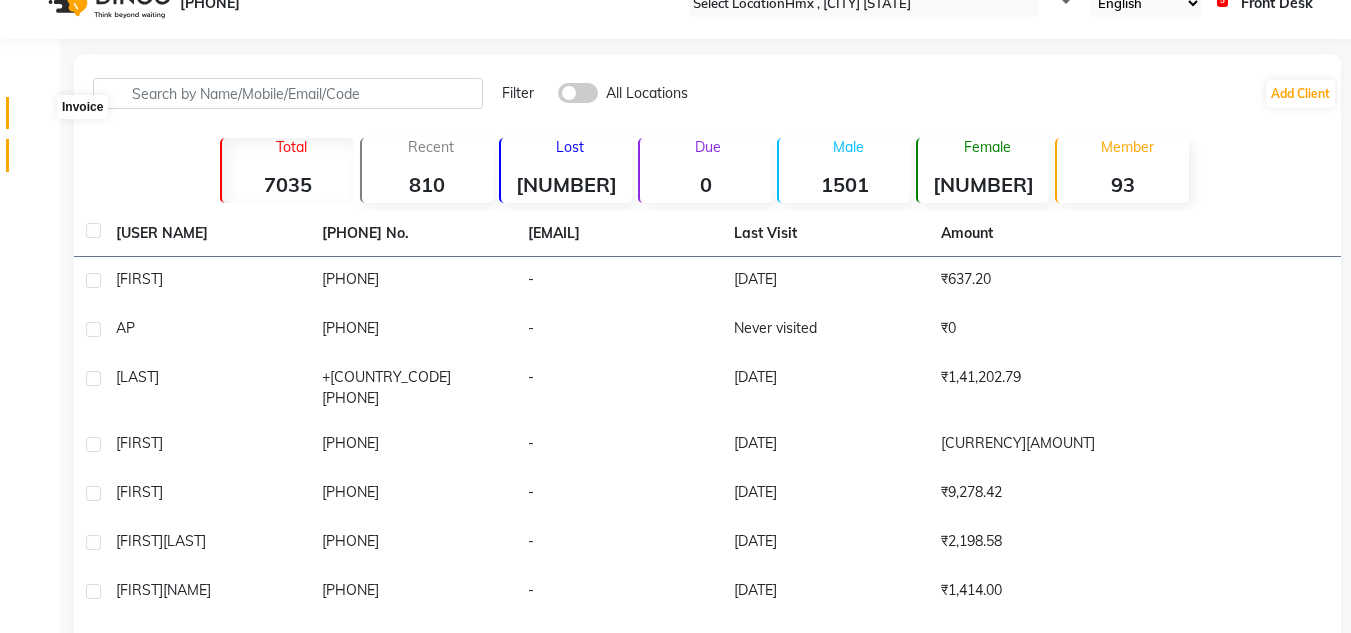 click at bounding box center (37, 118) 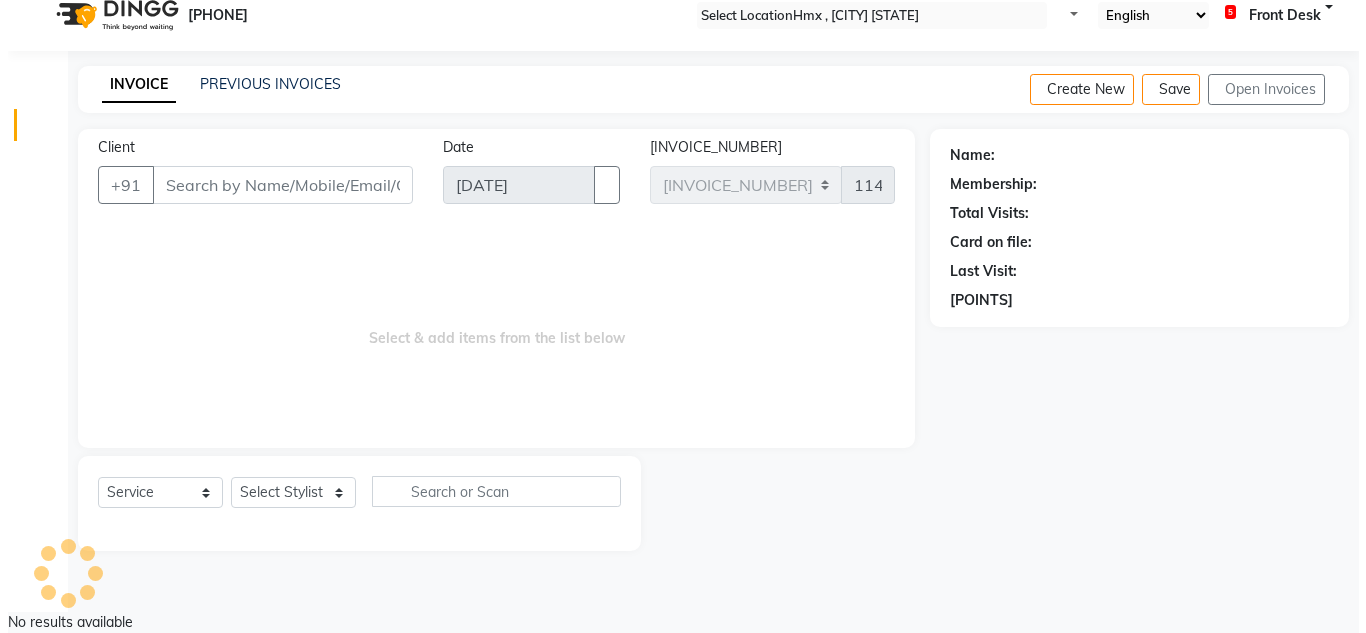 scroll, scrollTop: 0, scrollLeft: 0, axis: both 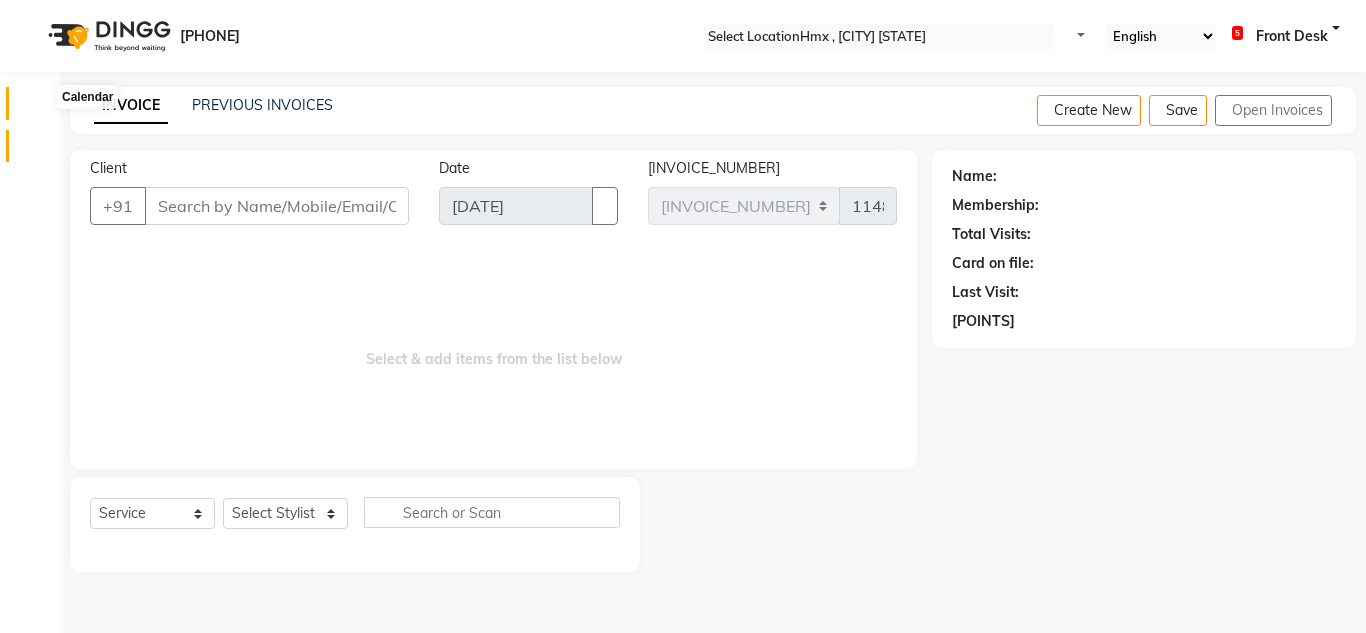 click at bounding box center (37, 108) 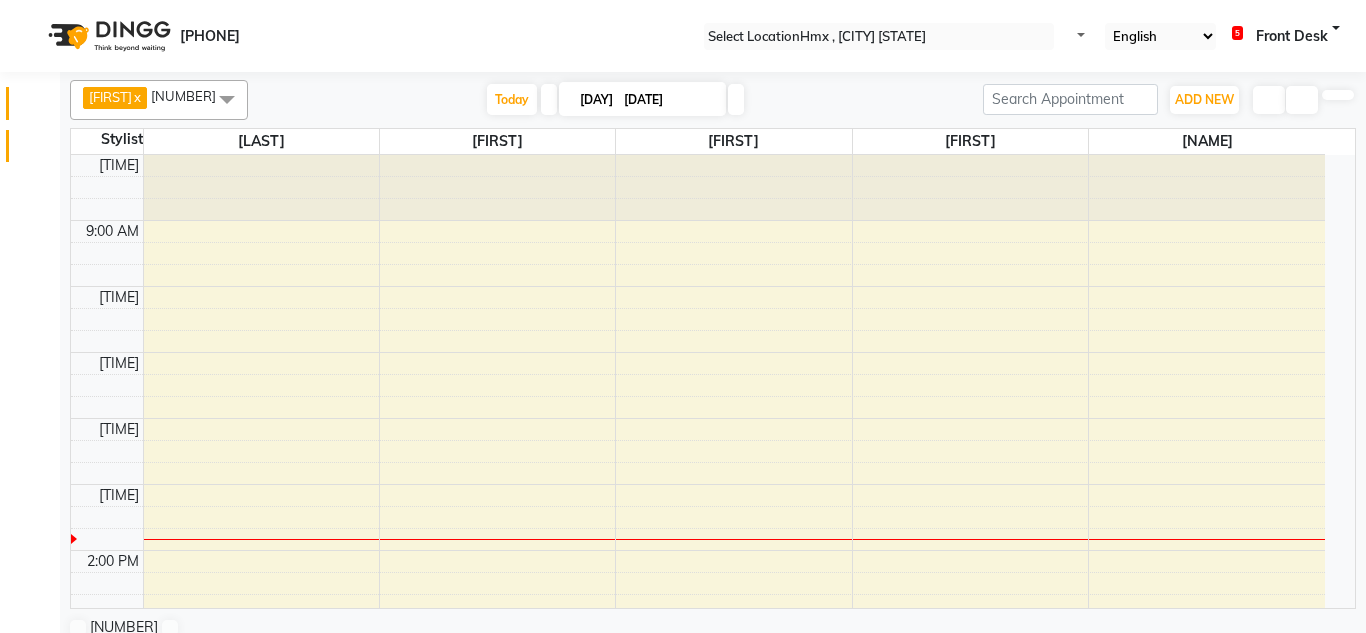 scroll, scrollTop: 0, scrollLeft: 0, axis: both 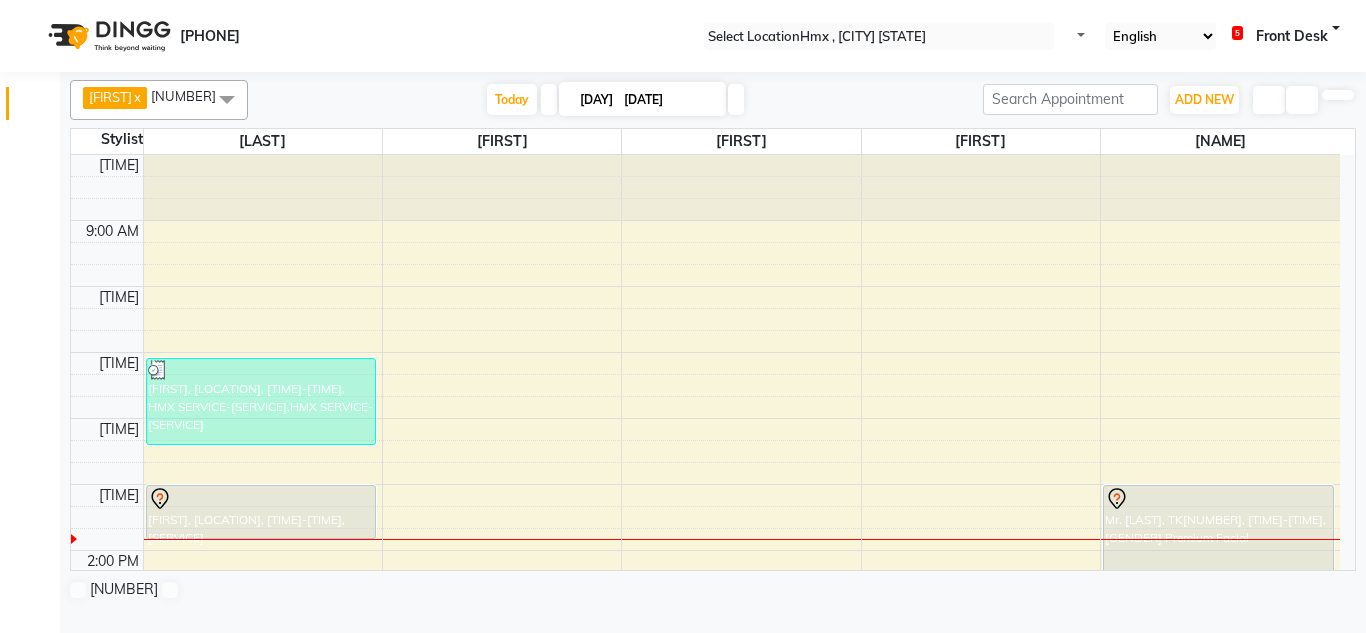 click at bounding box center [227, 99] 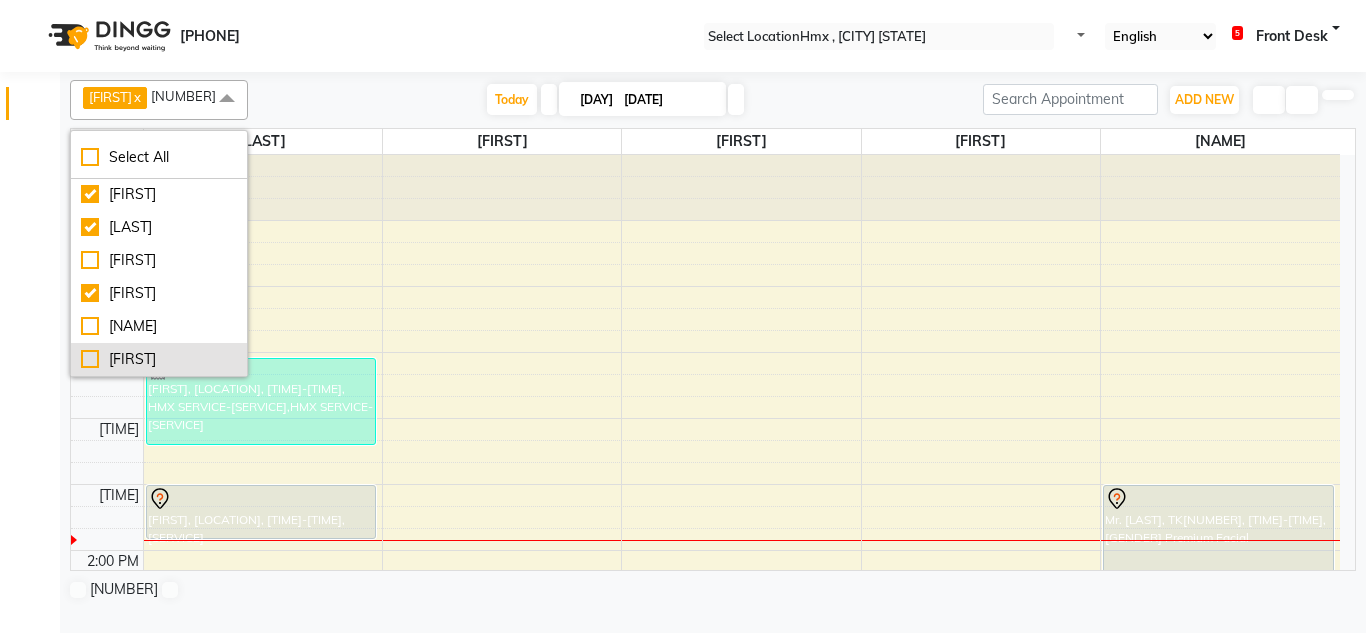 scroll, scrollTop: 187, scrollLeft: 0, axis: vertical 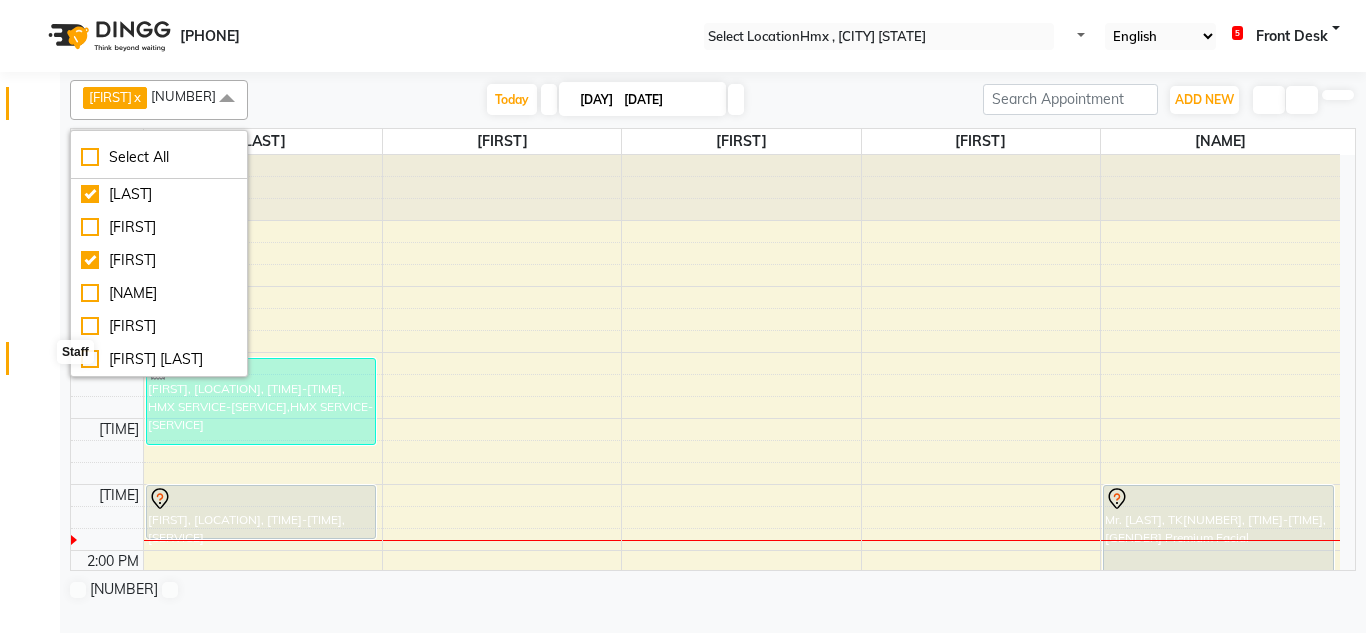 click at bounding box center [37, 363] 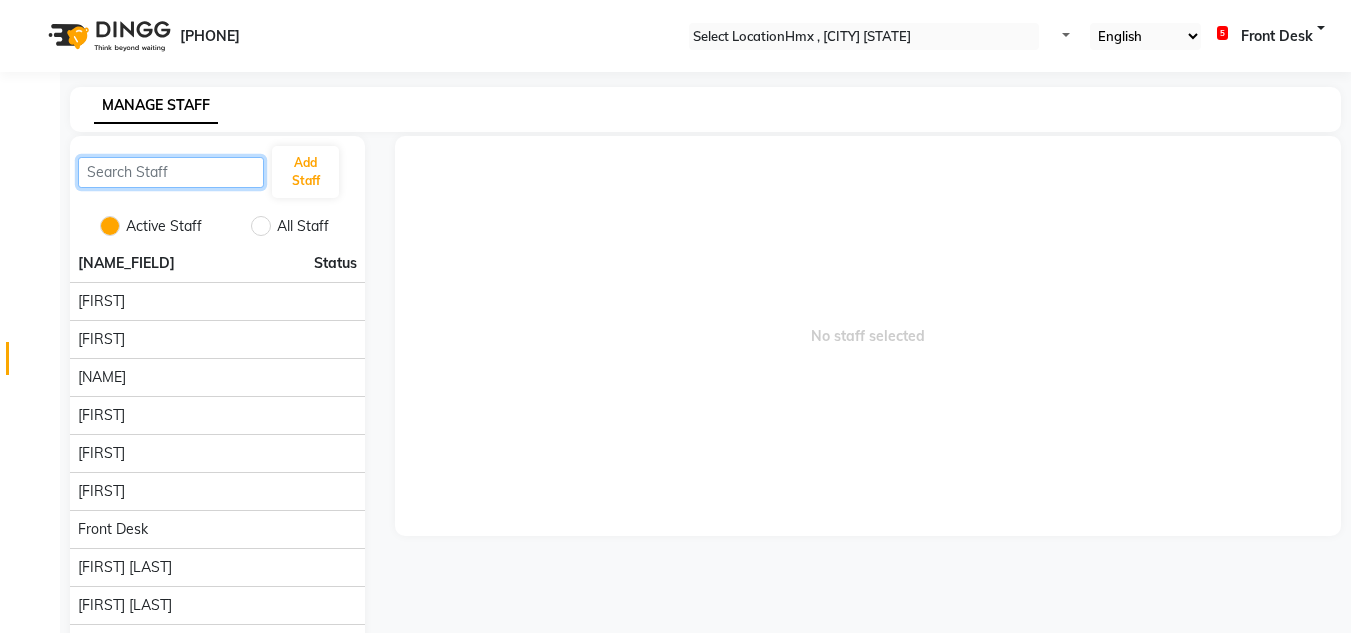 click at bounding box center [171, 172] 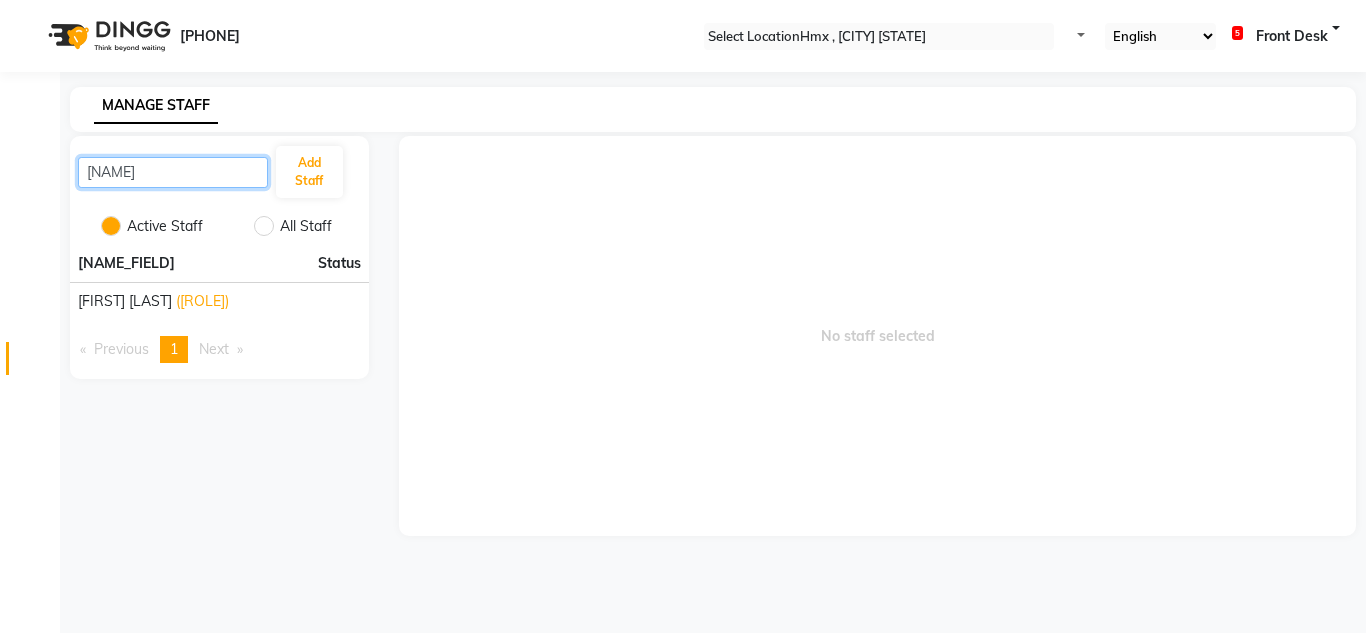 type on "[NAME]" 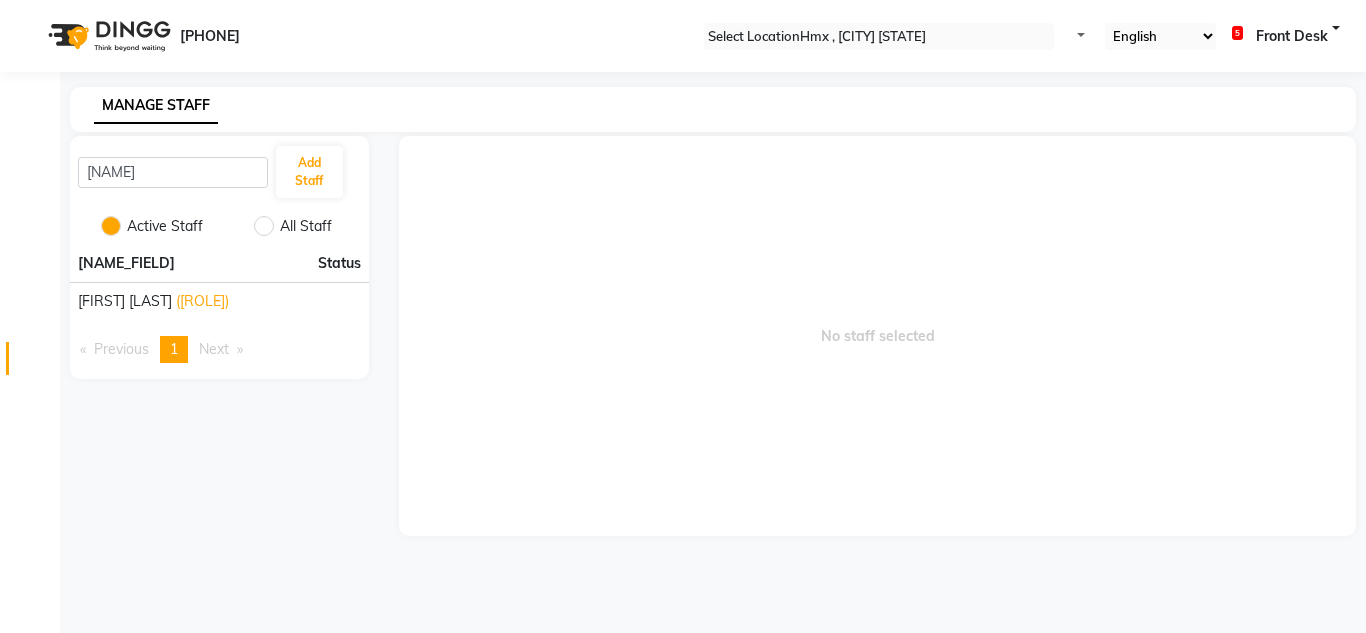 click on "No staff selected" at bounding box center (877, 336) 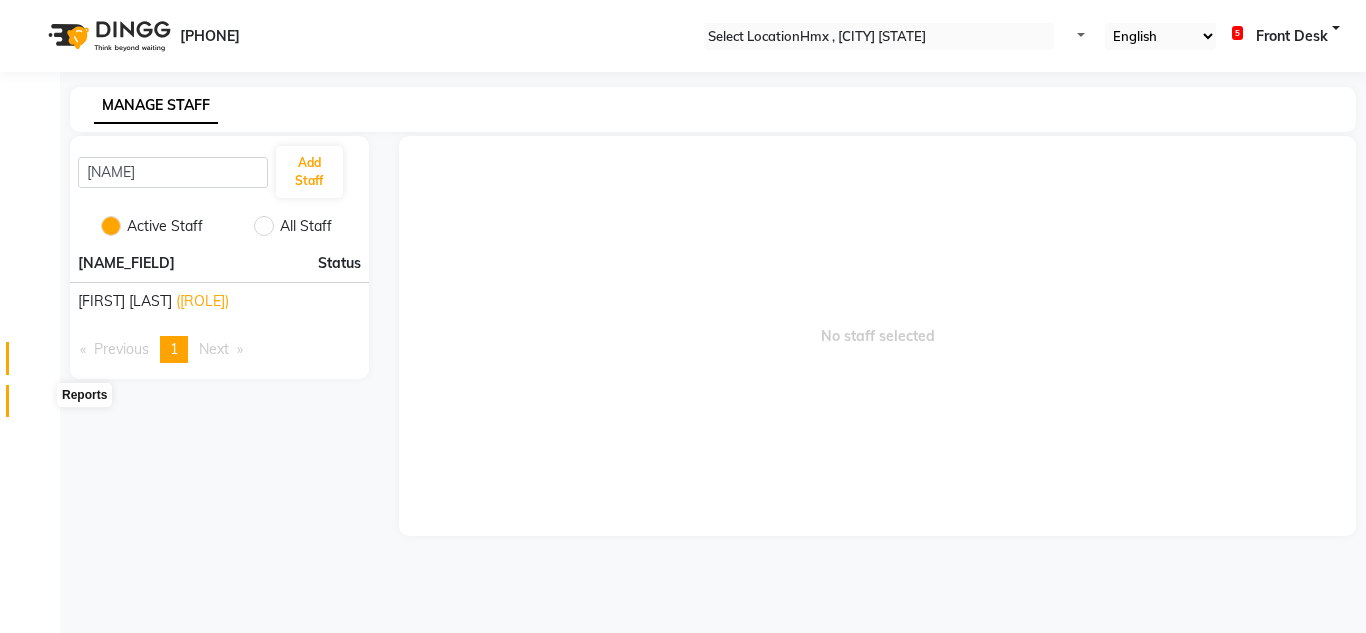 click at bounding box center [38, 406] 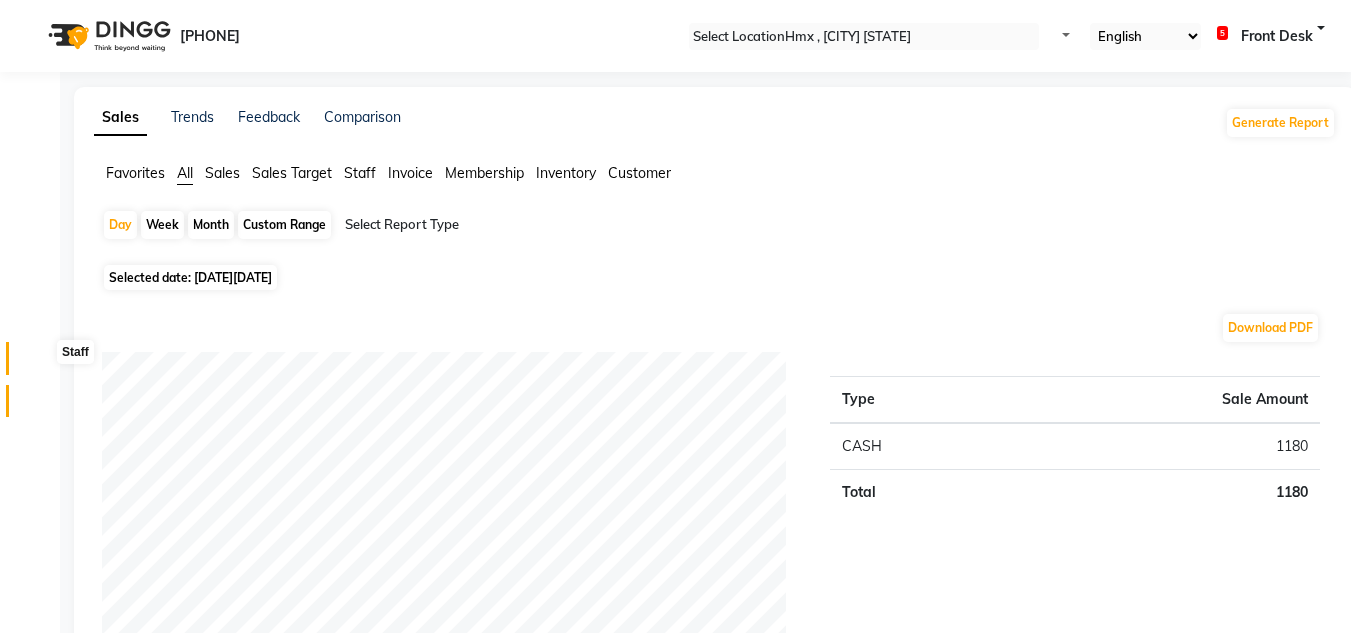 click at bounding box center [38, 363] 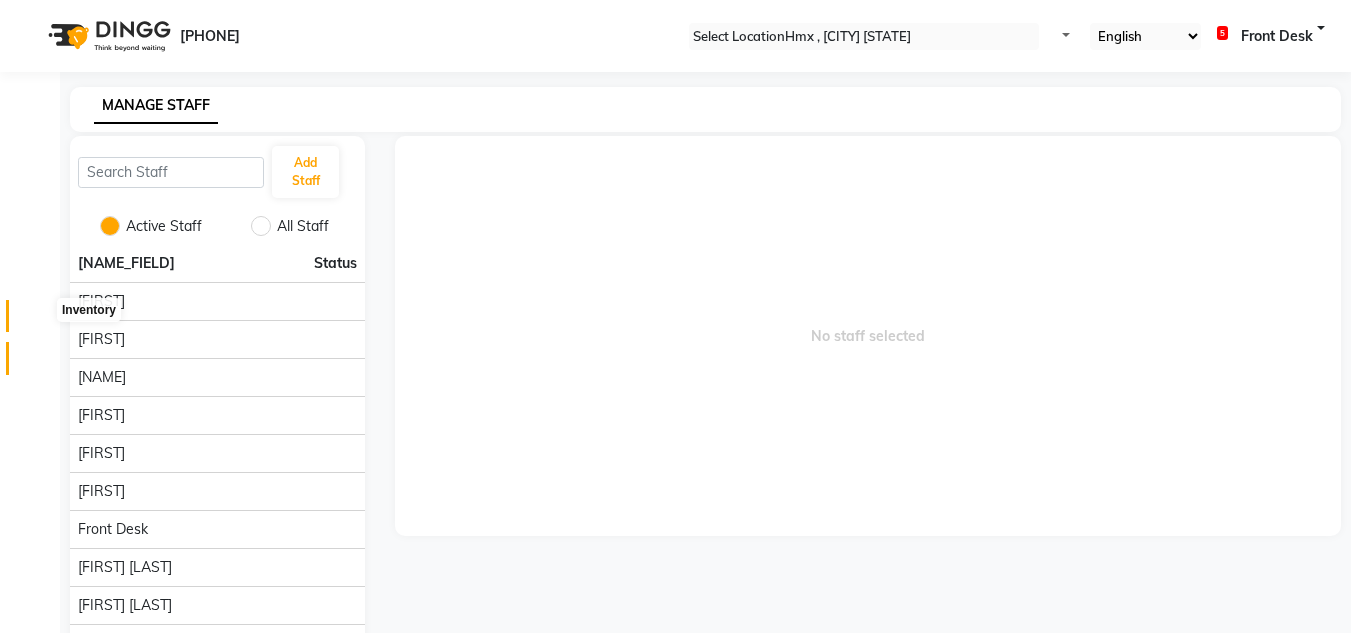 click at bounding box center [38, 321] 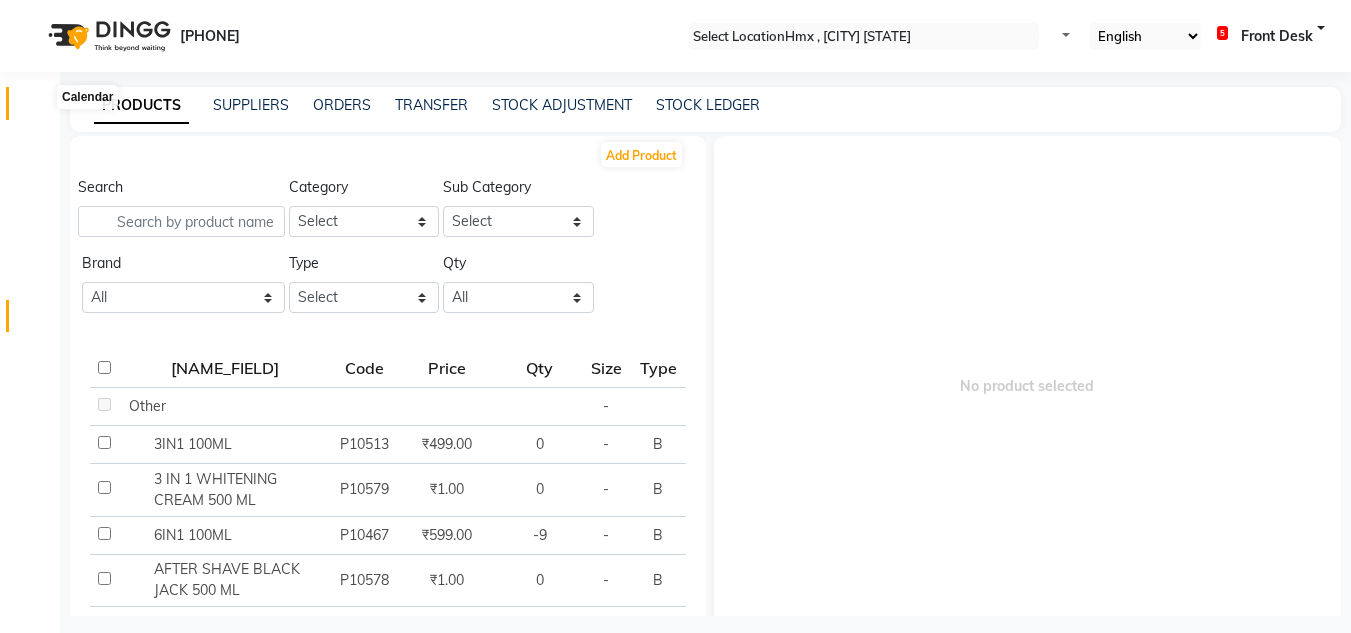 click at bounding box center [37, 108] 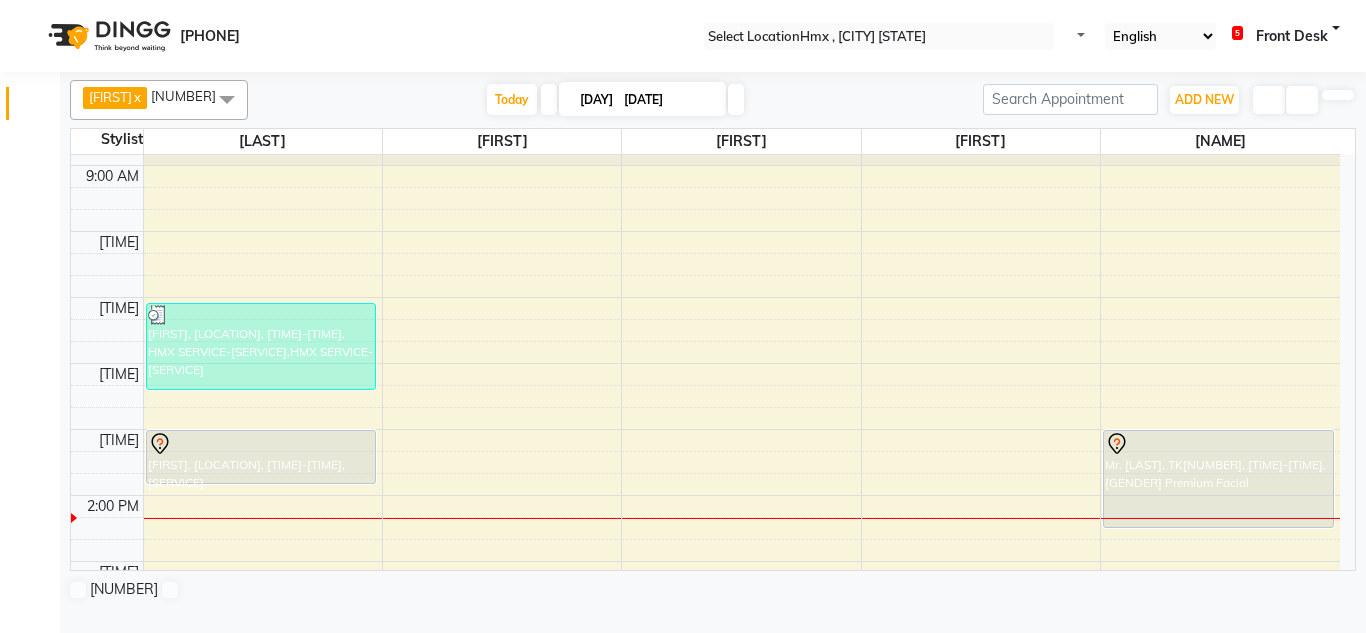scroll, scrollTop: 200, scrollLeft: 0, axis: vertical 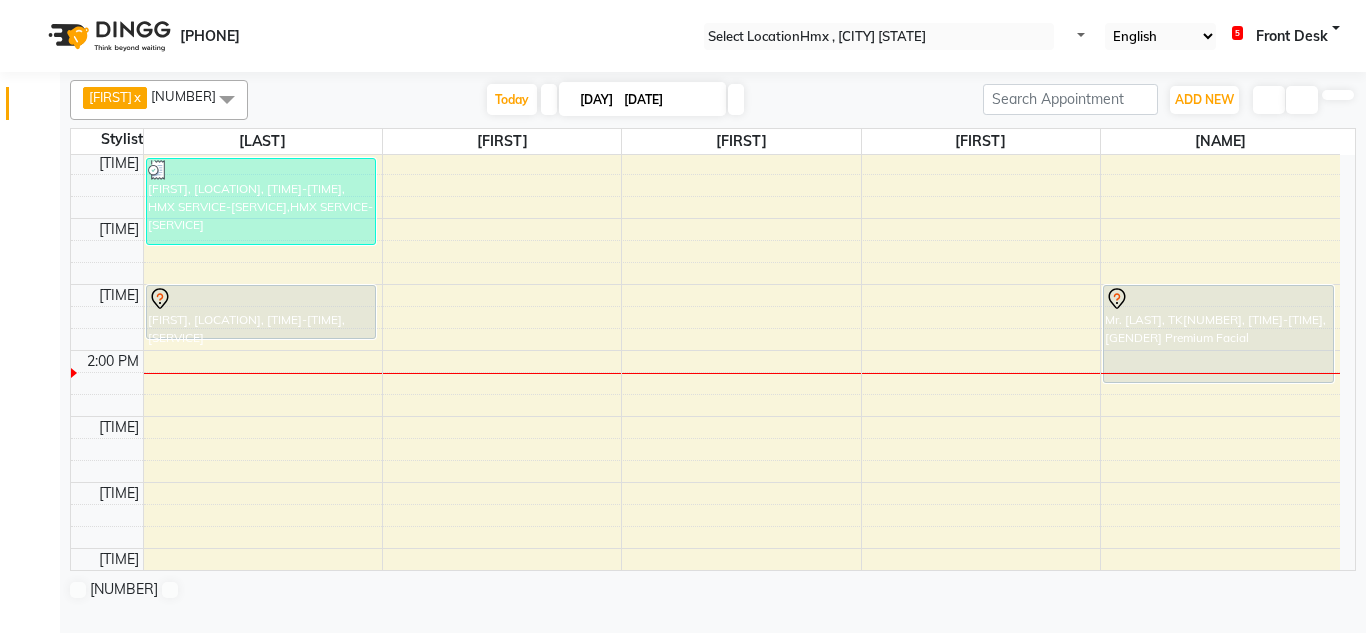 click on "8:00 AM 9:00 AM 10:00 AM 11:00 AM 12:00 PM 1:00 PM 2:00 PM 3:00 PM 4:00 PM 5:00 PM 6:00 PM 7:00 PM 8:00 PM 9:00 PM     [NAME], TK02, [TIME]-[TIME], HMX SERVICE-Haircut for Kids (below 12 yrs),HMX SERVICE-Haircut for Kids (below 12 yrs)             [NAME], TK03, [TIME]-[TIME], Male Beard Edging             Mr. [NAME], TK01, [TIME]-[TIME], Male Premium Facial" at bounding box center [705, 416] 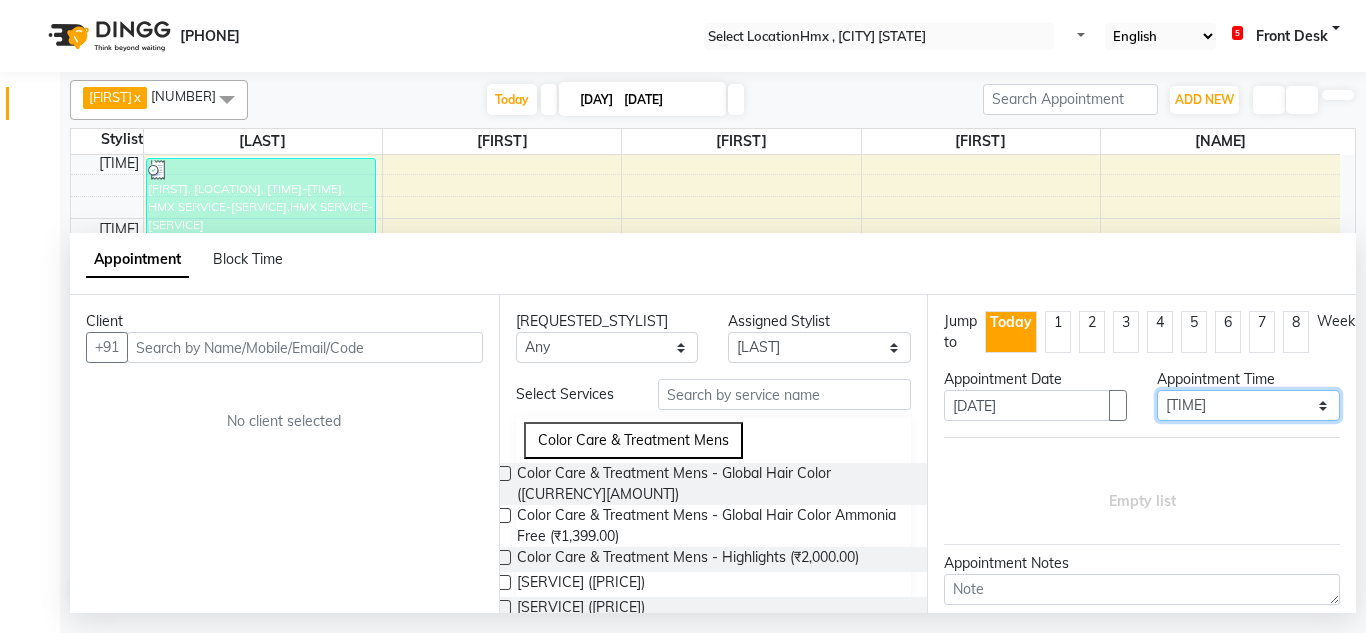 click on "Select [TIME] [TIME] [TIME] [TIME] [TIME] [TIME] [TIME] [TIME] [TIME] [TIME] [TIME] [TIME] [TIME] [TIME] [TIME] [TIME] [TIME] [TIME] [TIME] [TIME] [TIME] [TIME] [TIME] [TIME] [TIME] [TIME] [TIME] [TIME] [TIME] [TIME] [TIME] [TIME] [TIME] [TIME] [TIME] [TIME] [TIME] [TIME] [TIME] [TIME] [TIME] [TIME] [TIME] [TIME] [TIME] [TIME] [TIME] [TIME]" at bounding box center [1248, 405] 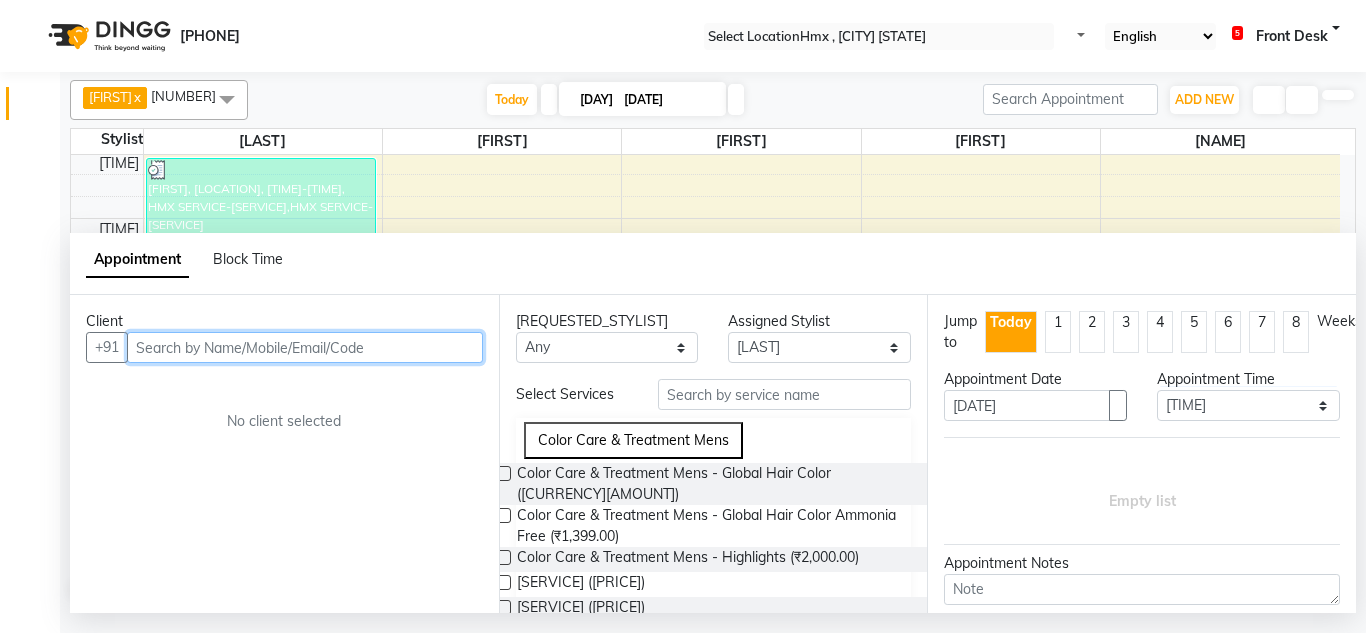 click at bounding box center [305, 347] 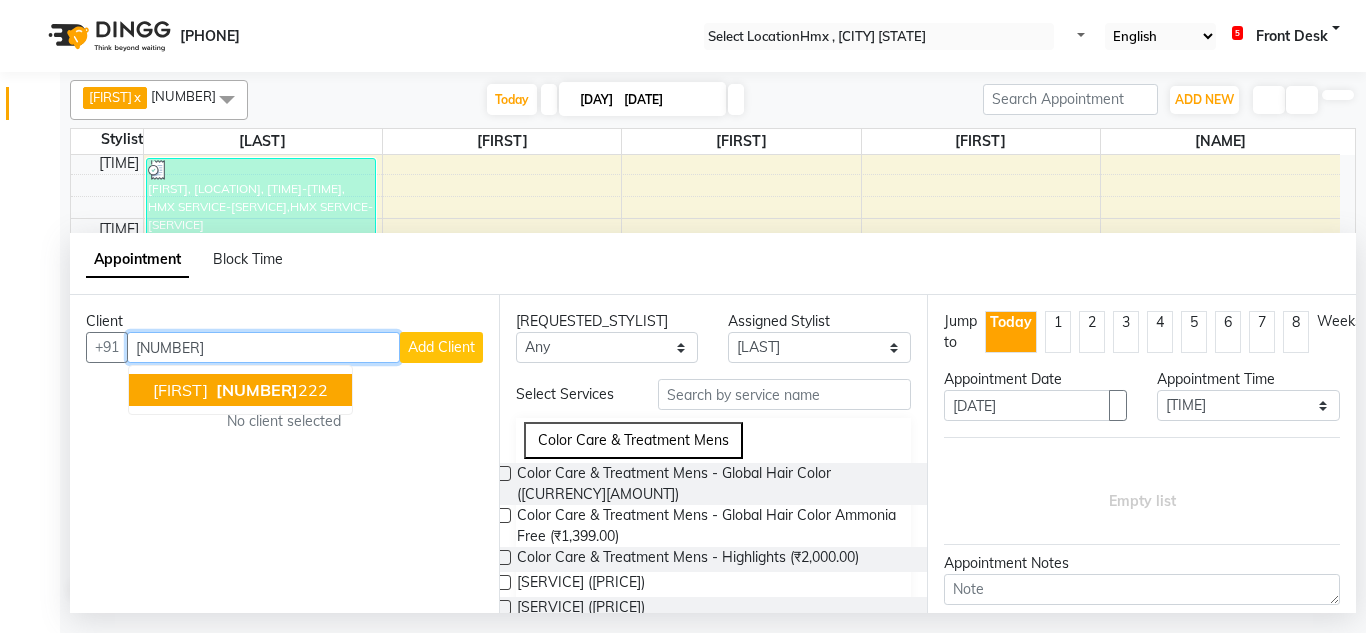 click on "[FIRST]" at bounding box center [180, 390] 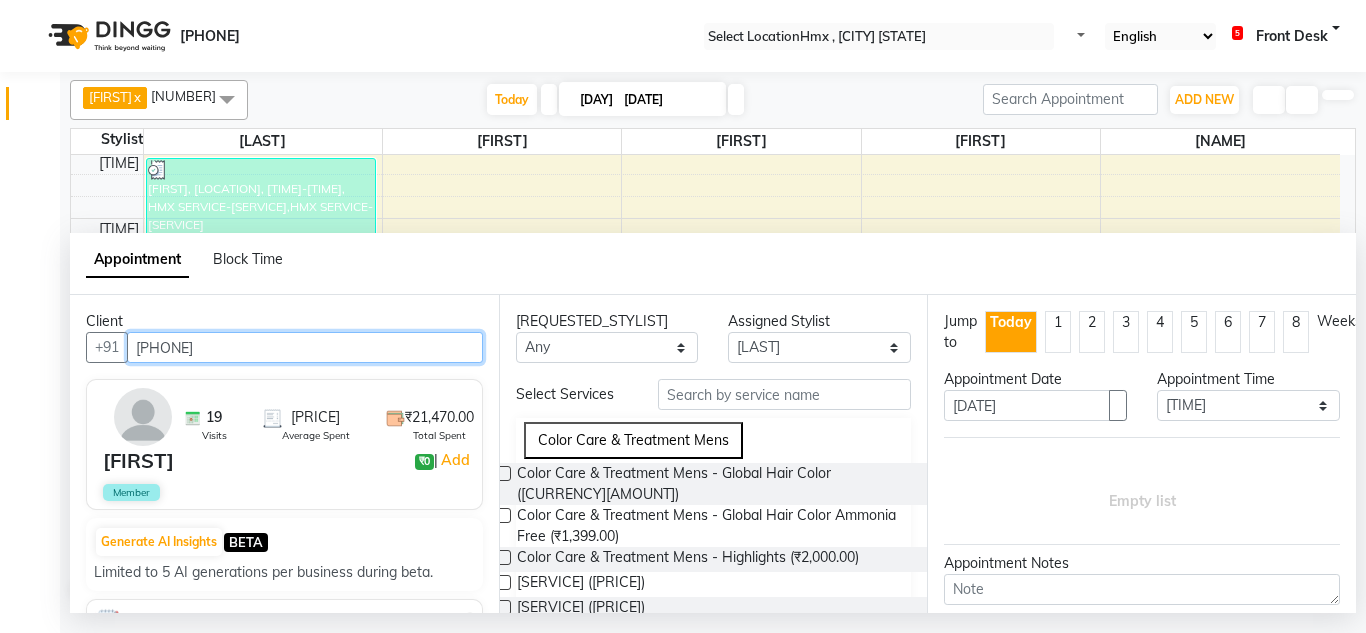 type on "[PHONE]" 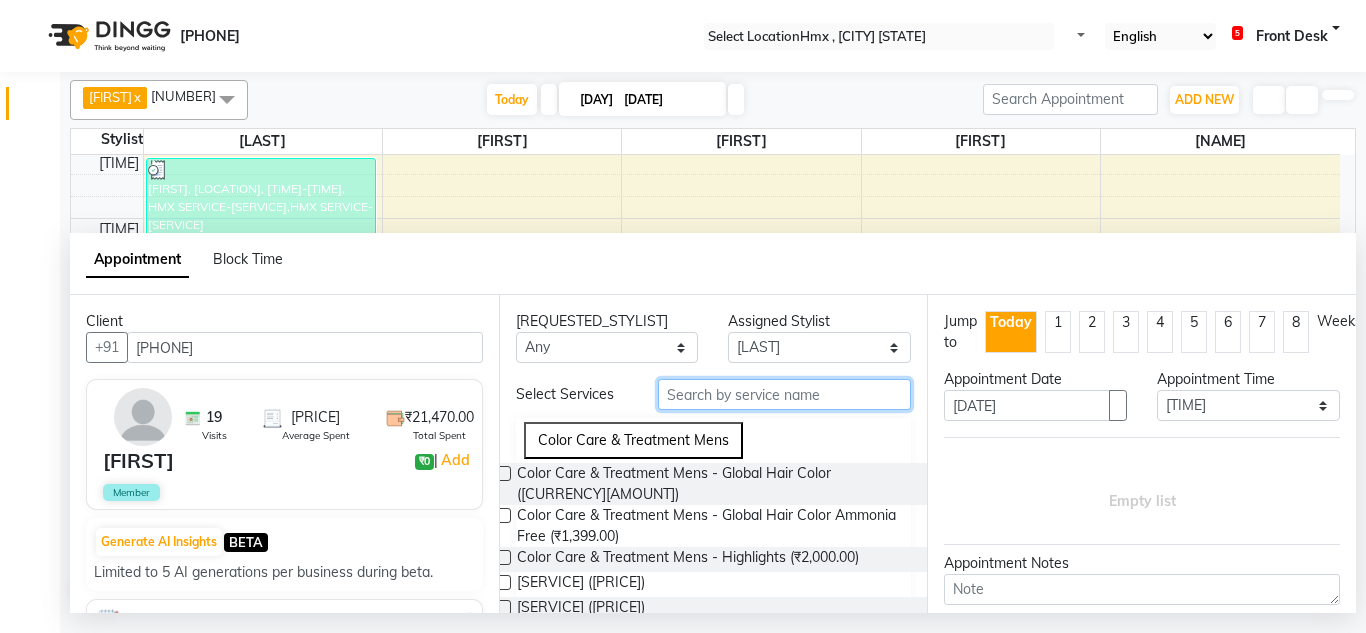 click at bounding box center [785, 394] 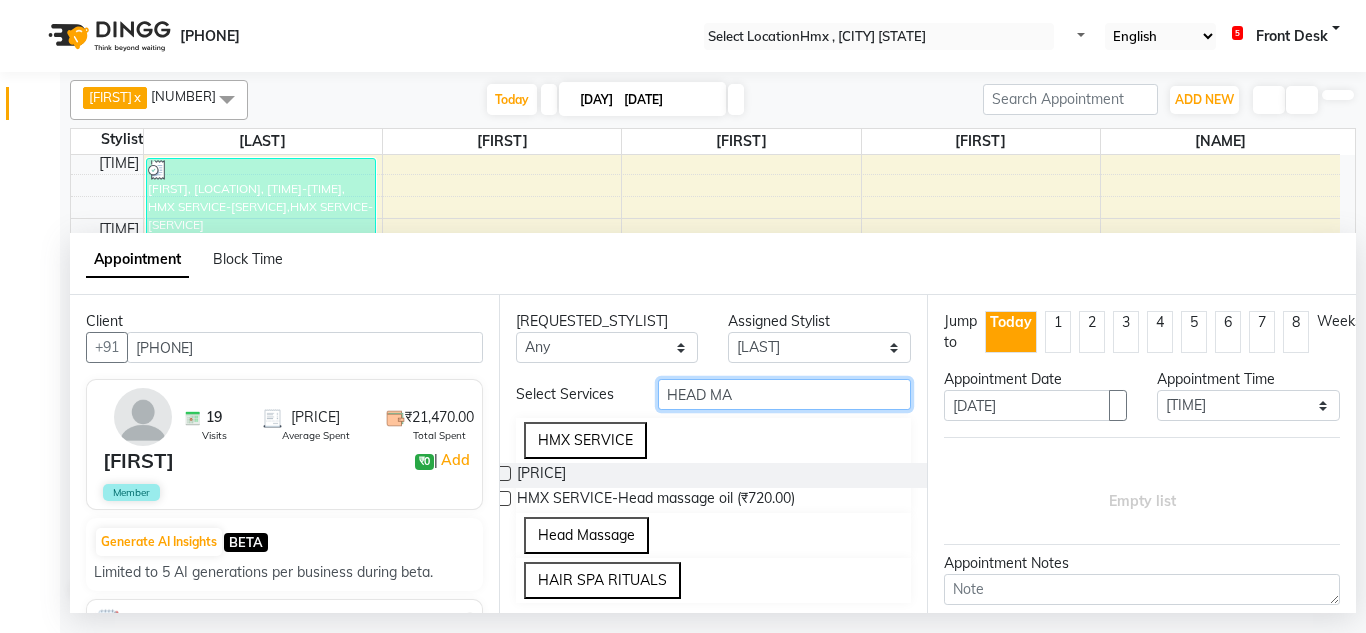 type on "HEAD MA" 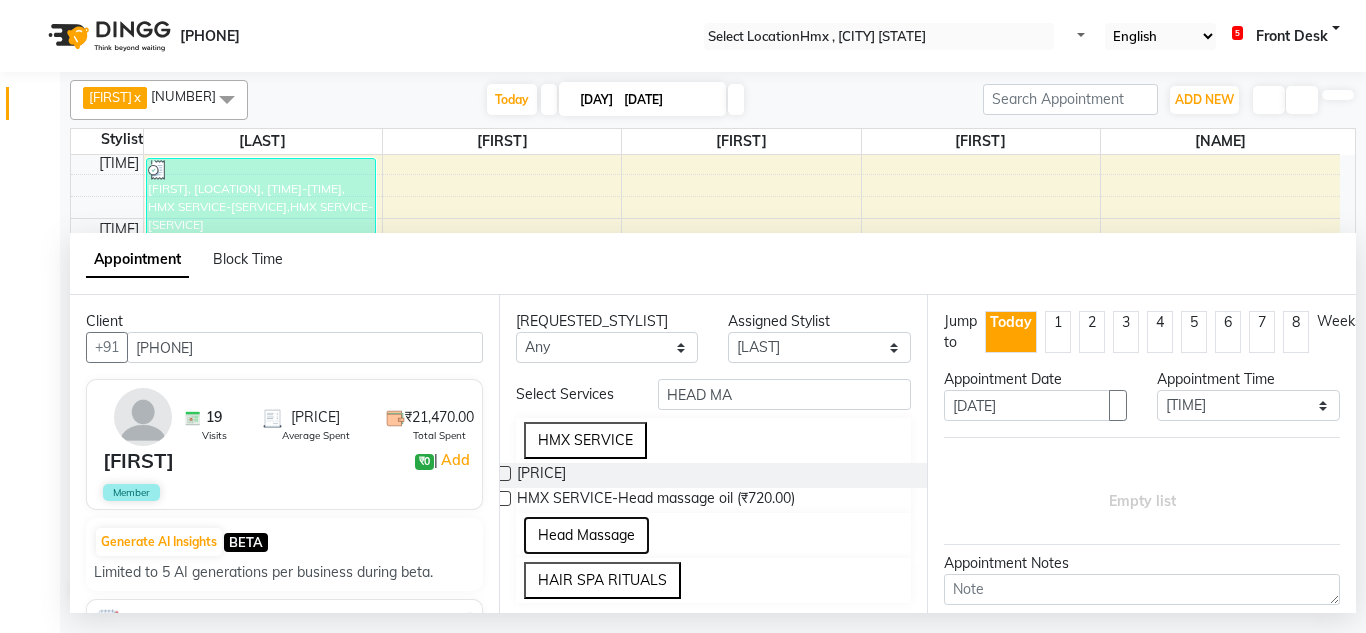 click on "Head Massage" at bounding box center (586, 535) 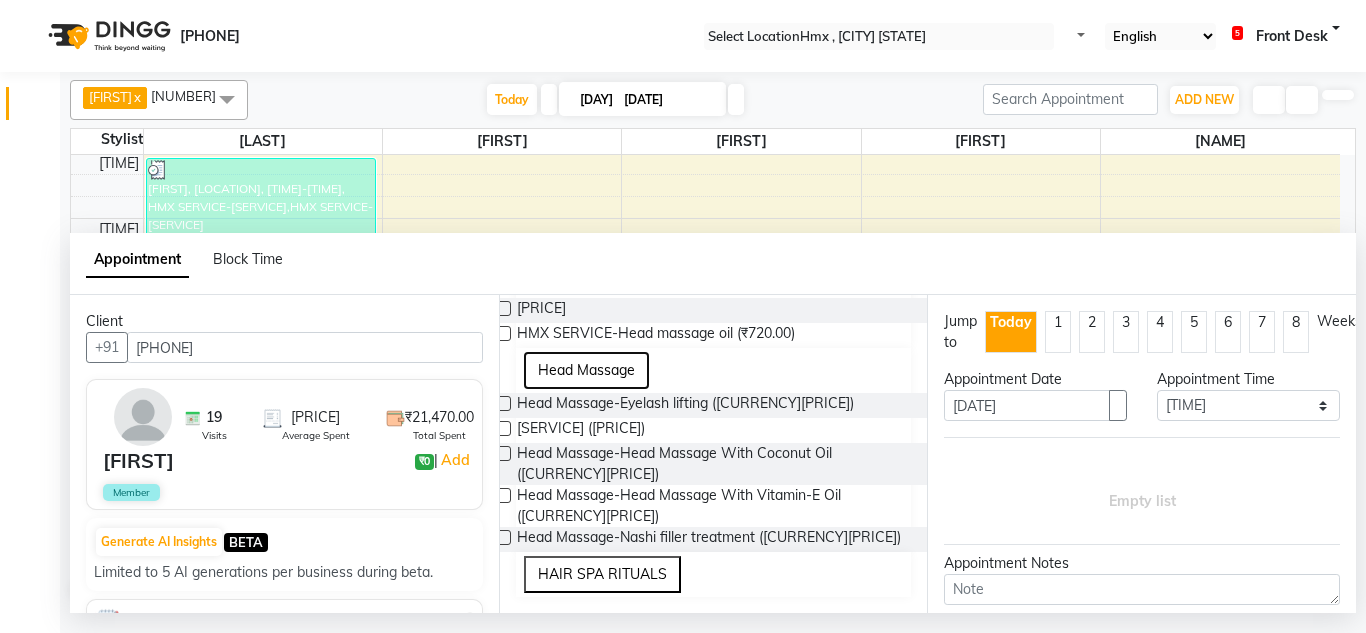 scroll, scrollTop: 200, scrollLeft: 0, axis: vertical 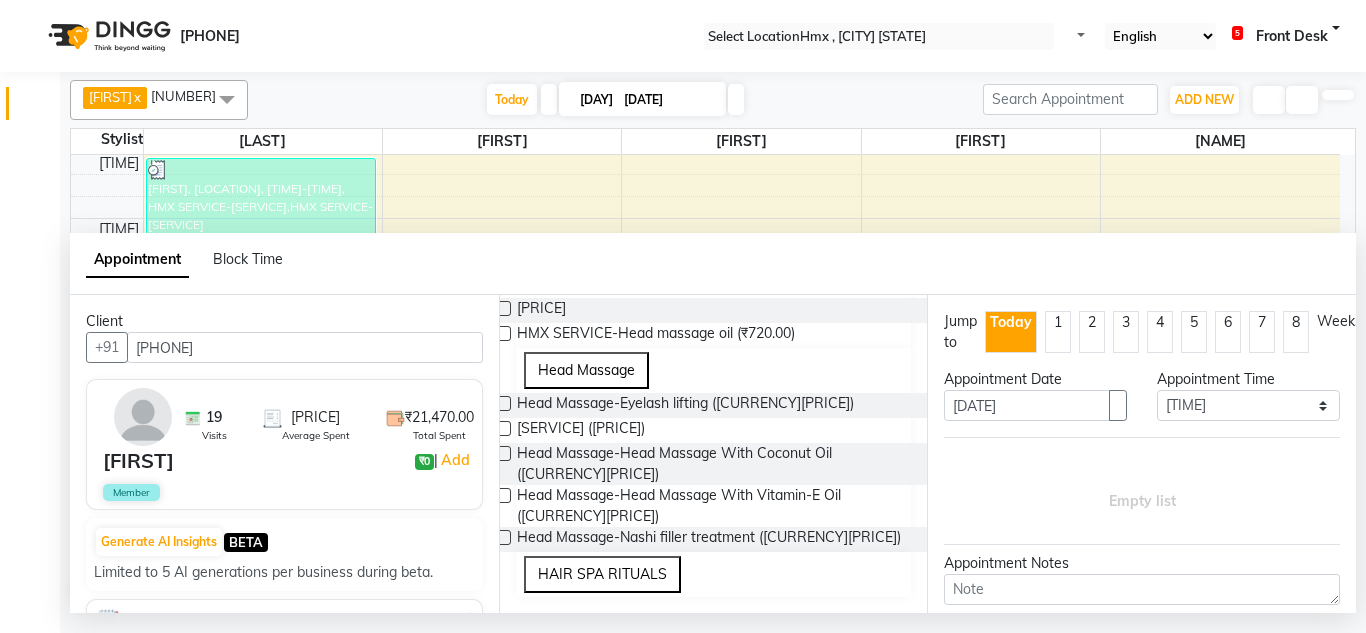 click at bounding box center [503, 453] 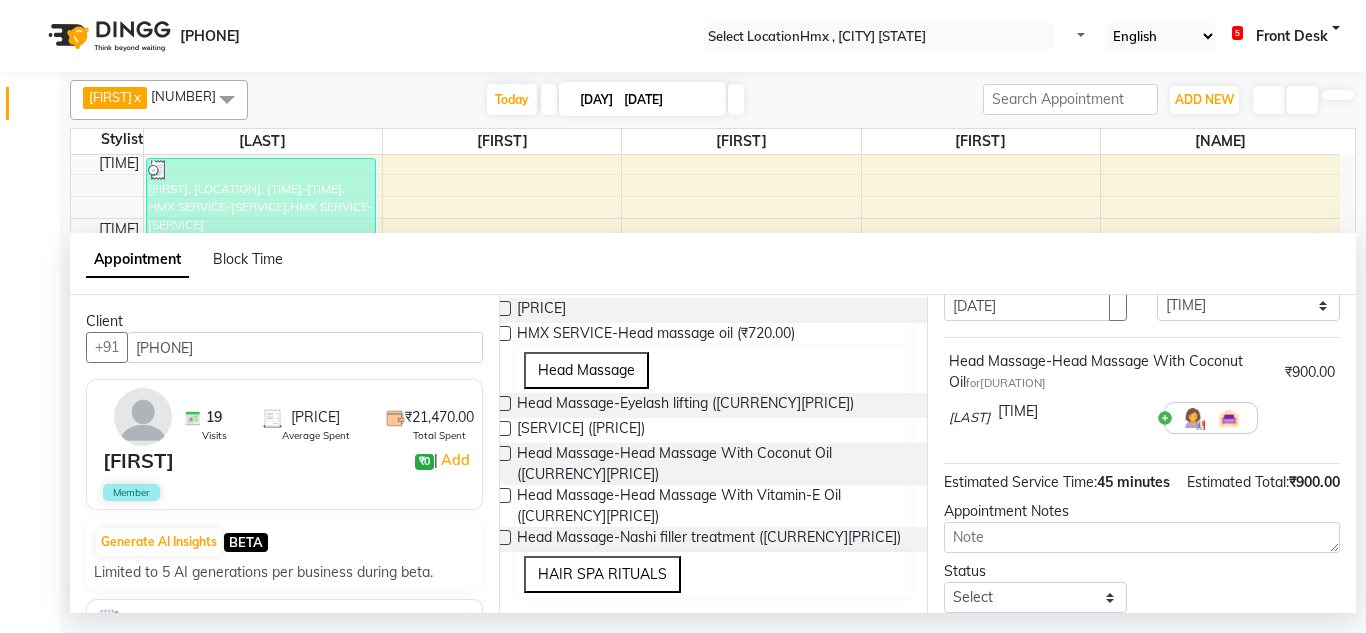 scroll, scrollTop: 200, scrollLeft: 0, axis: vertical 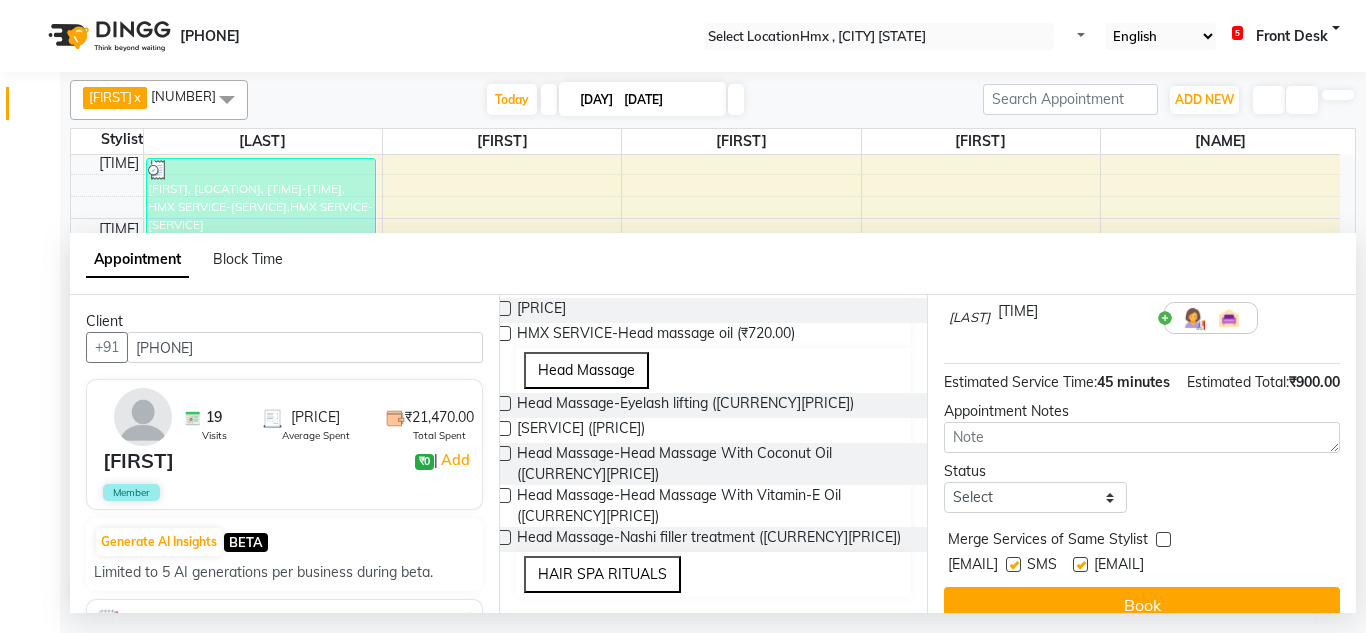 click at bounding box center [1013, 564] 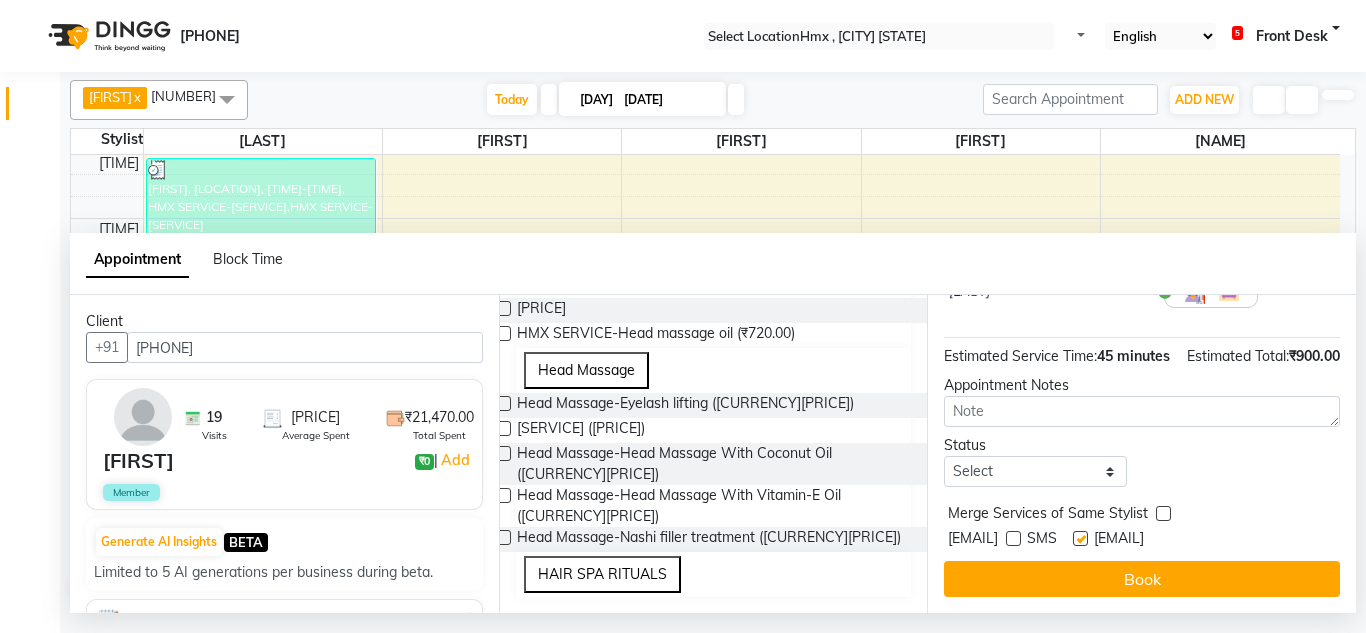 scroll, scrollTop: 265, scrollLeft: 0, axis: vertical 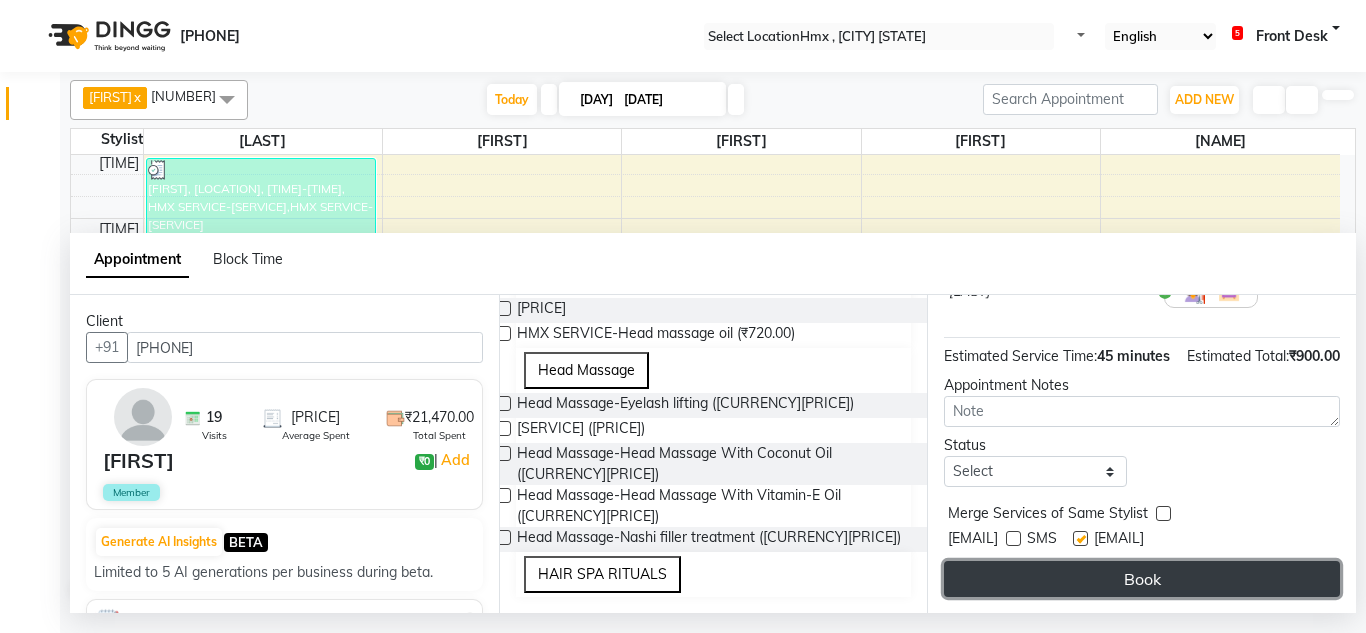 click on "Book" at bounding box center (1142, 579) 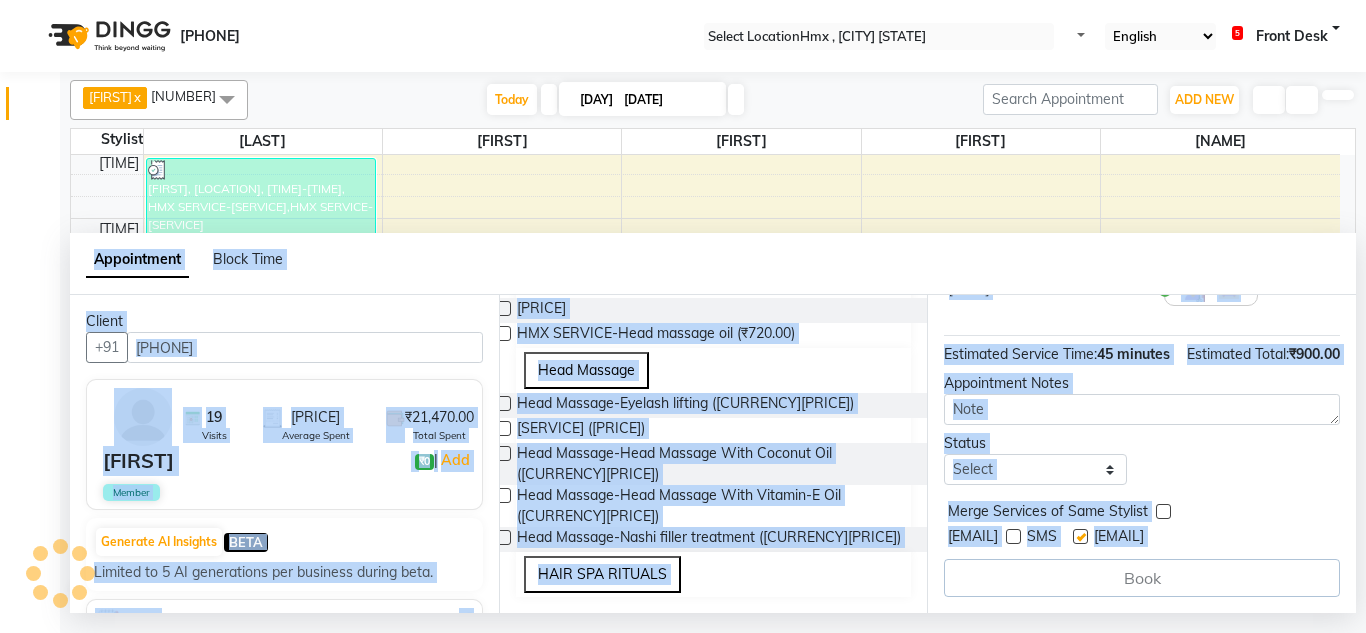 drag, startPoint x: 1097, startPoint y: 598, endPoint x: 1162, endPoint y: 680, distance: 104.63747 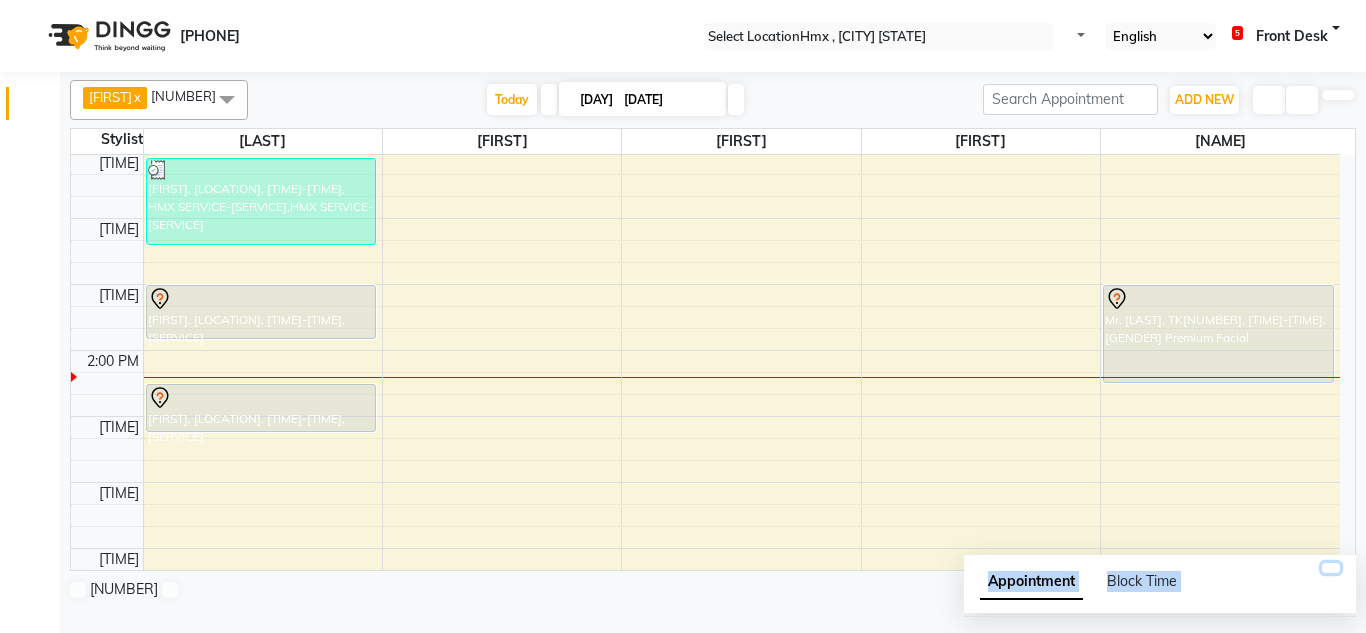 click at bounding box center [1331, 568] 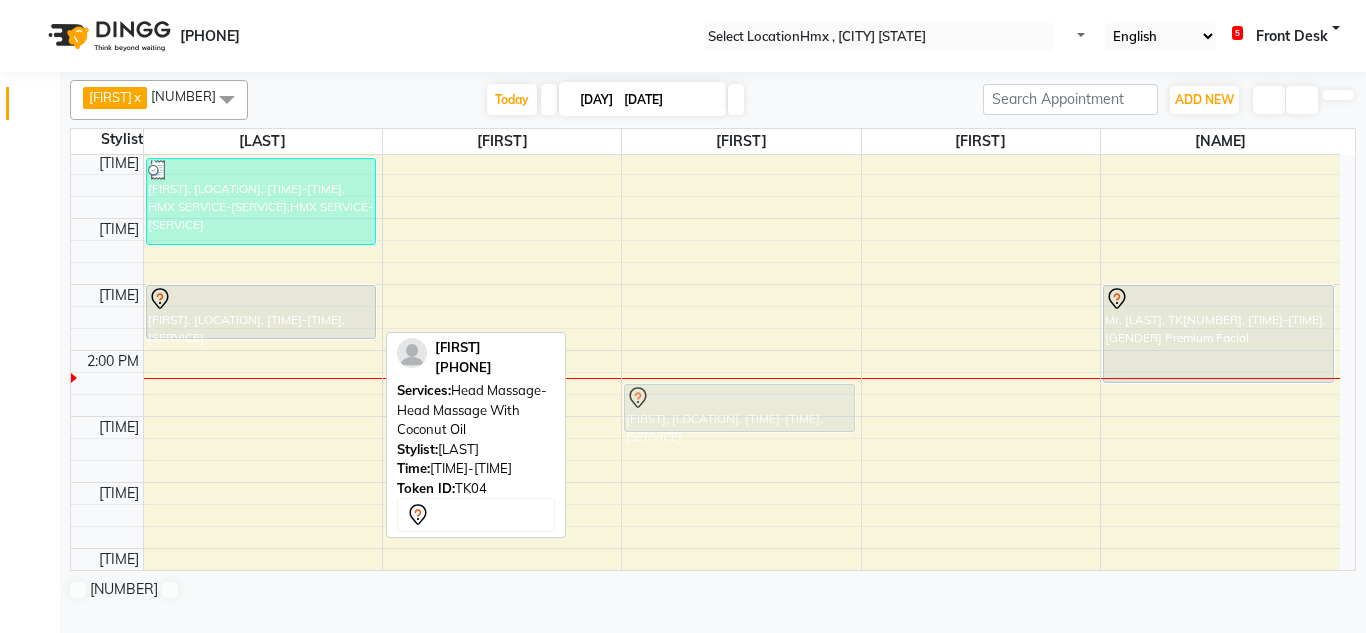 drag, startPoint x: 322, startPoint y: 383, endPoint x: 714, endPoint y: 377, distance: 392.04593 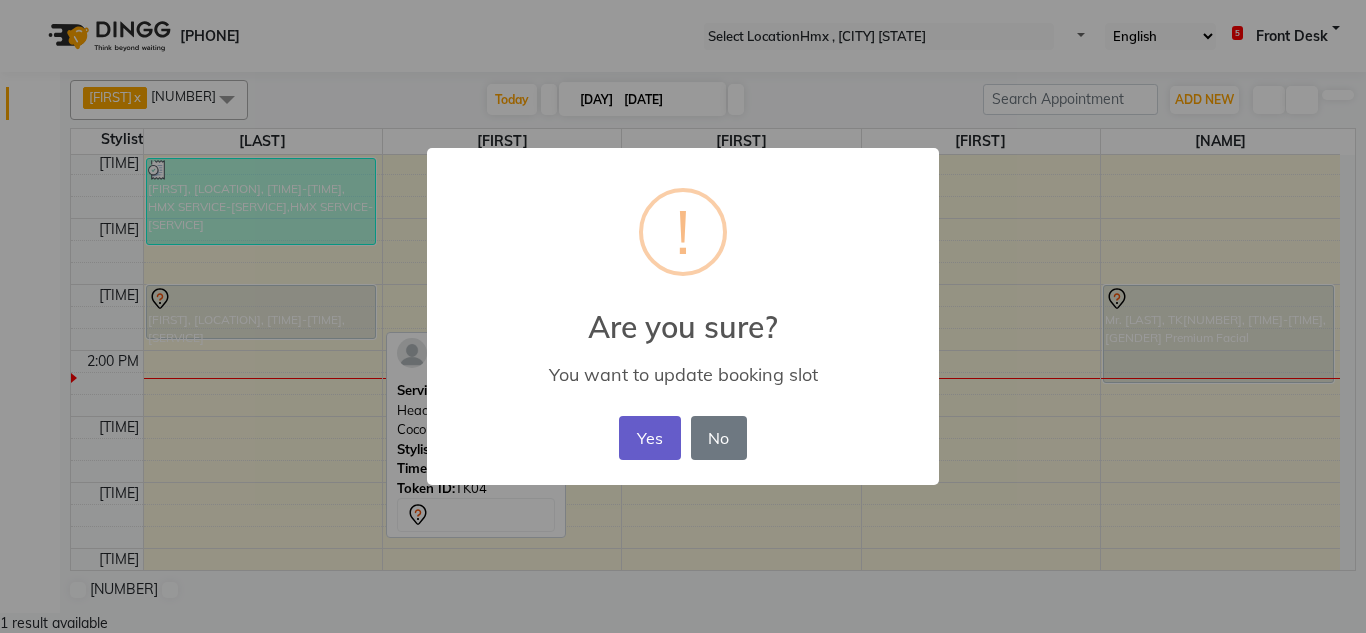 click on "Yes" at bounding box center [649, 438] 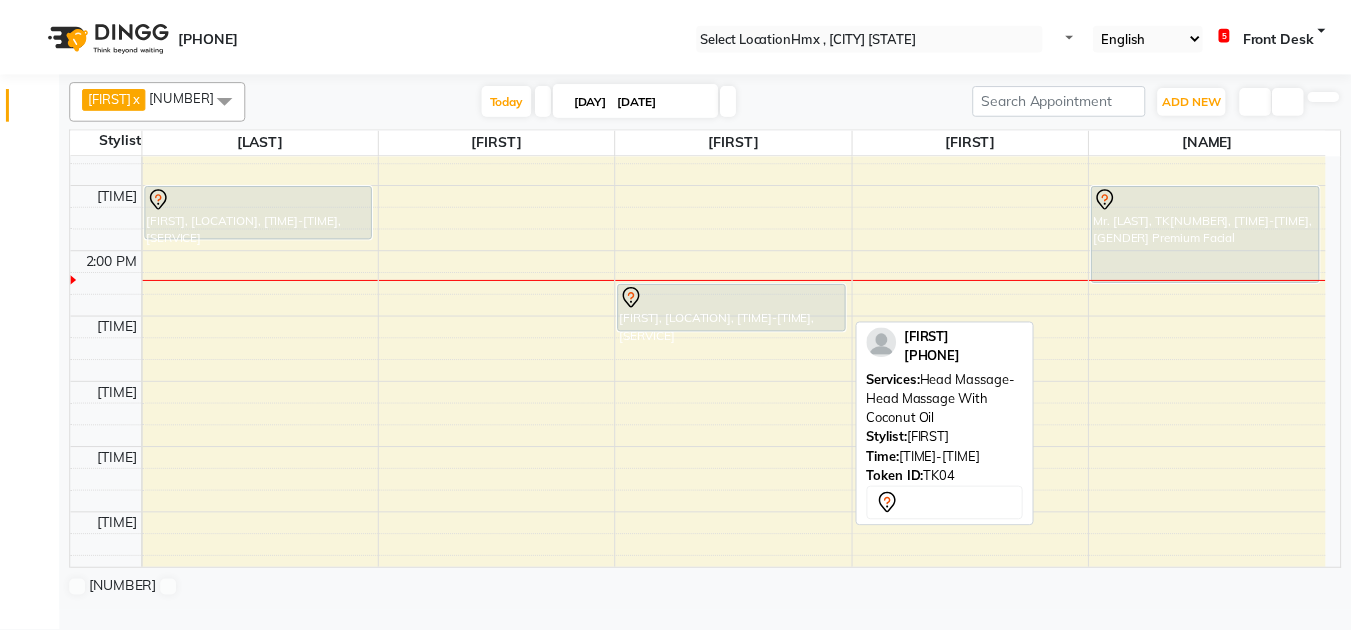 scroll, scrollTop: 200, scrollLeft: 0, axis: vertical 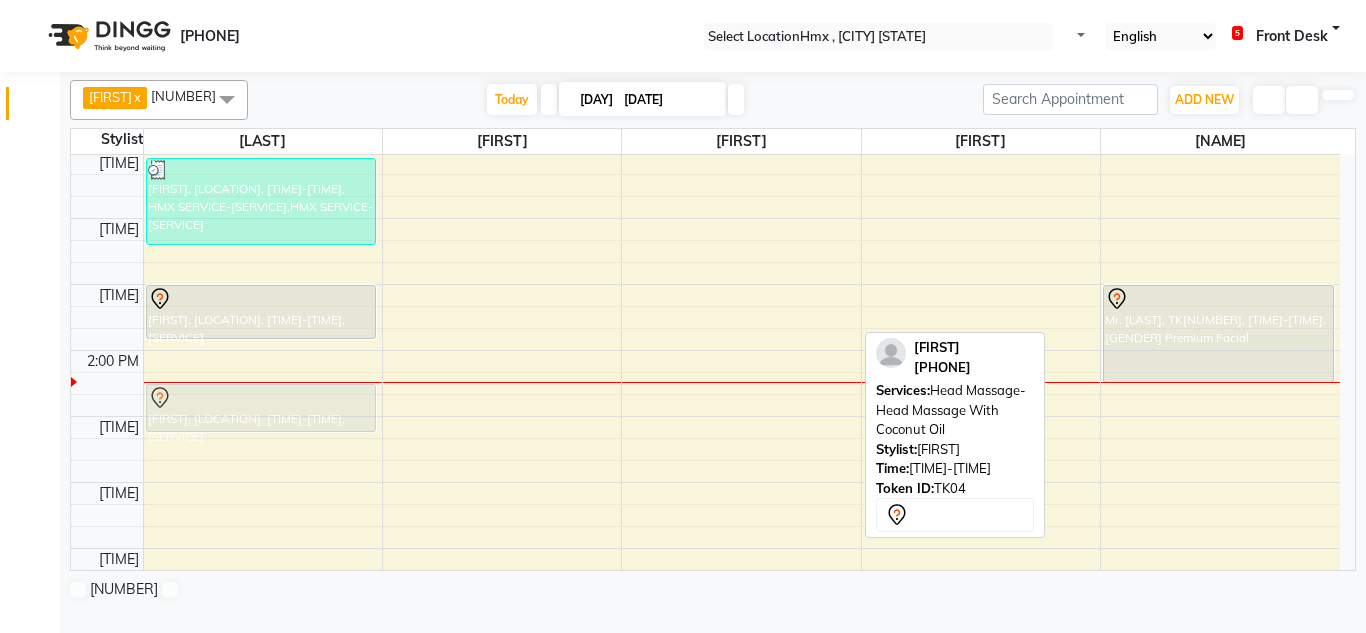 drag, startPoint x: 686, startPoint y: 387, endPoint x: 238, endPoint y: 389, distance: 448.00446 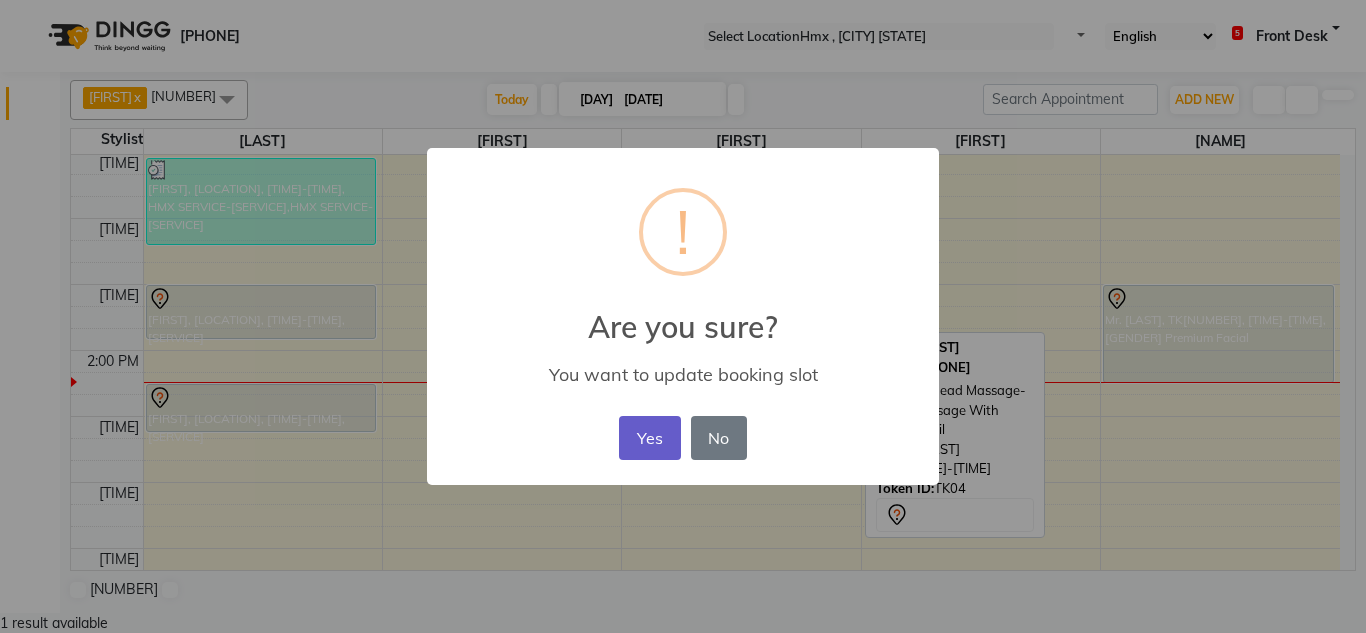 click on "Yes" at bounding box center [649, 438] 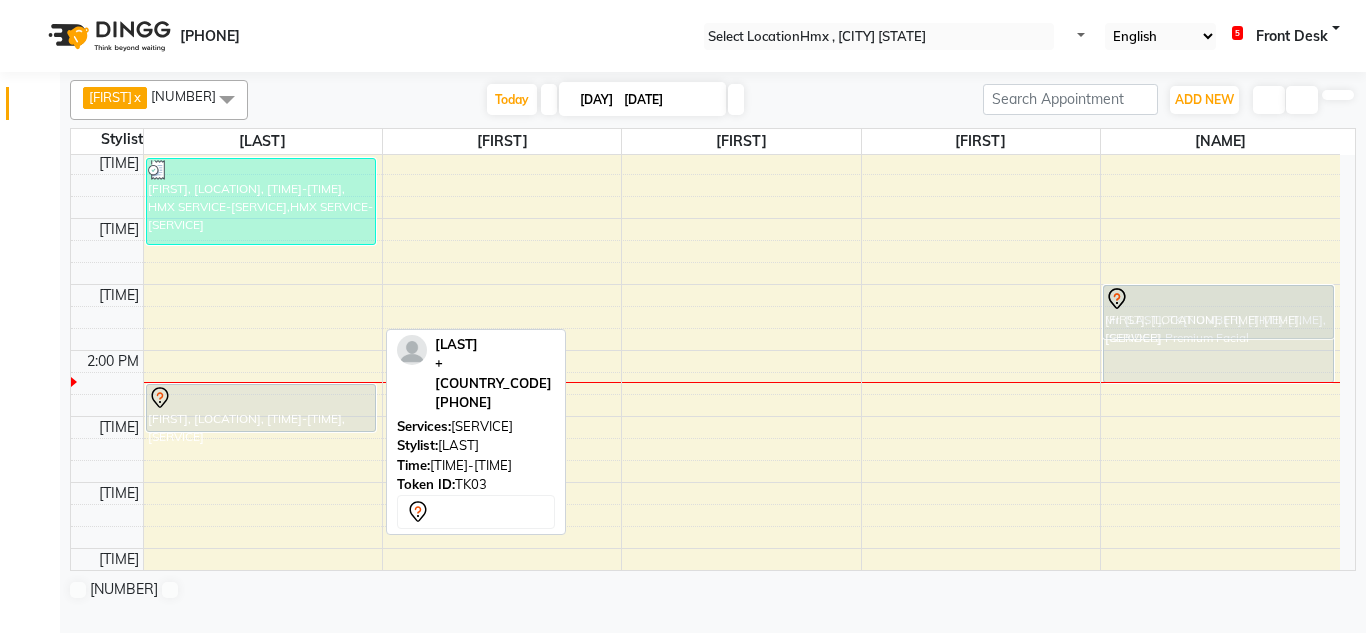 drag, startPoint x: 283, startPoint y: 299, endPoint x: 1179, endPoint y: 307, distance: 896.0357 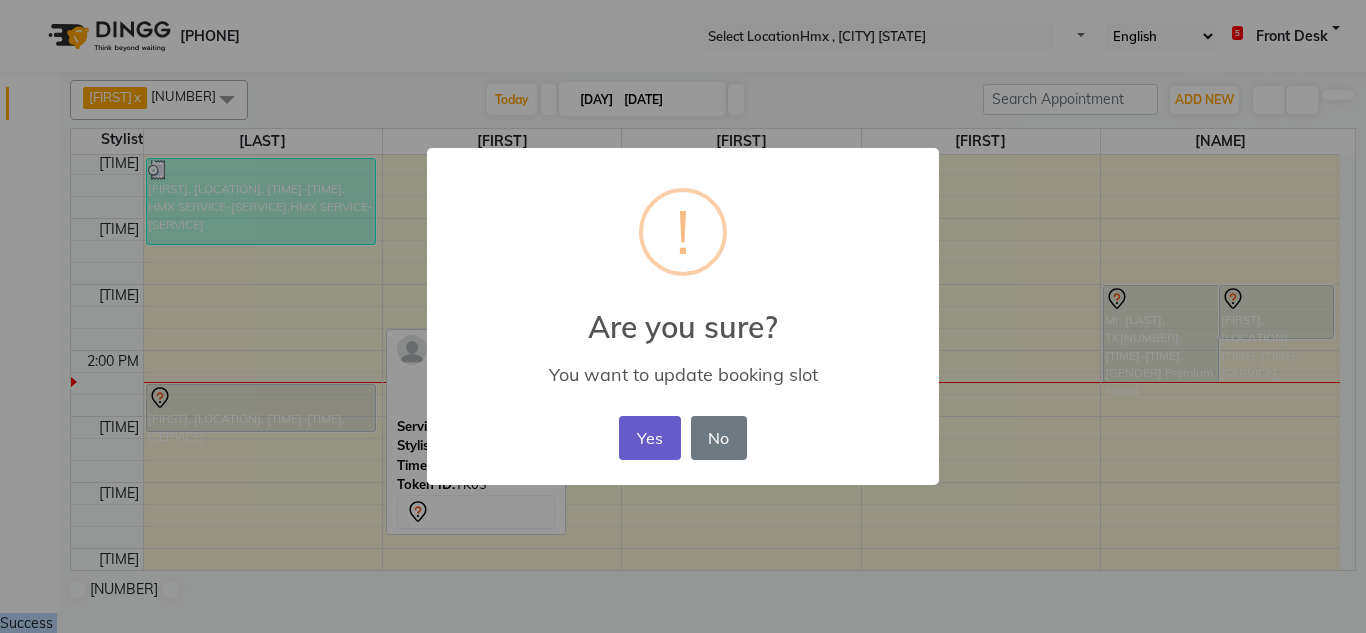 drag, startPoint x: 646, startPoint y: 433, endPoint x: 363, endPoint y: 416, distance: 283.51013 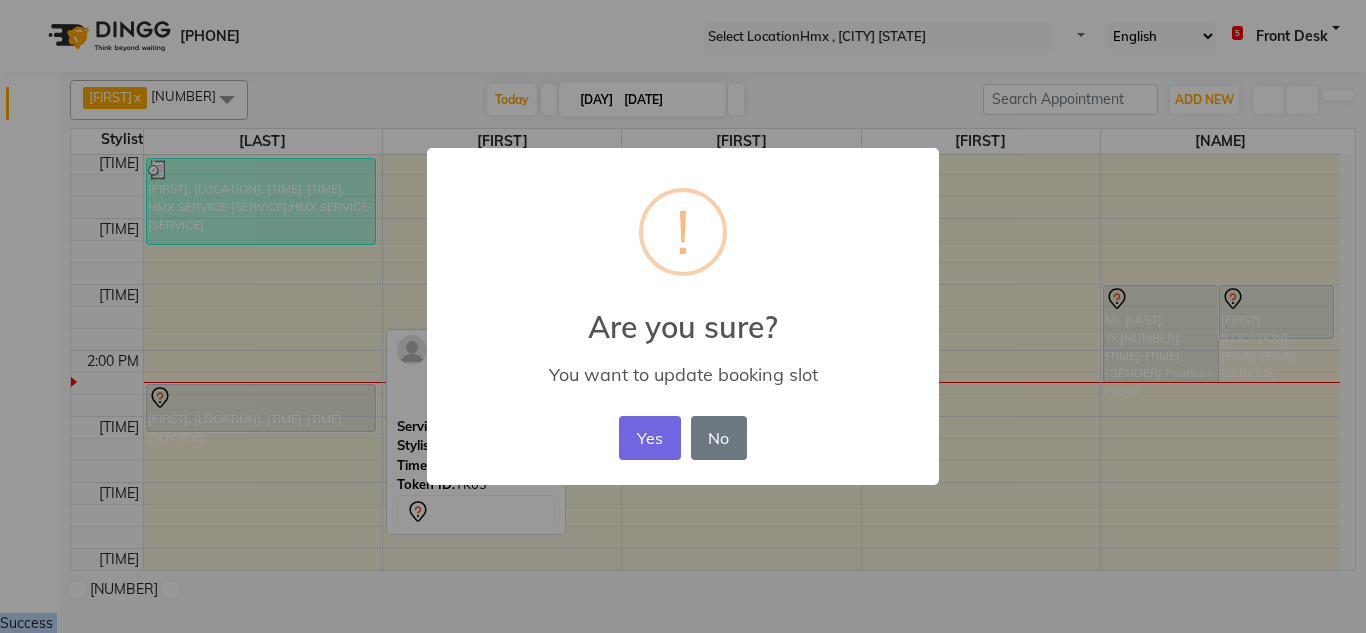 click on "Yes" at bounding box center [649, 438] 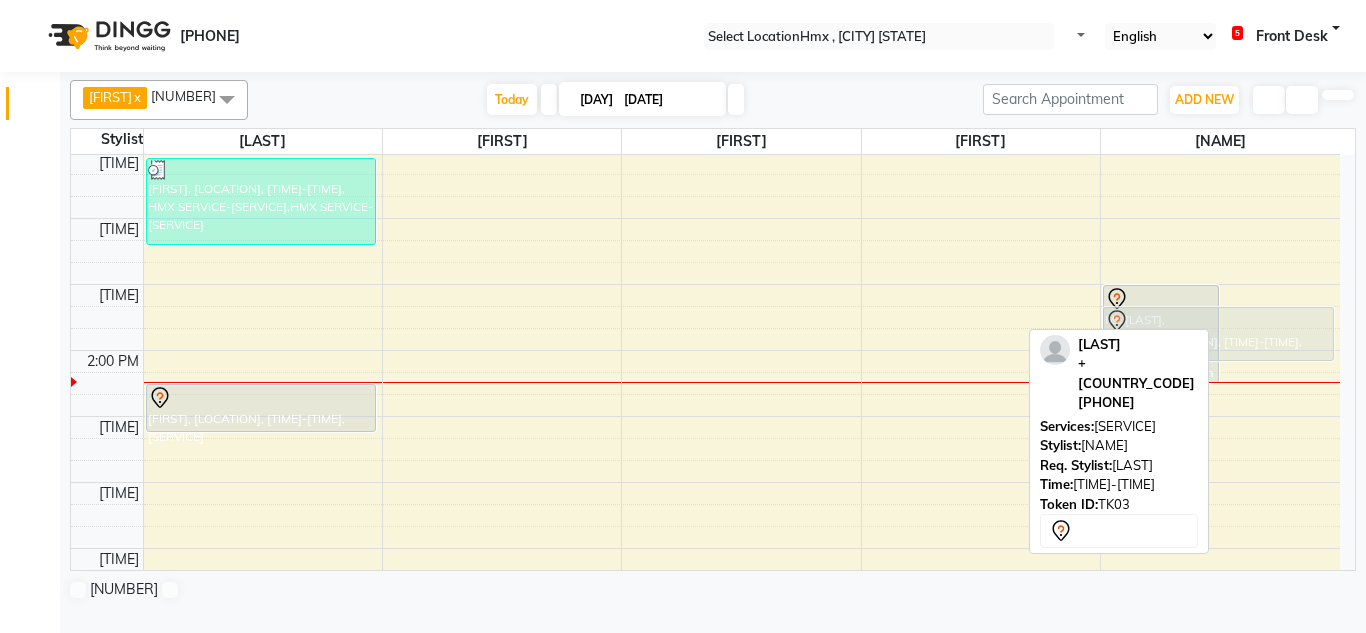 drag, startPoint x: 1278, startPoint y: 298, endPoint x: 1284, endPoint y: 316, distance: 18.973665 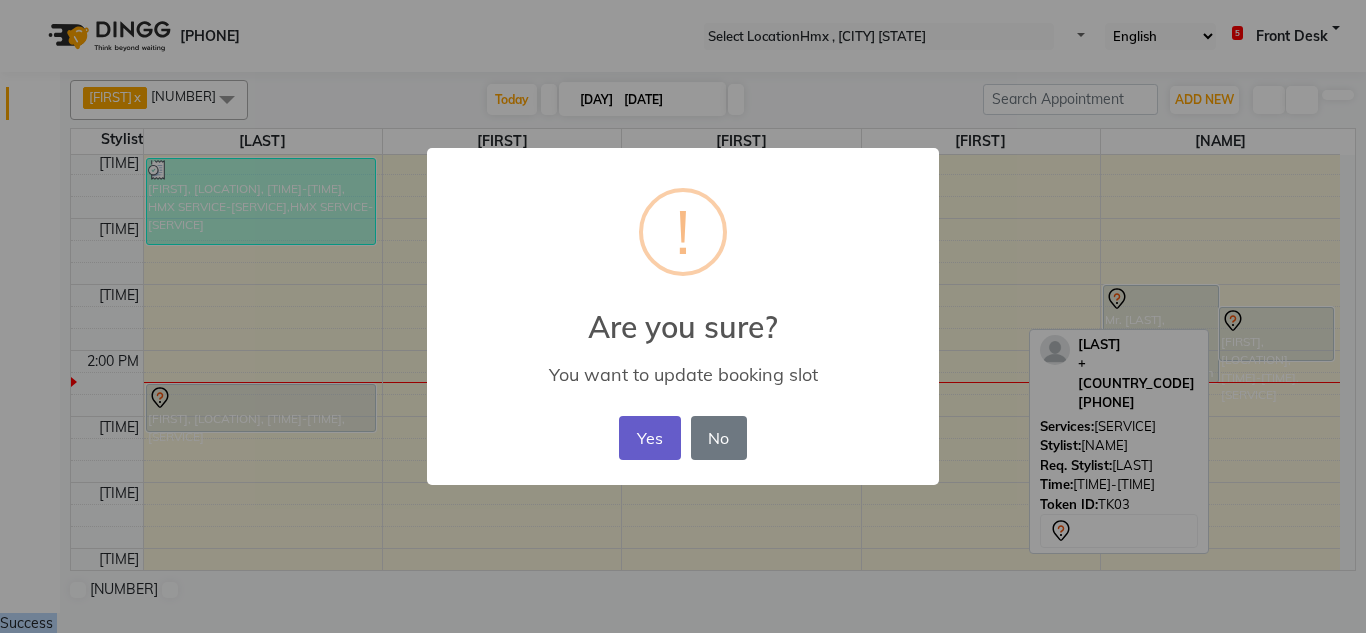click on "Yes" at bounding box center [649, 438] 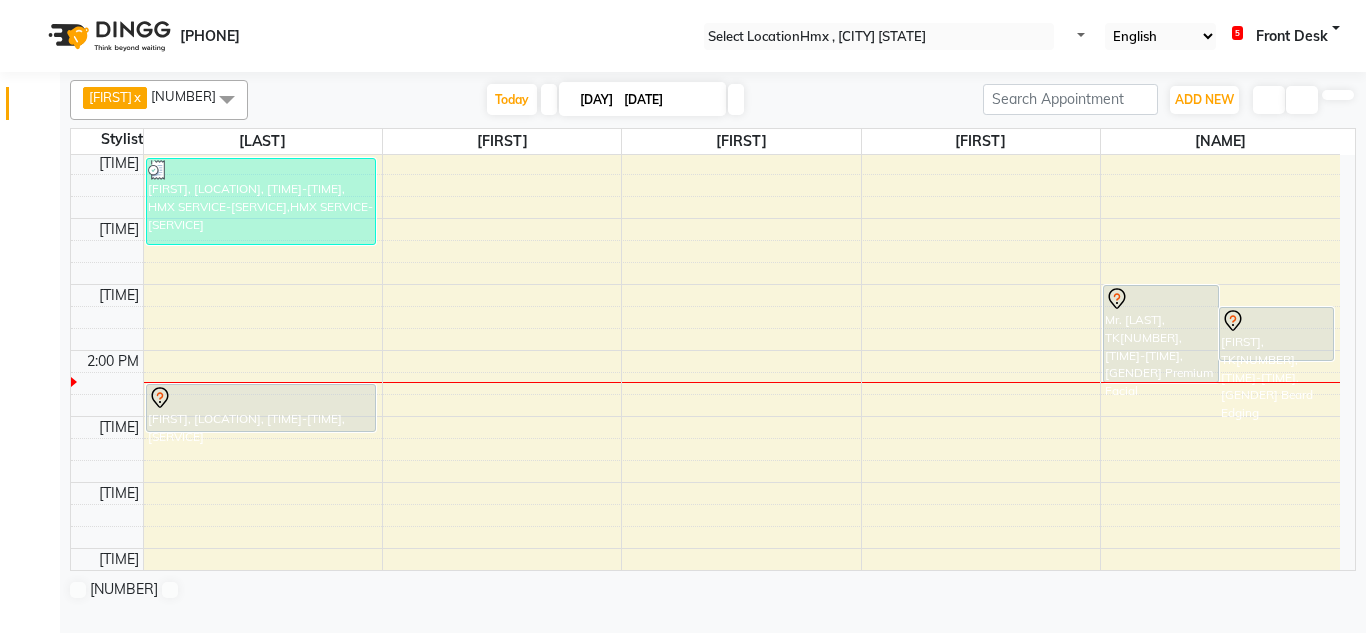 click on "Start Service" at bounding box center [50, 667] 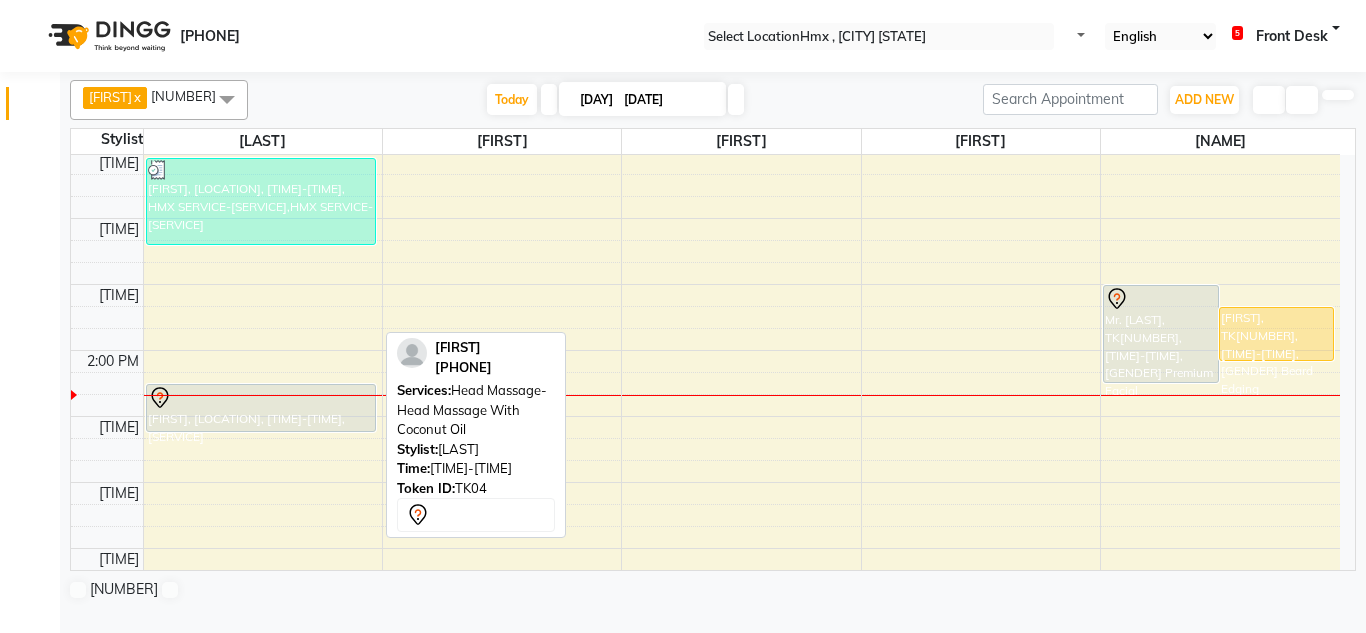 click at bounding box center [261, 398] 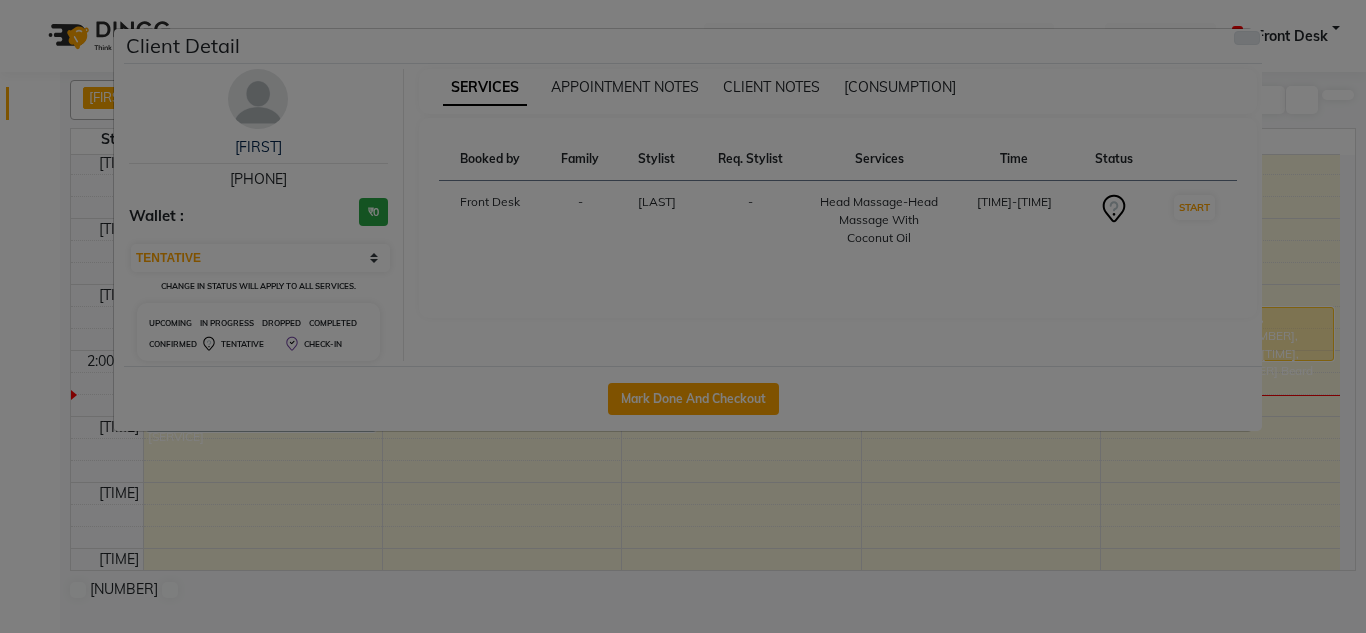 click at bounding box center [1247, 38] 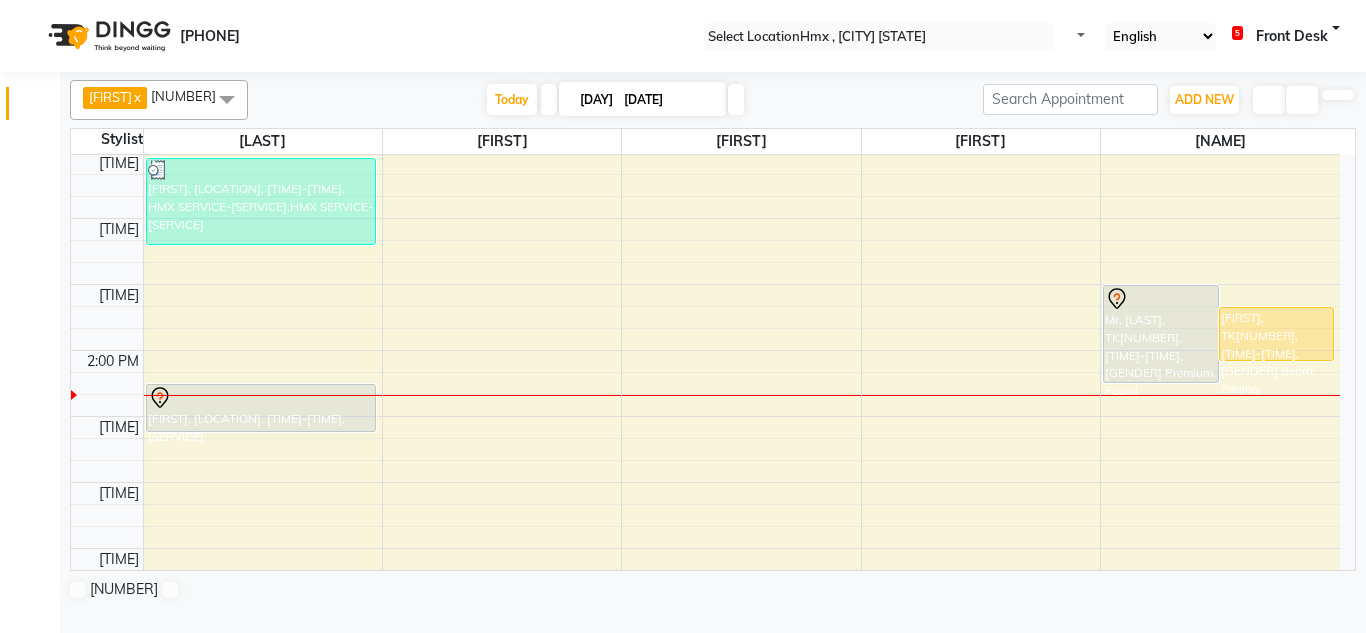 click on "Start Service" at bounding box center (50, 667) 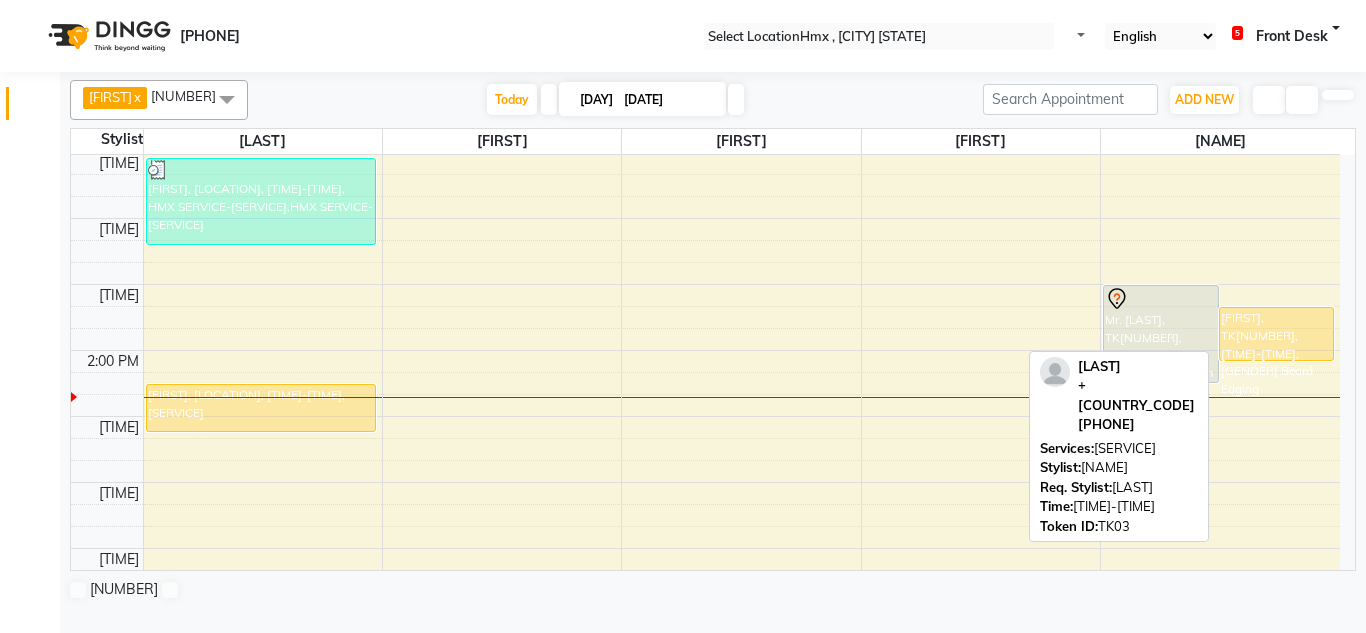 click on "[FIRST], TK[NUMBER], [TIME]-[TIME], [GENDER] Beard Edging" at bounding box center (1160, 334) 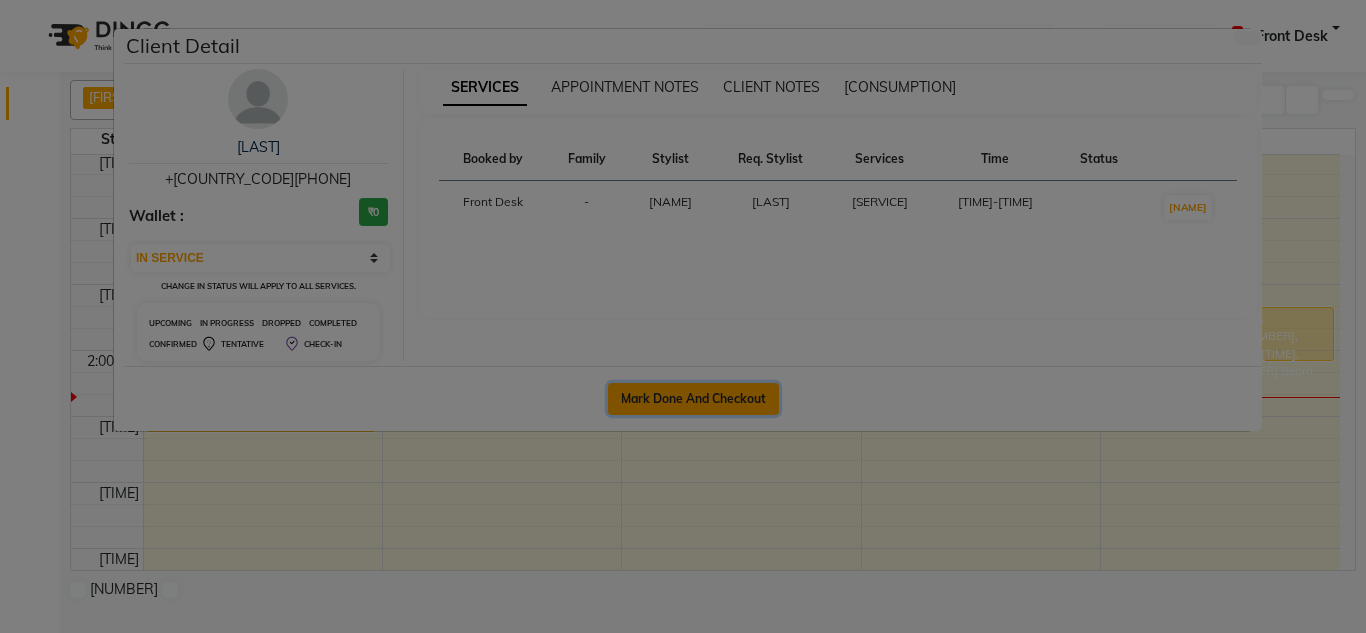 click on "Mark Done And Checkout" at bounding box center [693, 399] 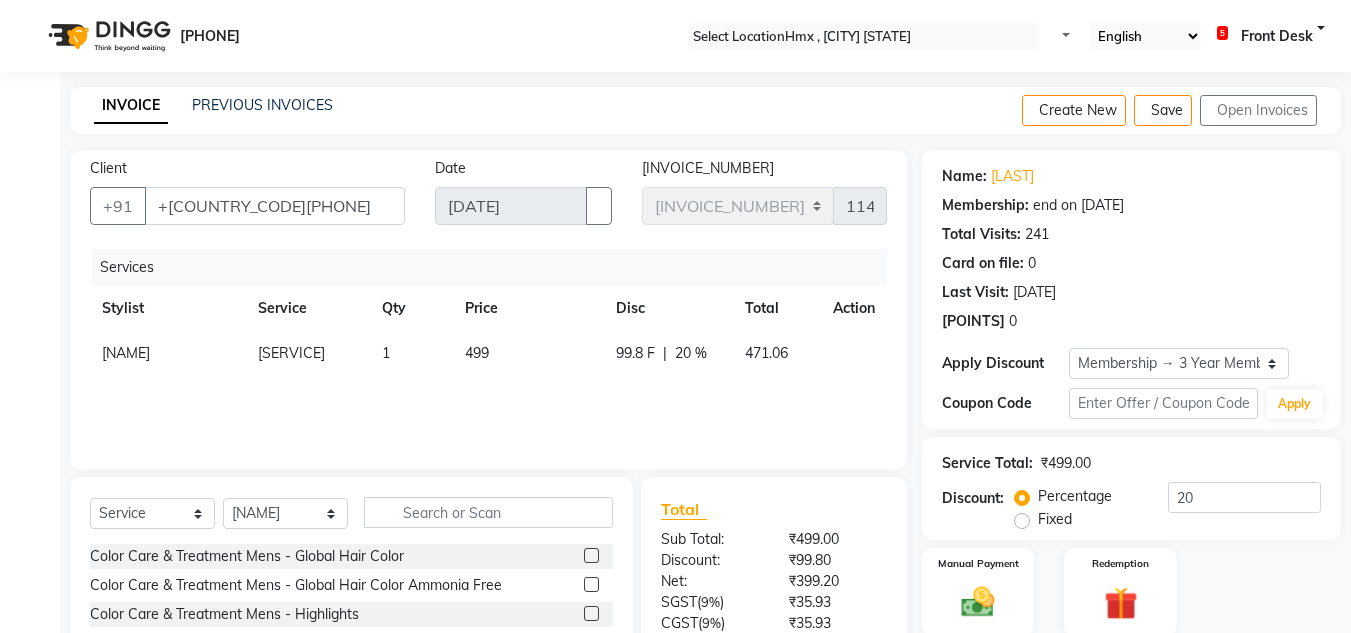 scroll, scrollTop: 168, scrollLeft: 0, axis: vertical 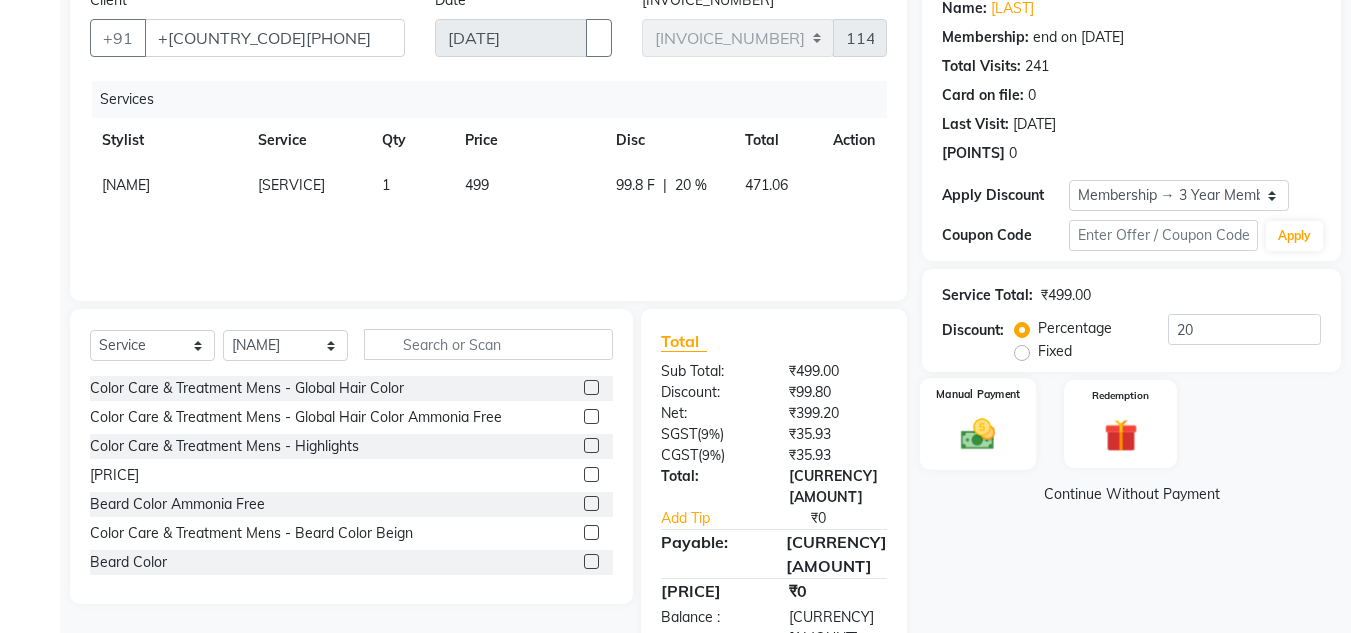 click at bounding box center (978, 434) 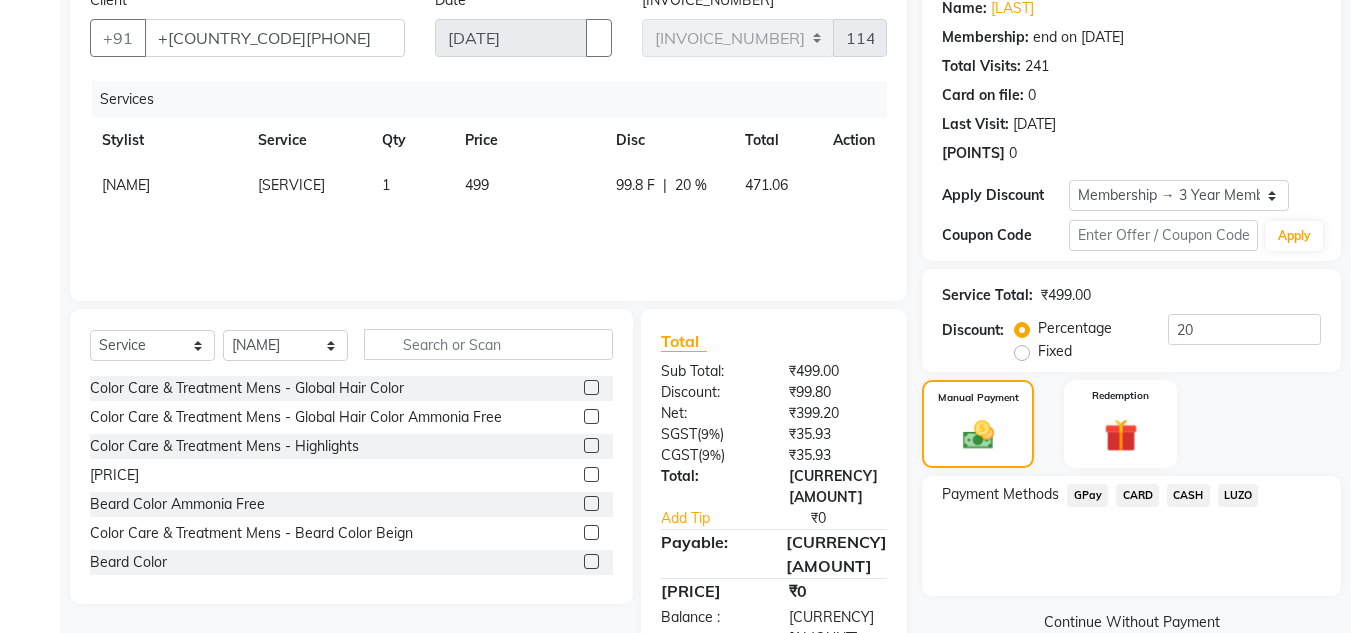 click on "CASH" at bounding box center (1087, 495) 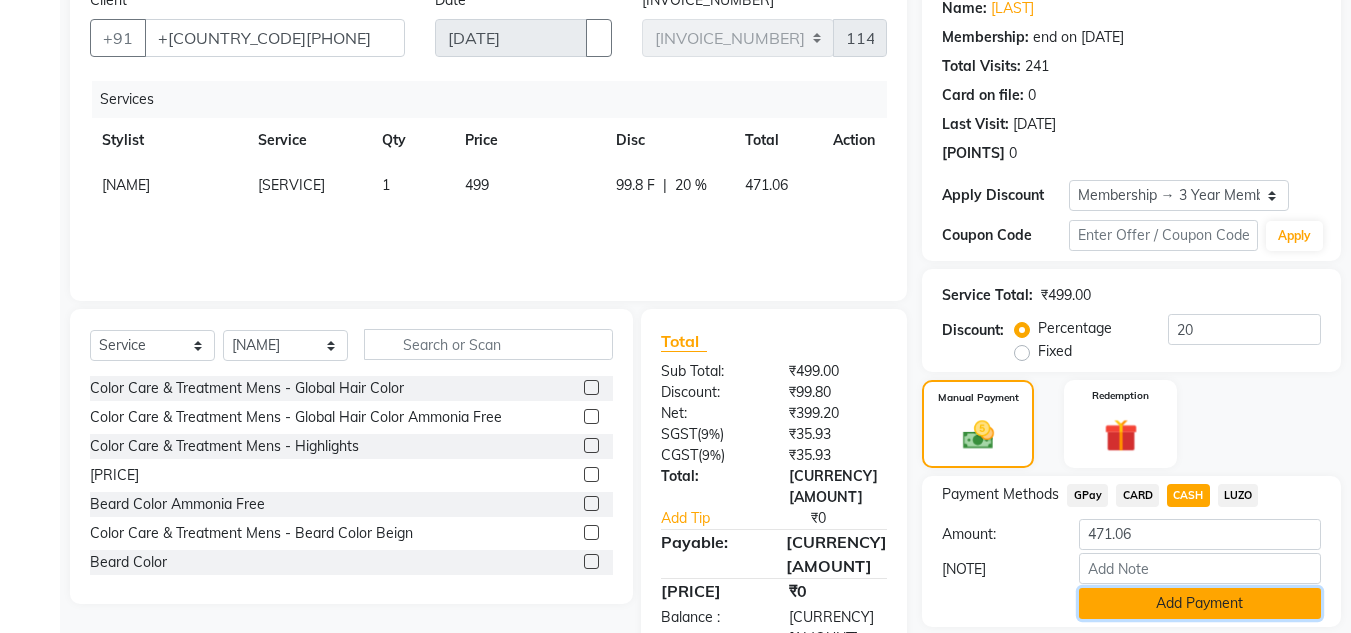 click on "Add Payment" at bounding box center [1200, 603] 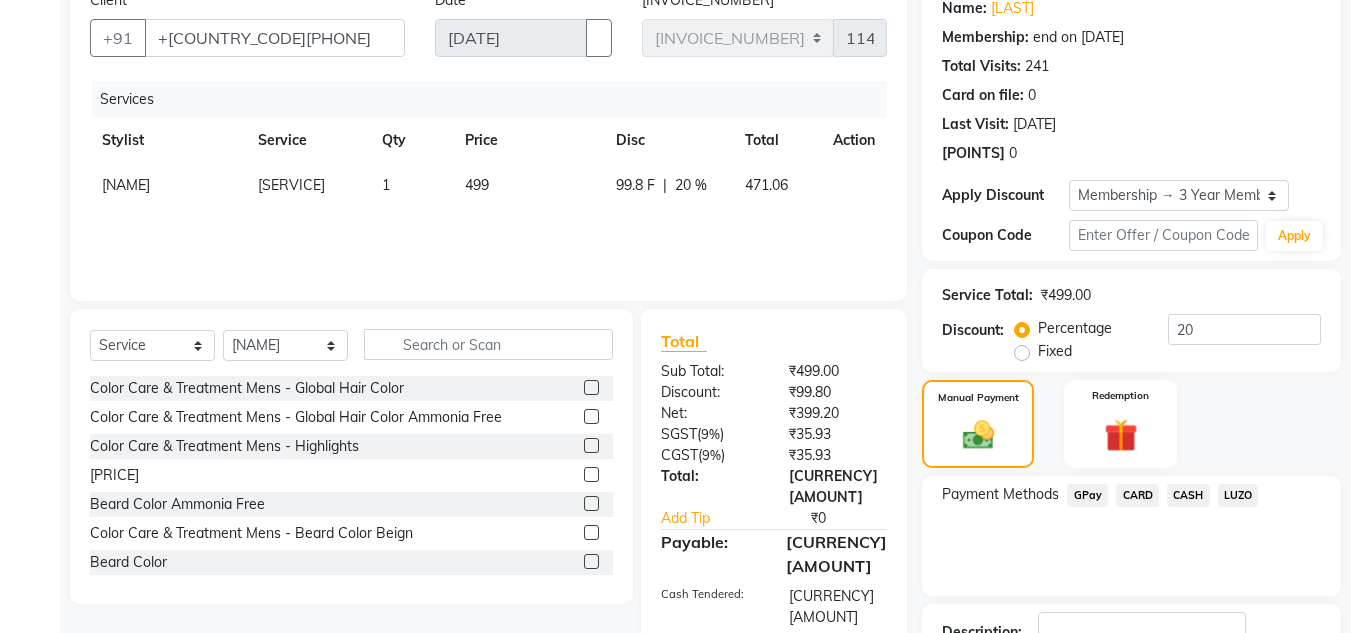 scroll, scrollTop: 322, scrollLeft: 0, axis: vertical 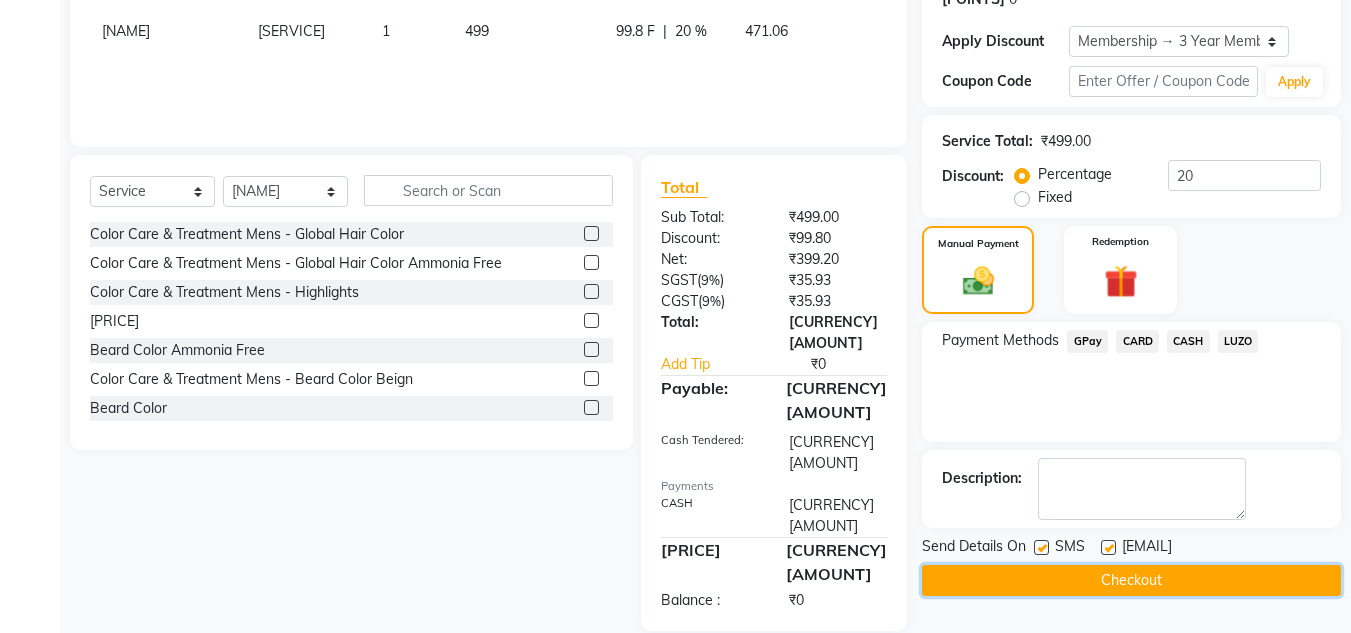 click on "Checkout" at bounding box center [1131, 580] 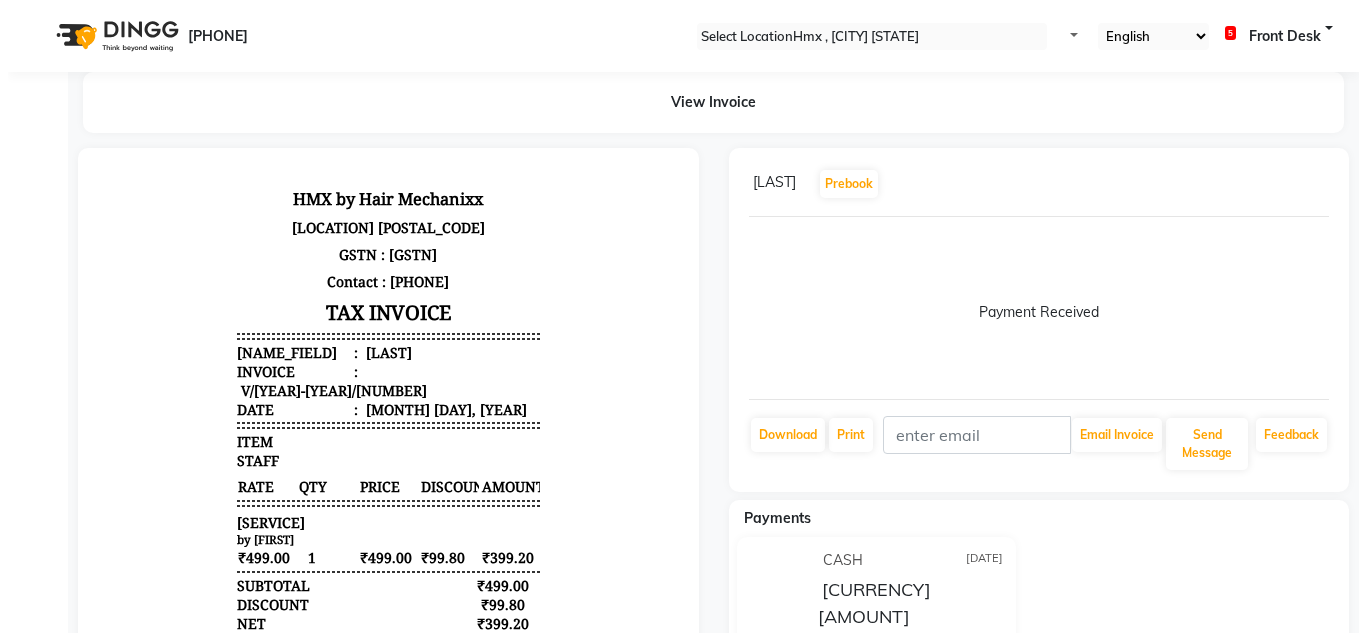 scroll, scrollTop: 0, scrollLeft: 0, axis: both 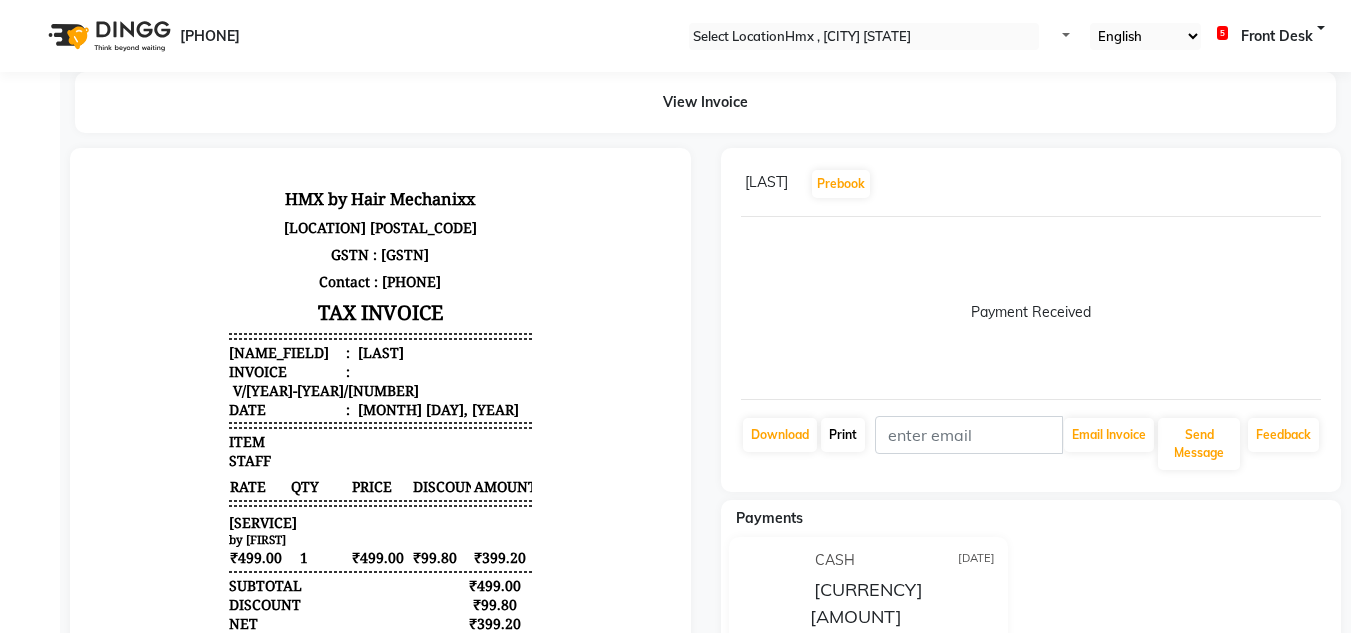 click on "Print" at bounding box center [780, 435] 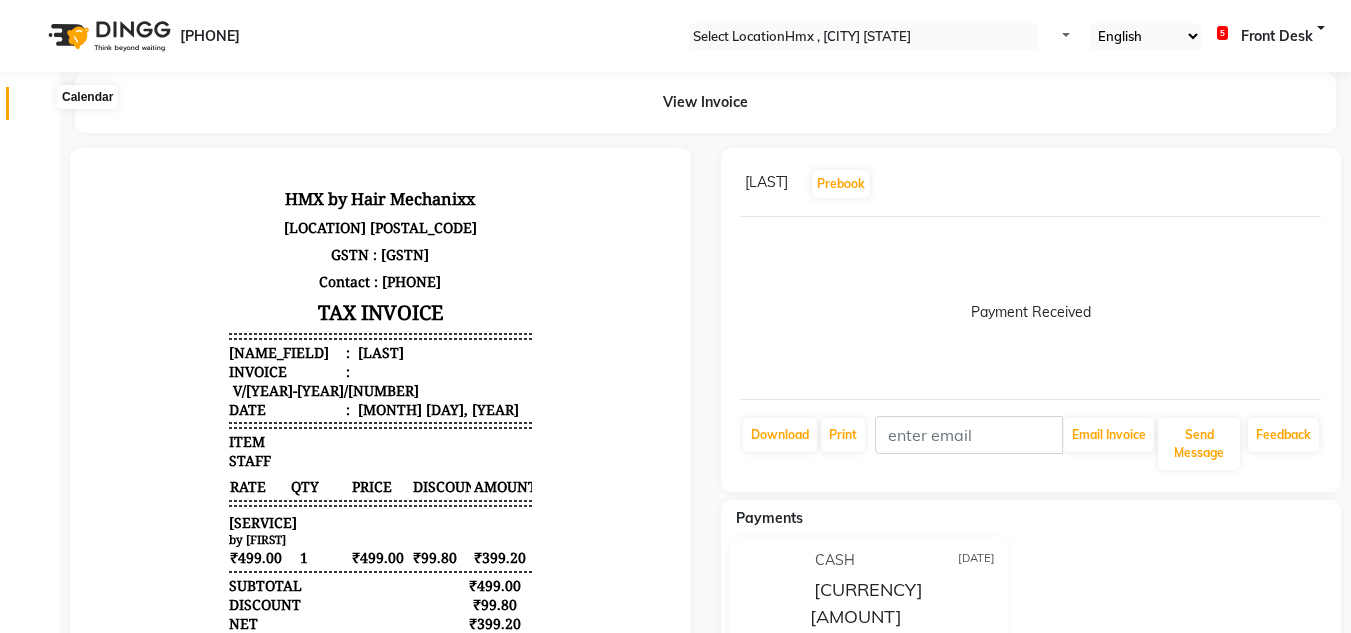 click at bounding box center [38, 108] 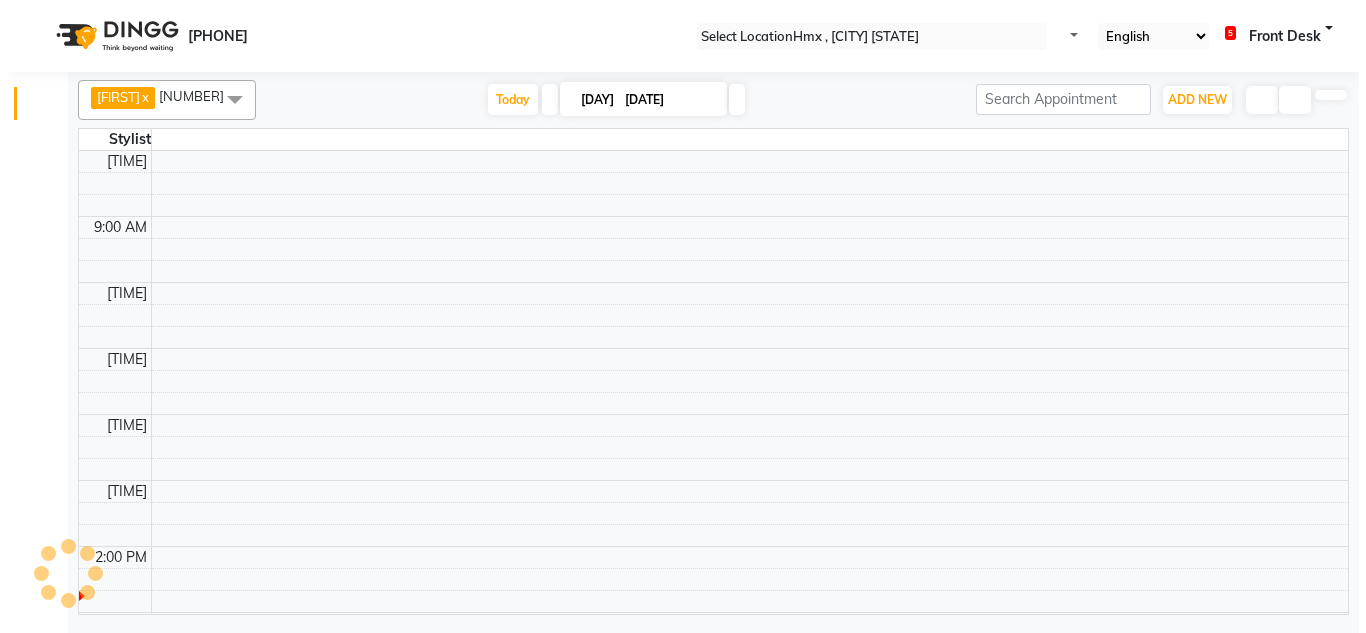 scroll, scrollTop: 0, scrollLeft: 0, axis: both 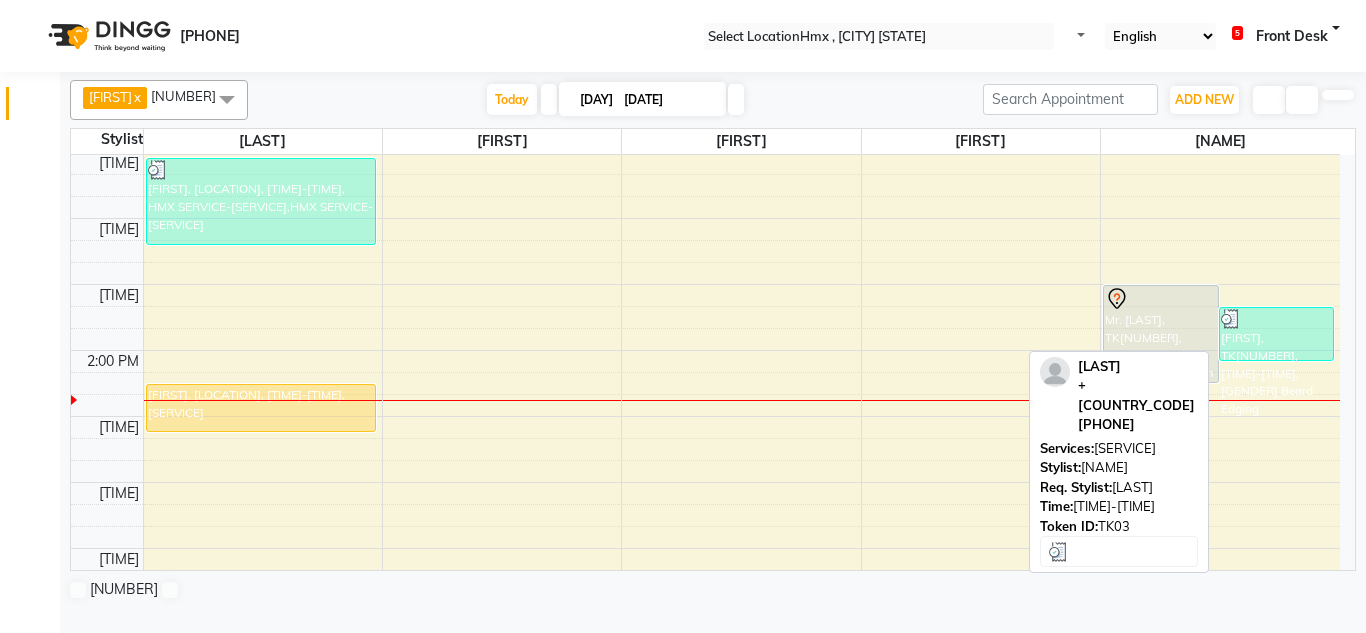 click at bounding box center (261, 170) 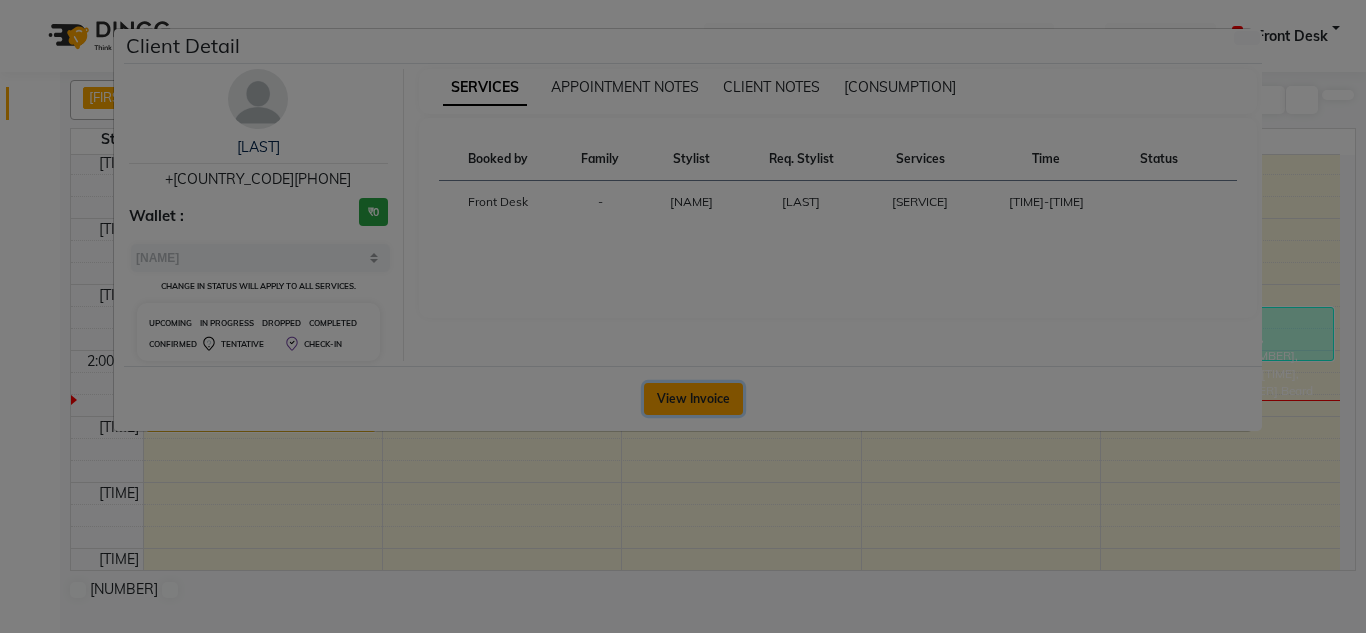 click on "View Invoice" at bounding box center (693, 399) 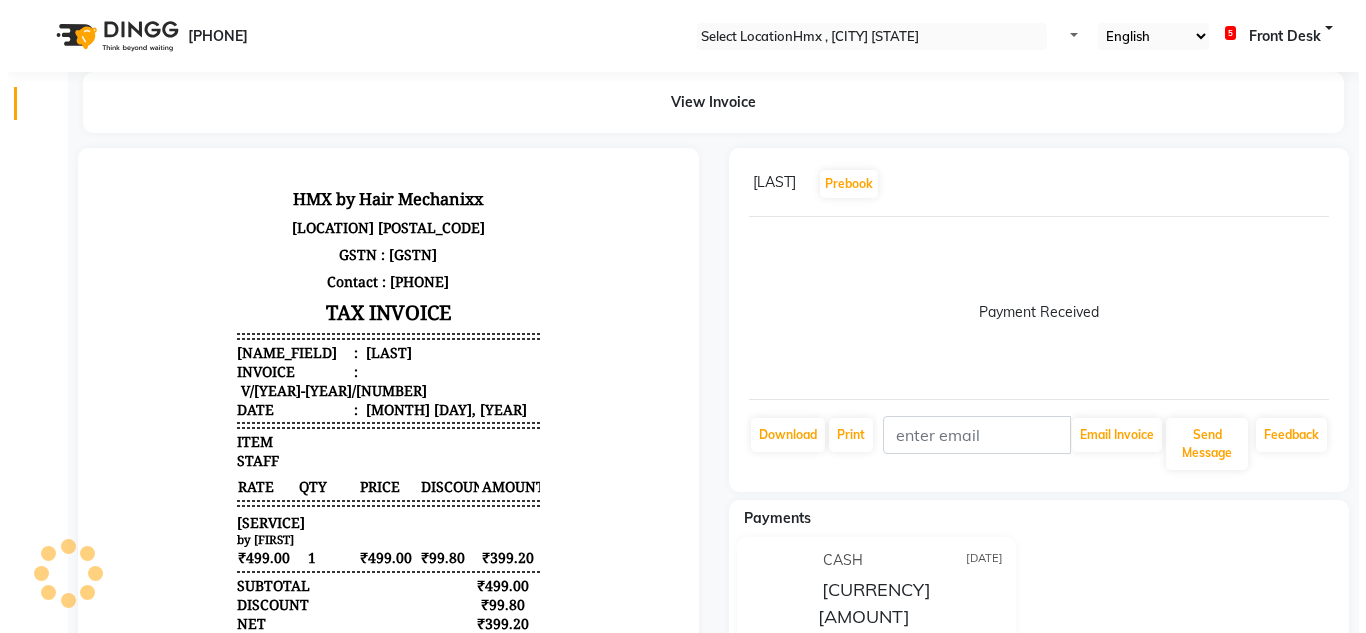 scroll, scrollTop: 0, scrollLeft: 0, axis: both 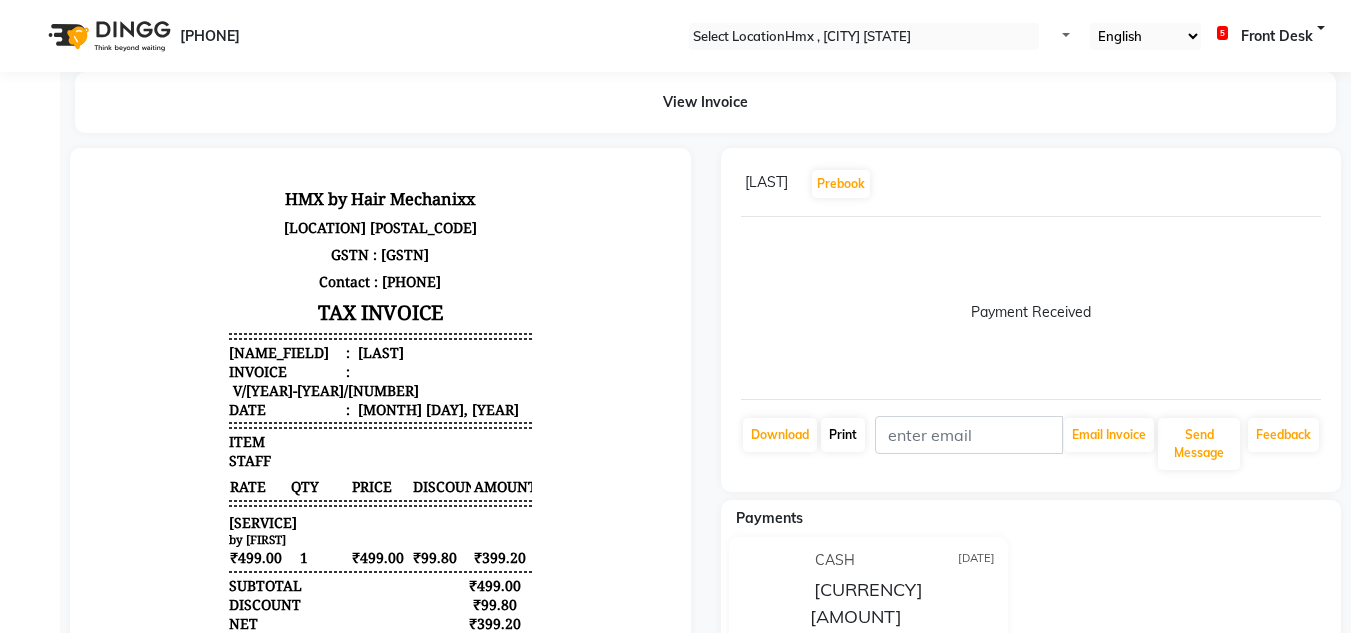 click on "Print" at bounding box center (780, 435) 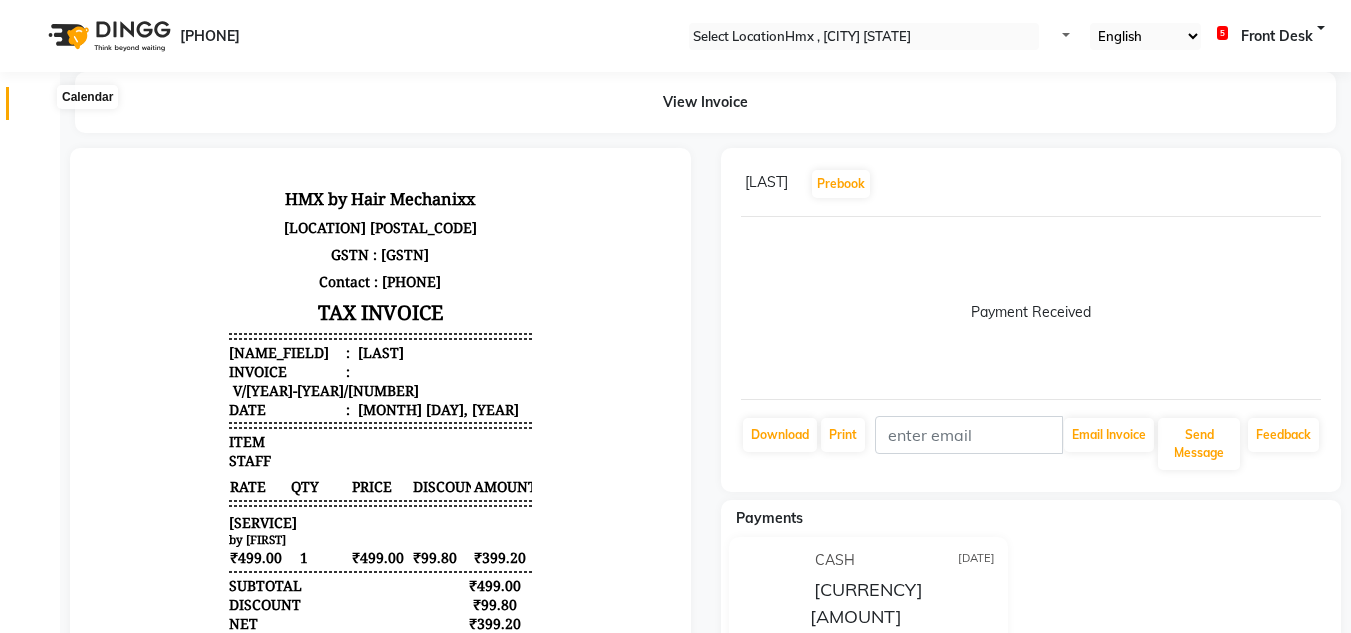 click at bounding box center [37, 108] 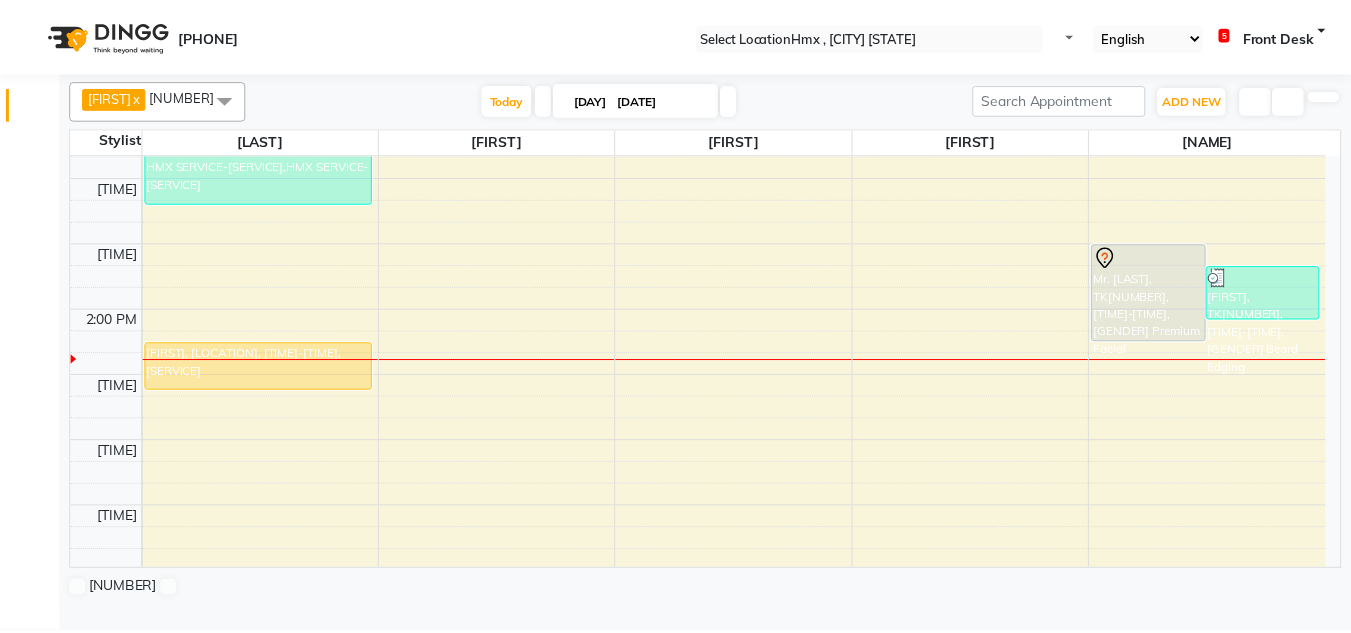 scroll, scrollTop: 197, scrollLeft: 0, axis: vertical 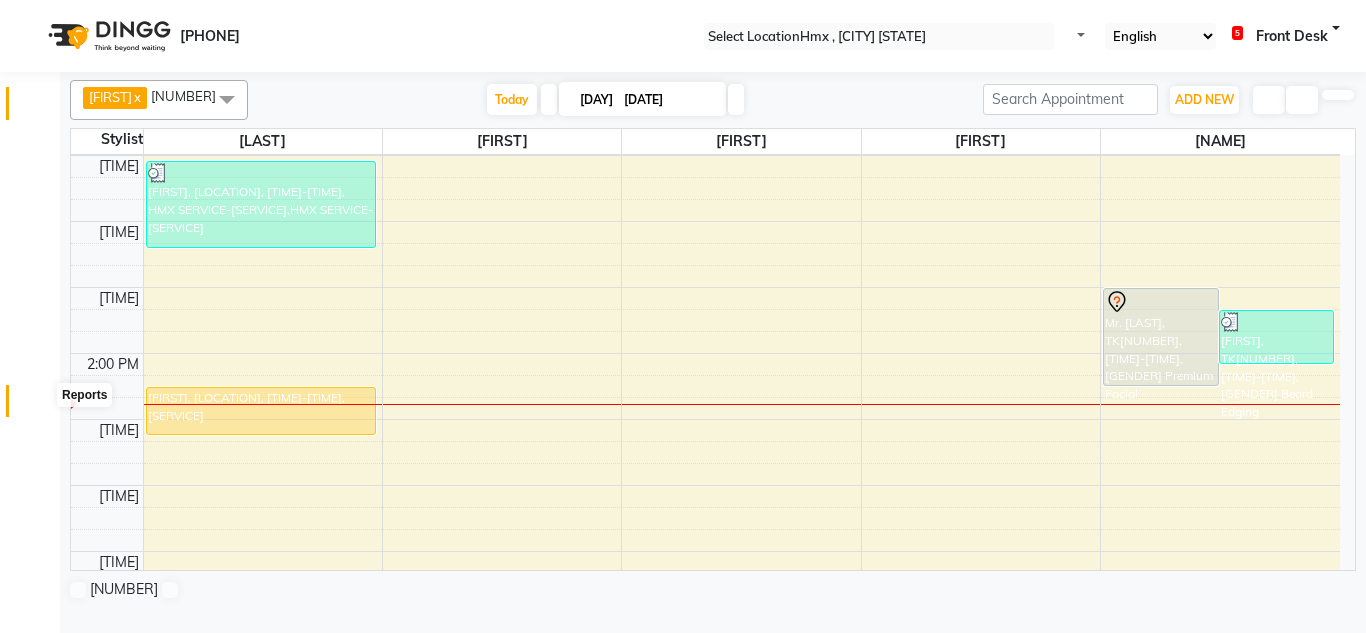 drag, startPoint x: 30, startPoint y: 411, endPoint x: 52, endPoint y: 394, distance: 27.802877 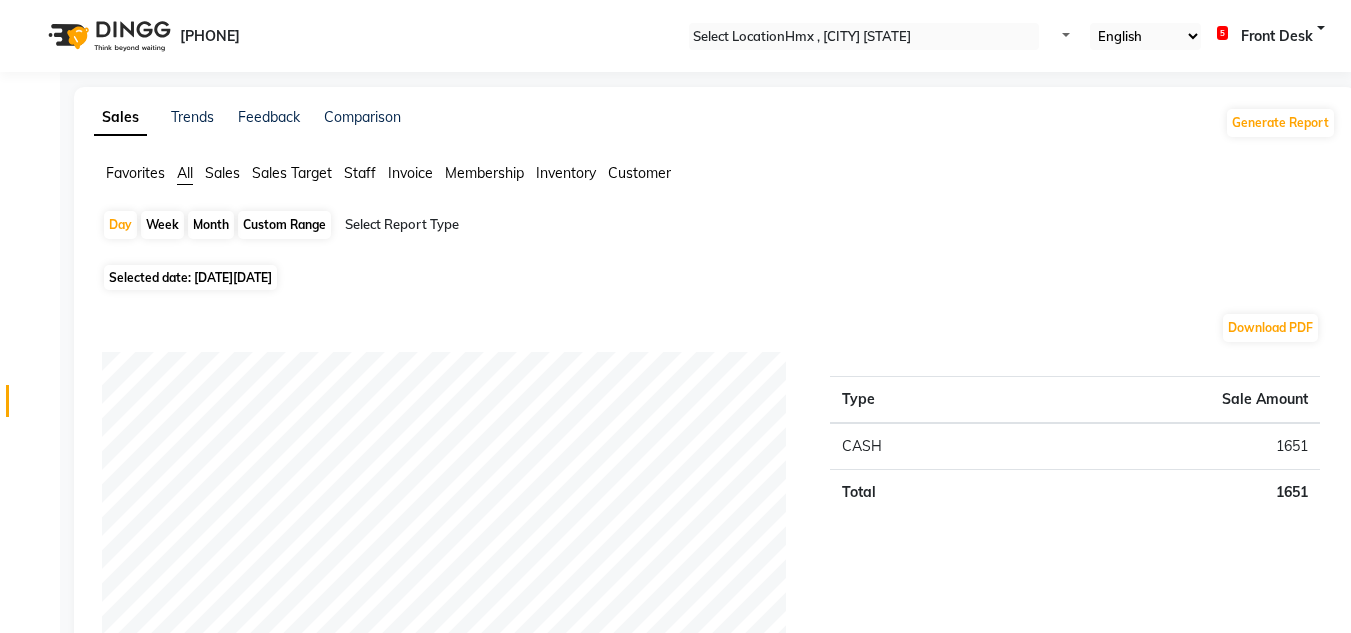 click on "Month" at bounding box center (211, 225) 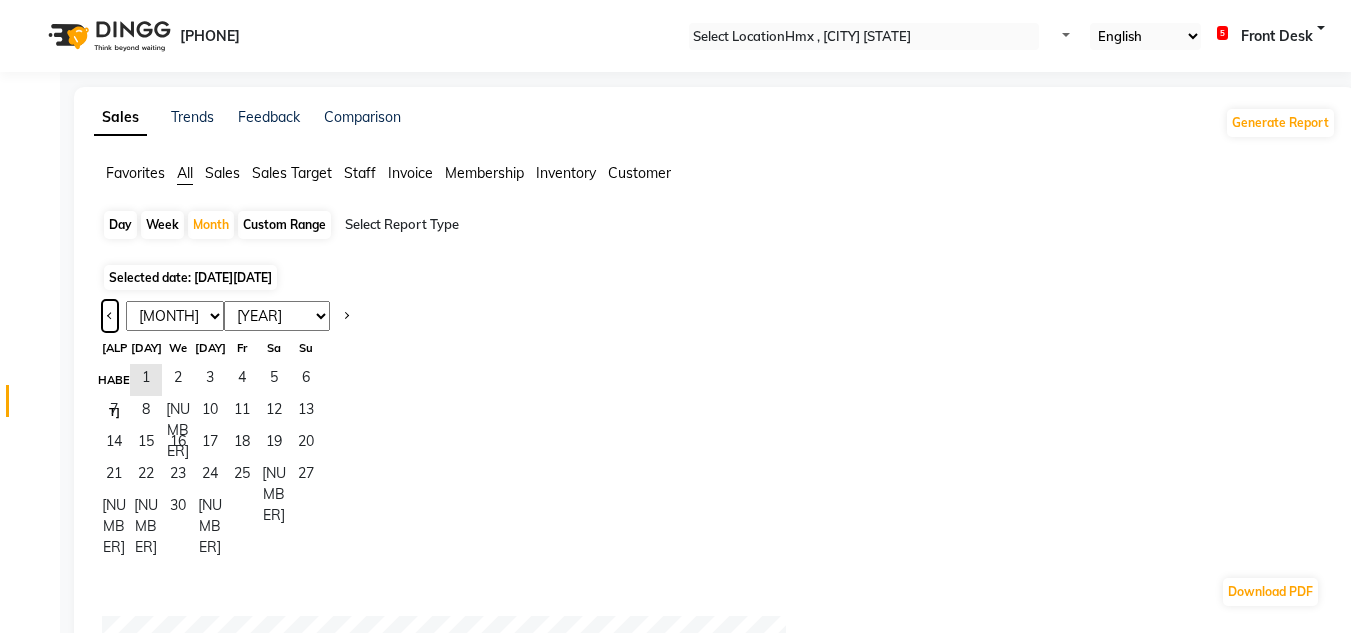 click at bounding box center [110, 316] 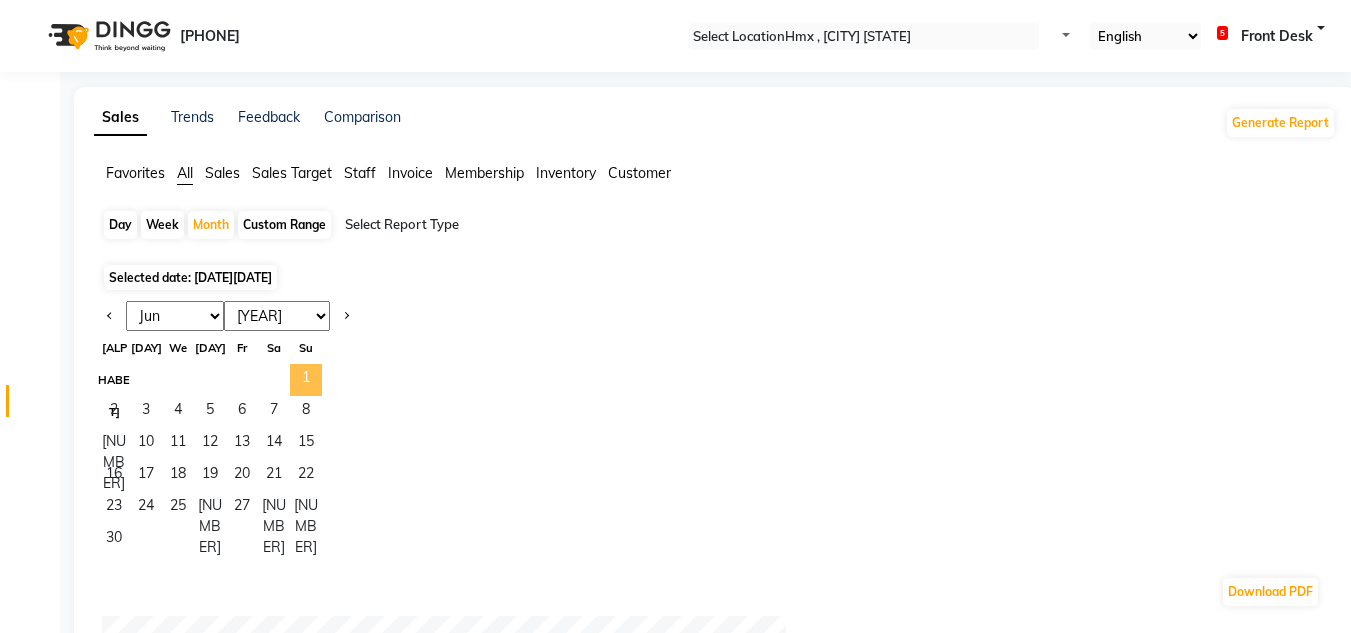 click on "1" at bounding box center (306, 380) 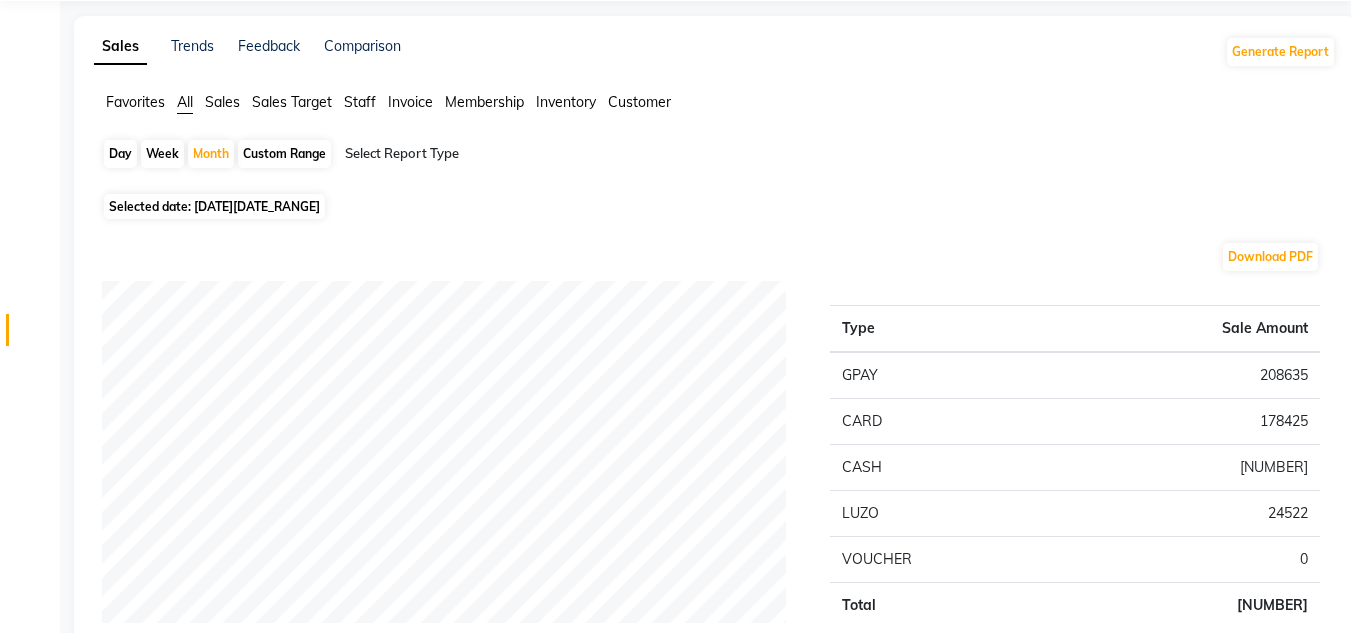 scroll, scrollTop: 0, scrollLeft: 0, axis: both 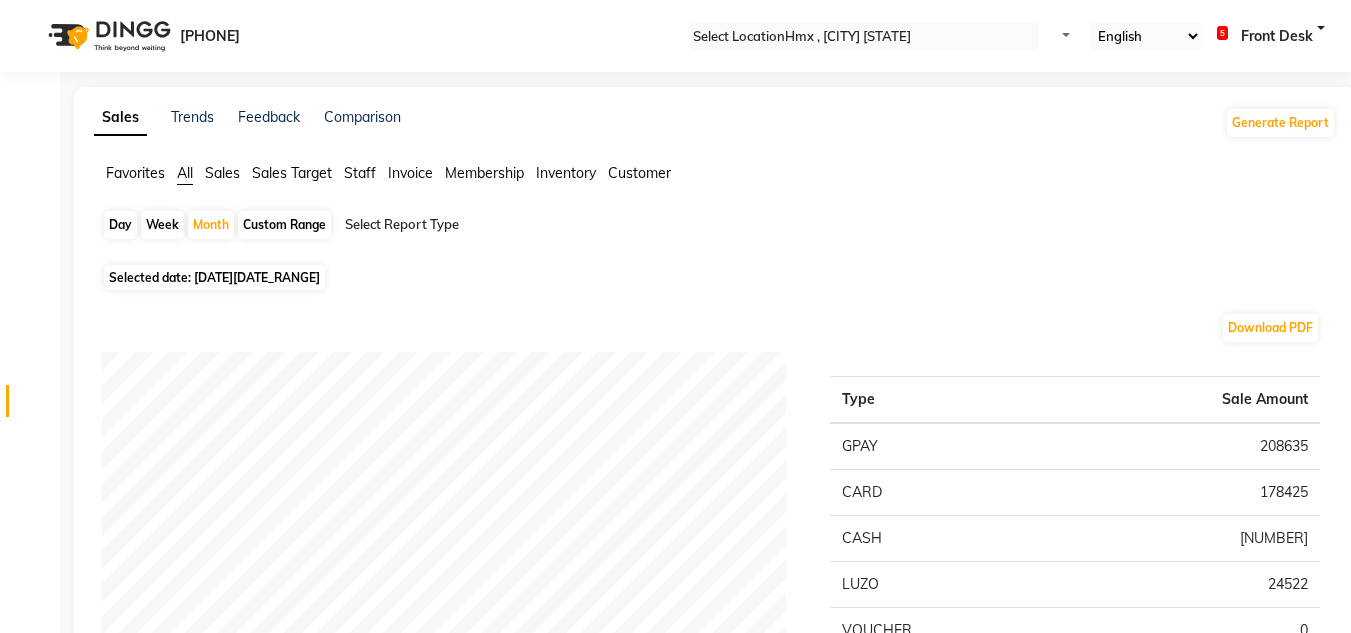 click on "Staff" at bounding box center [135, 173] 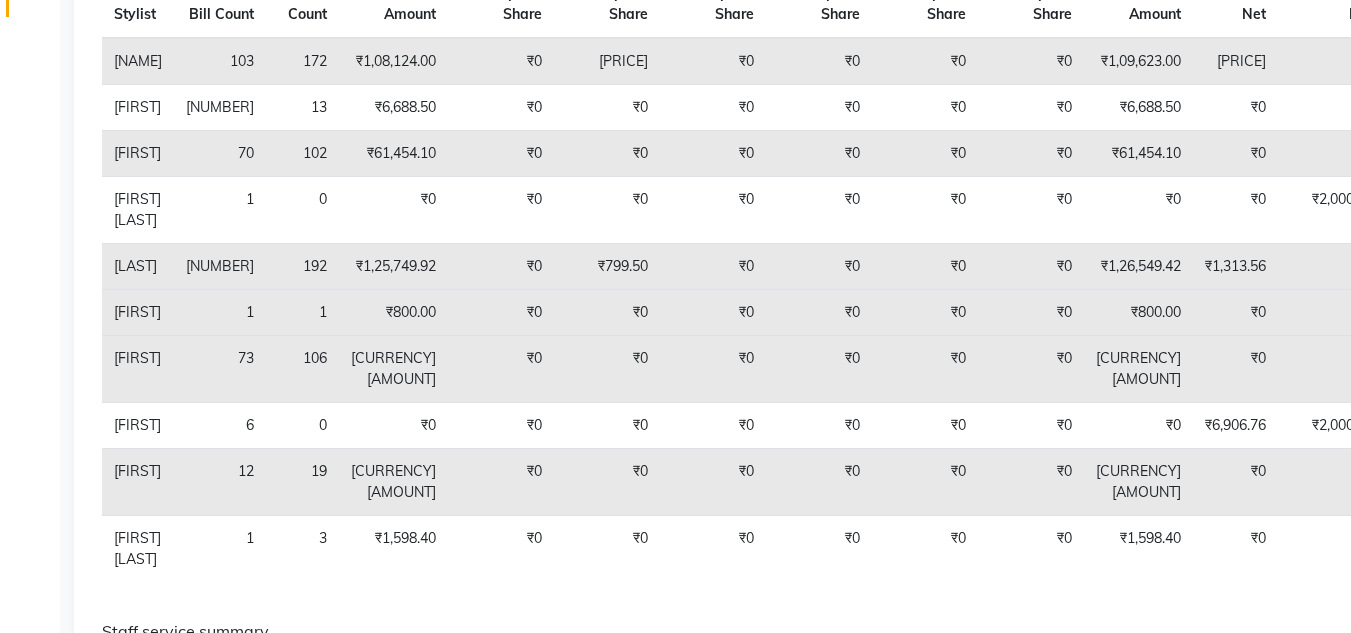 scroll, scrollTop: 0, scrollLeft: 0, axis: both 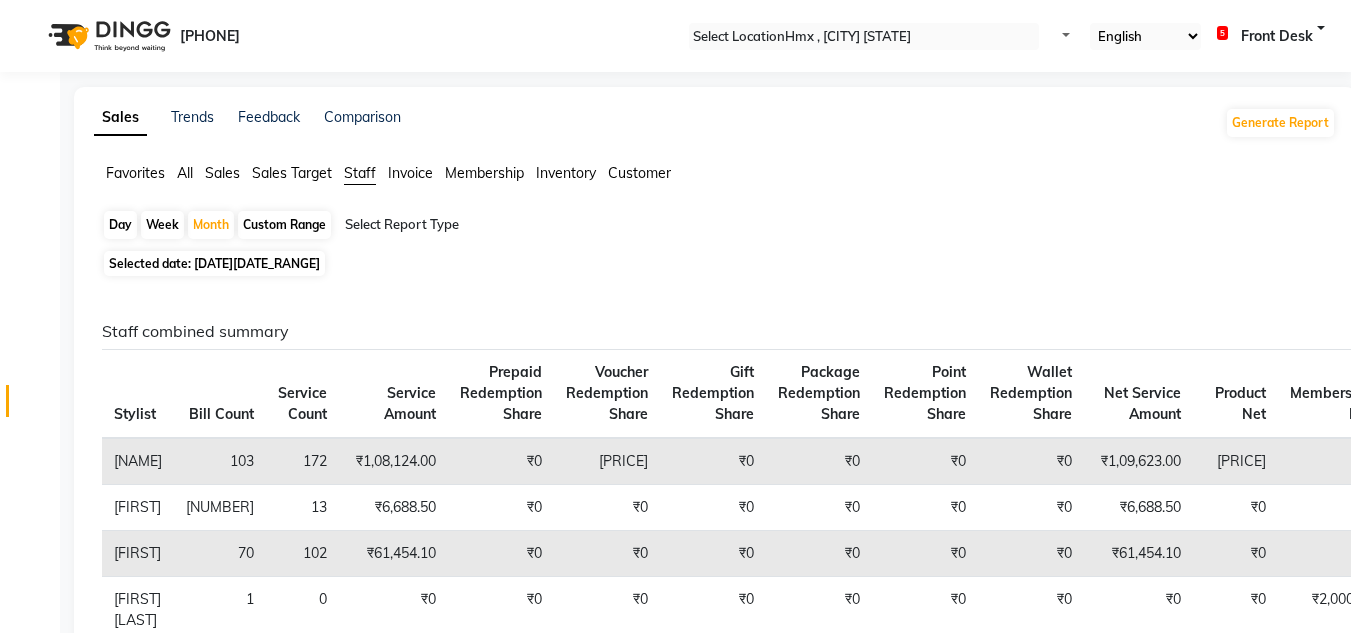 click on "Invoice" at bounding box center [135, 173] 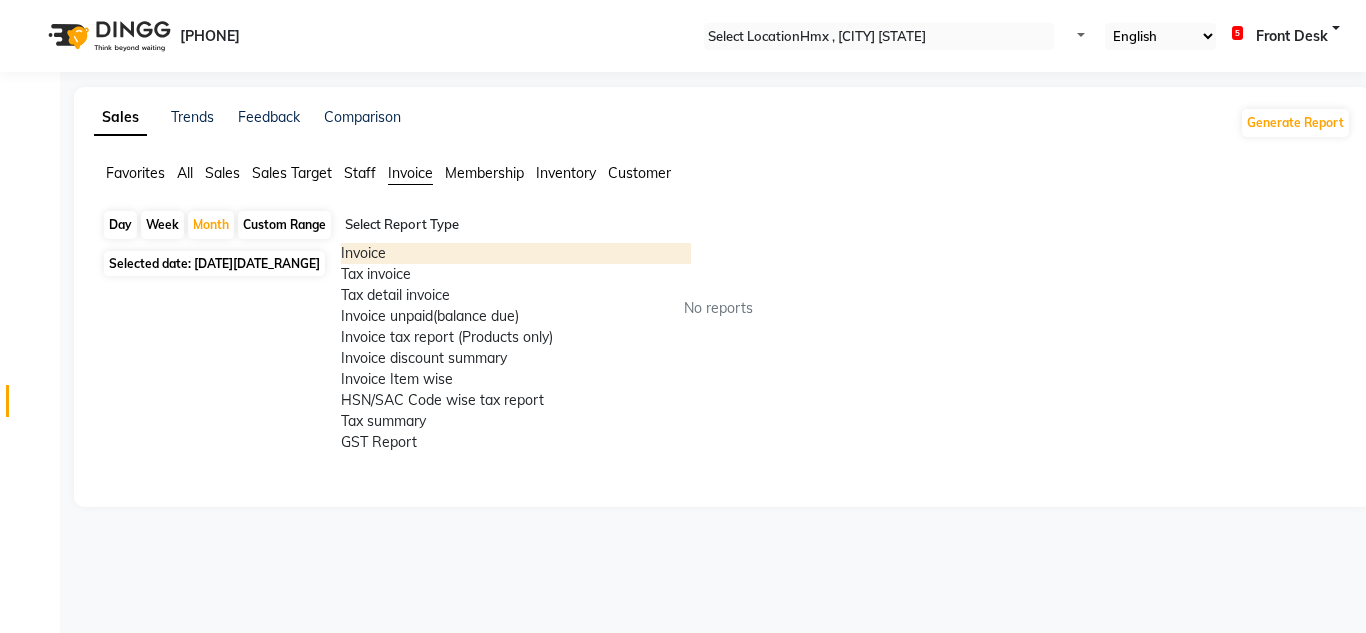 click at bounding box center [516, 225] 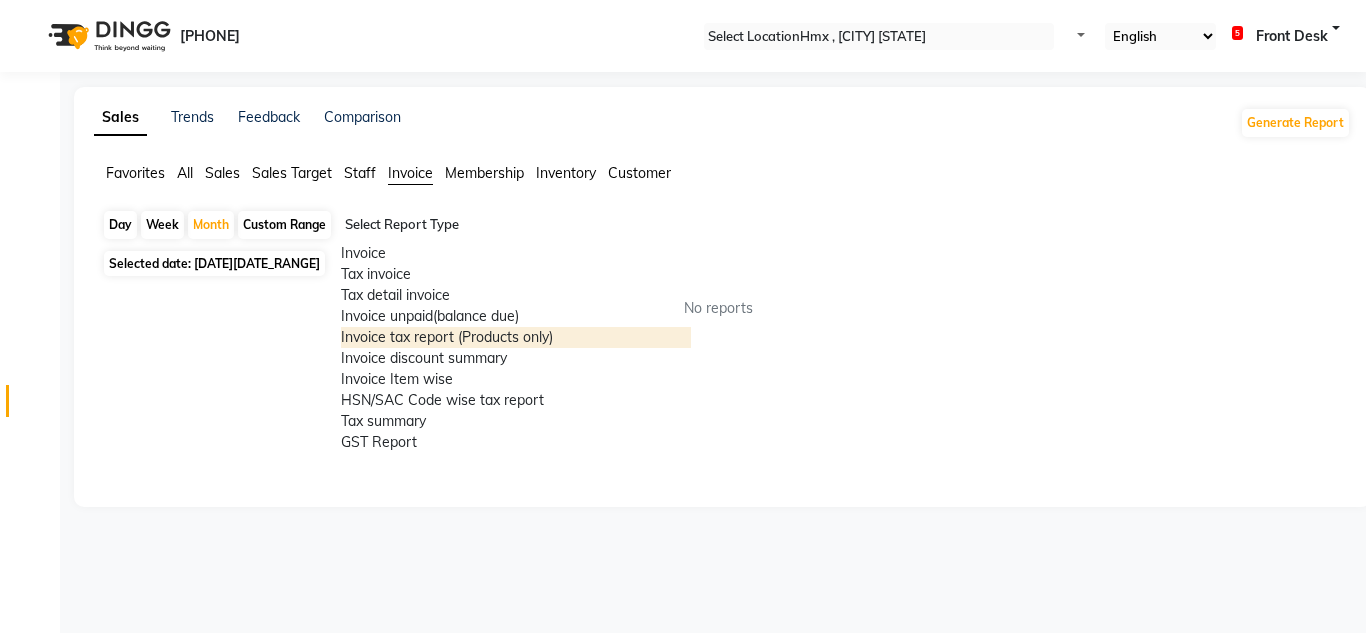 click on "Invoice tax report (Products only)" at bounding box center (516, 337) 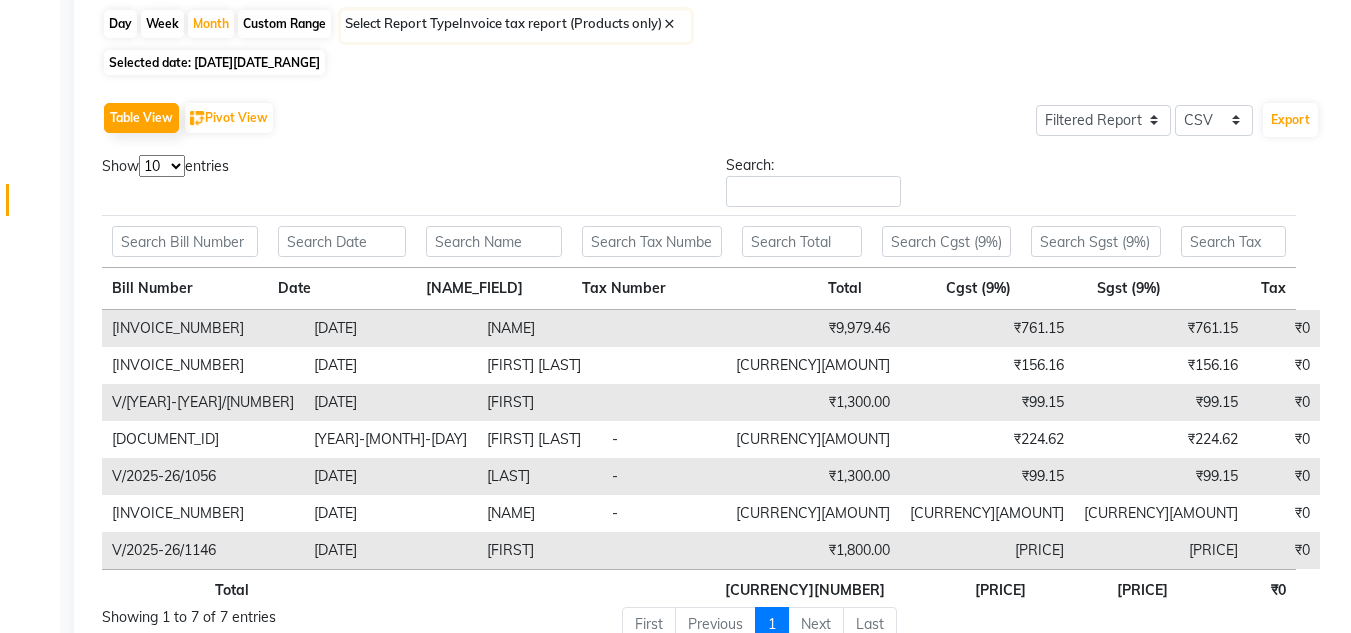 scroll, scrollTop: 289, scrollLeft: 0, axis: vertical 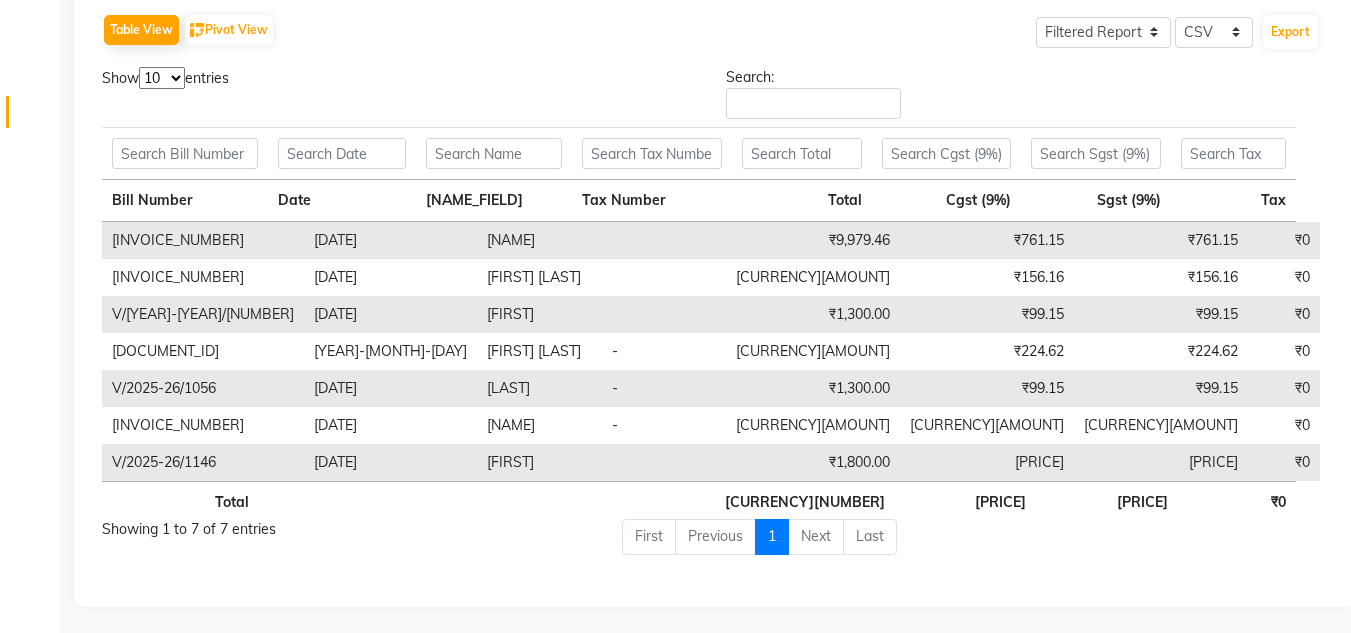 click on "Next" at bounding box center (816, 537) 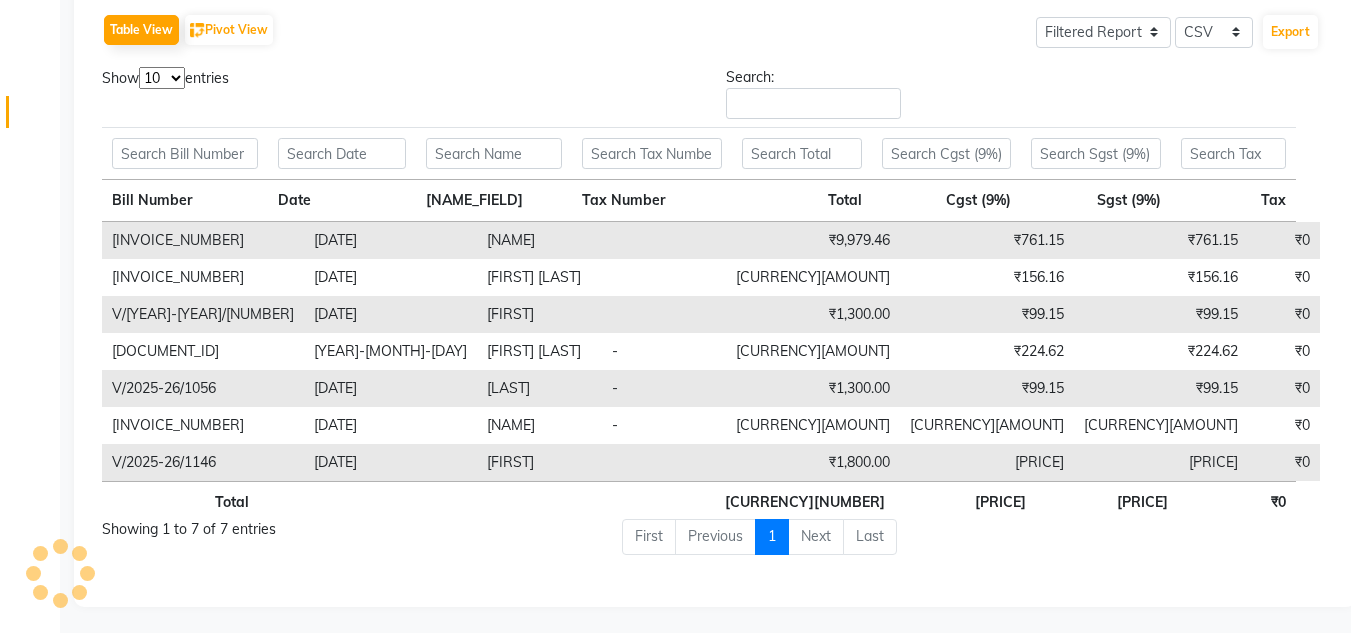 click on "Total" at bounding box center (180, 501) 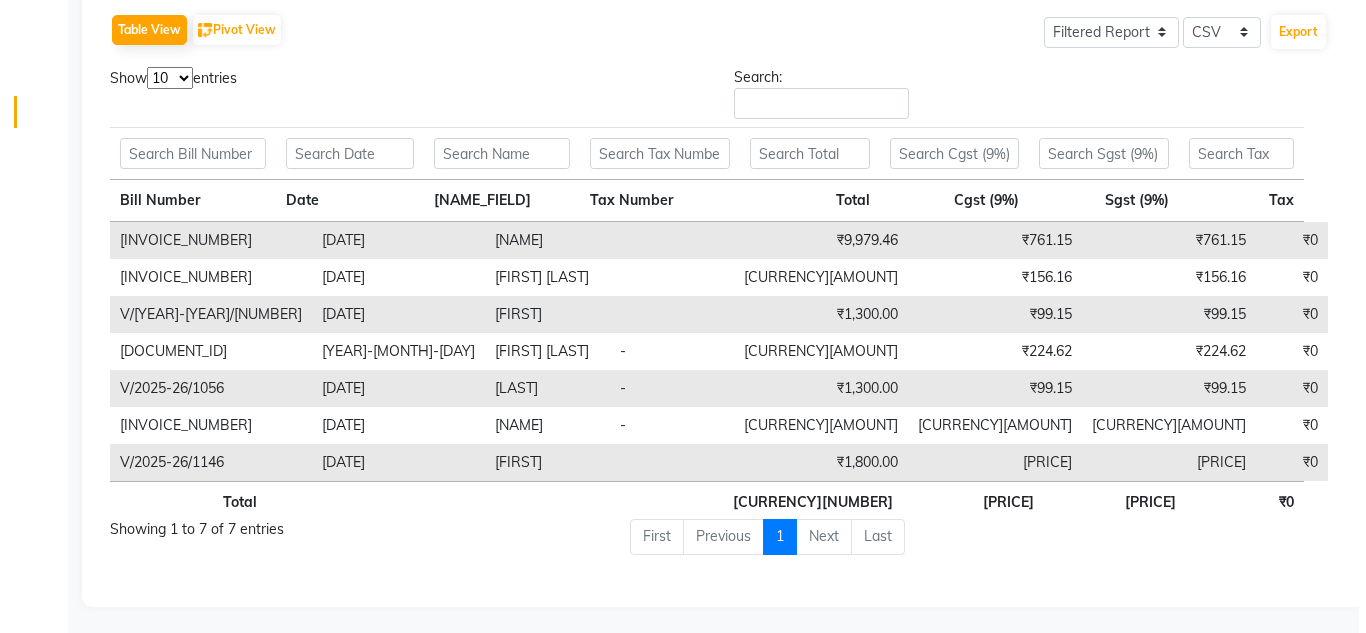 scroll, scrollTop: 0, scrollLeft: 0, axis: both 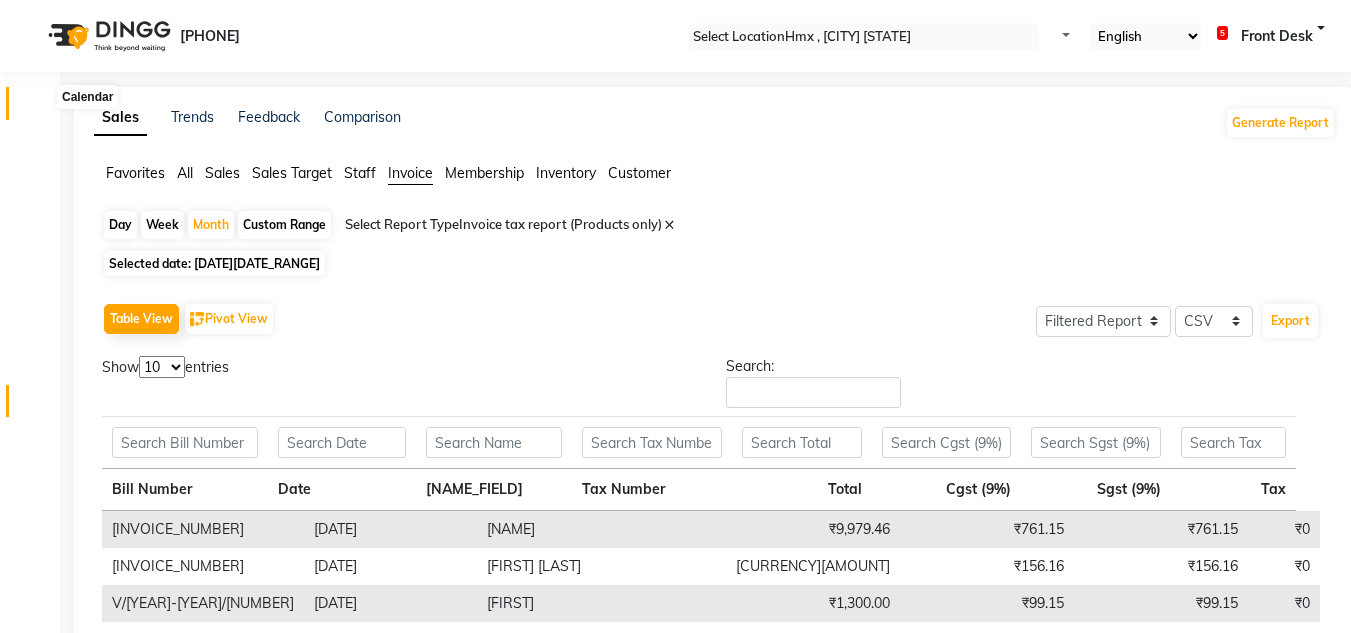 click at bounding box center [38, 108] 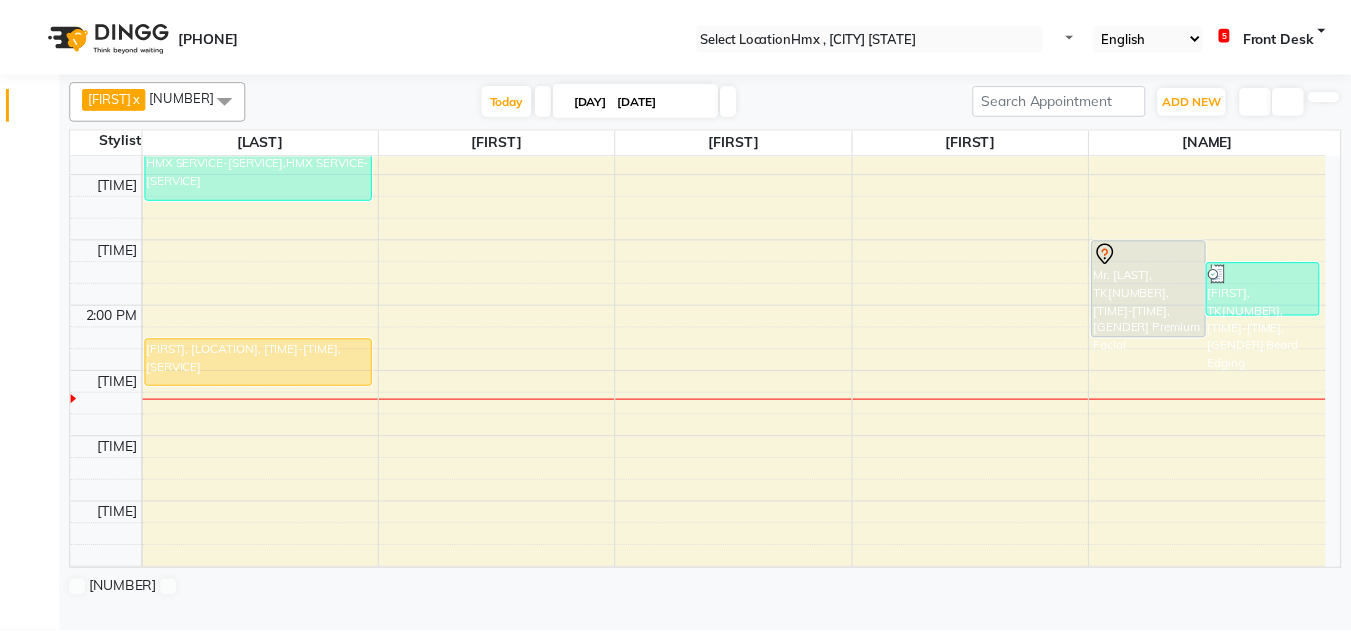 scroll, scrollTop: 300, scrollLeft: 0, axis: vertical 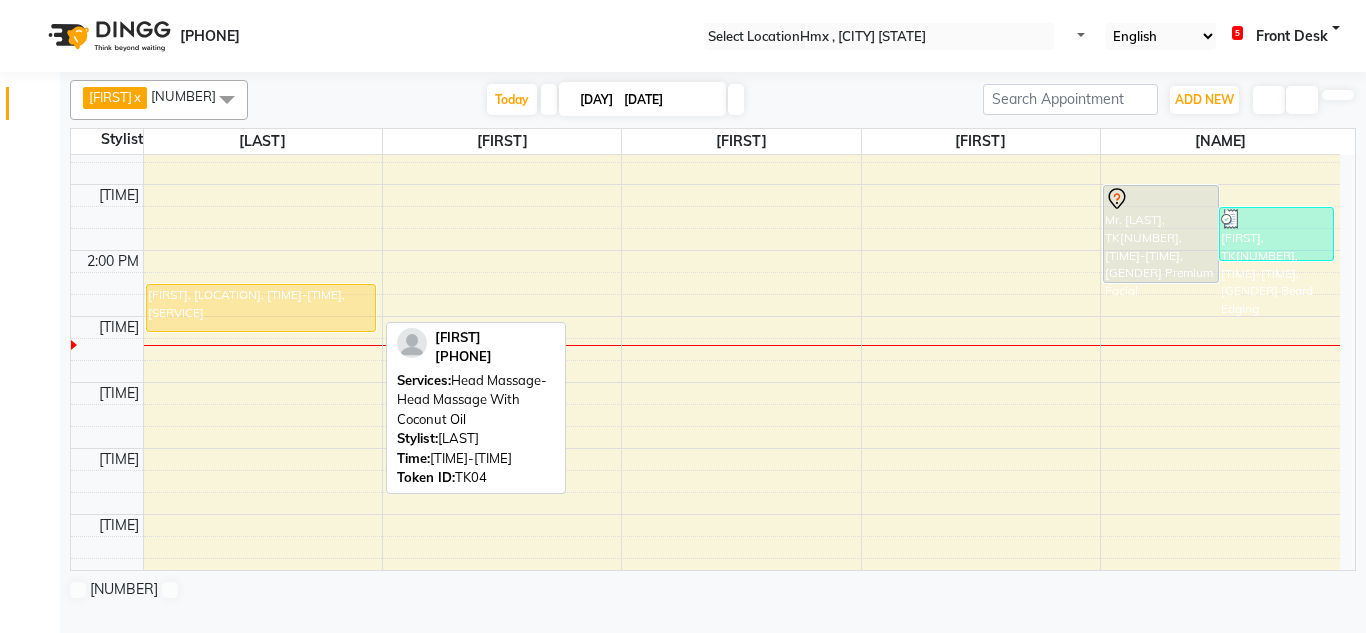 click on "[FIRST], [LOCATION], [TIME]-[TIME], [SERVICE]" at bounding box center (261, 308) 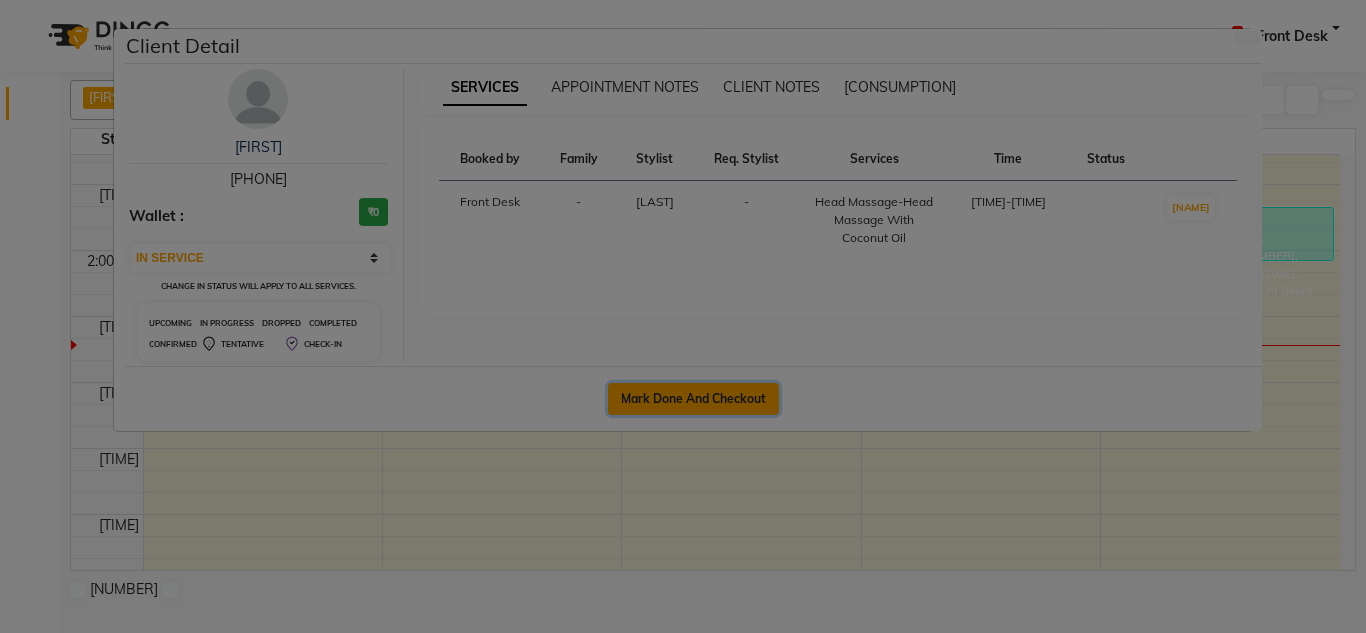 click on "Mark Done And Checkout" at bounding box center (693, 399) 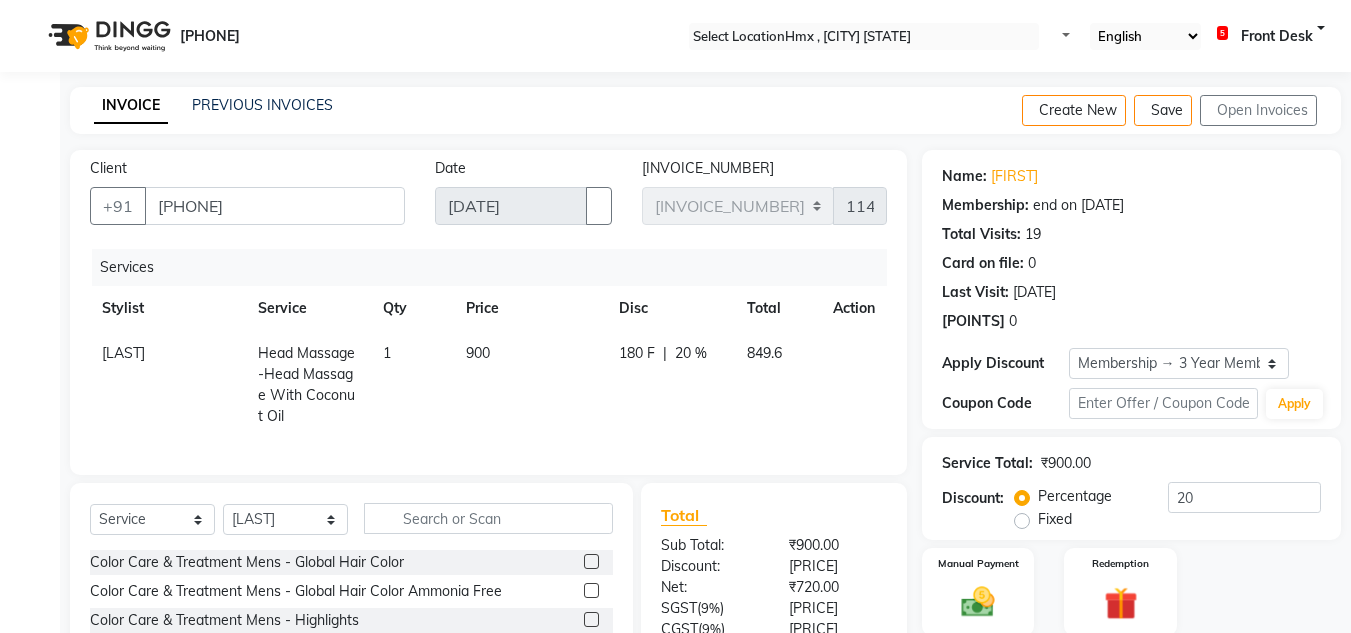 click on "900" at bounding box center (530, 385) 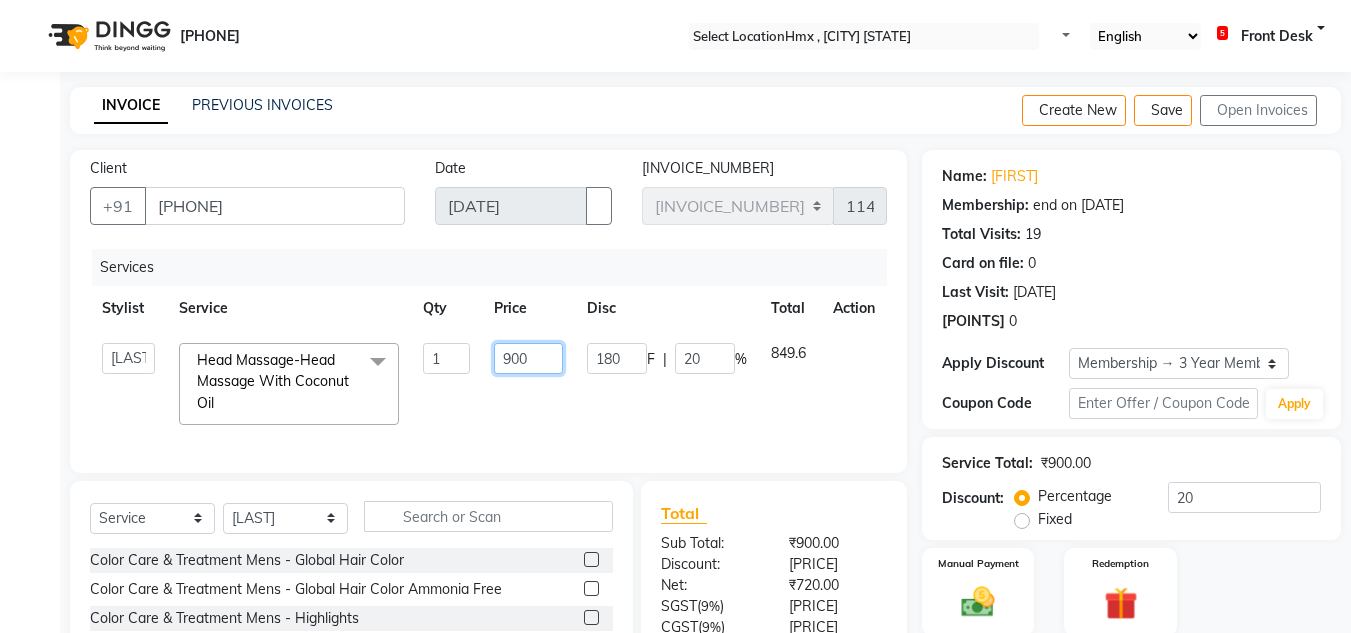 drag, startPoint x: 539, startPoint y: 363, endPoint x: 456, endPoint y: 373, distance: 83.60024 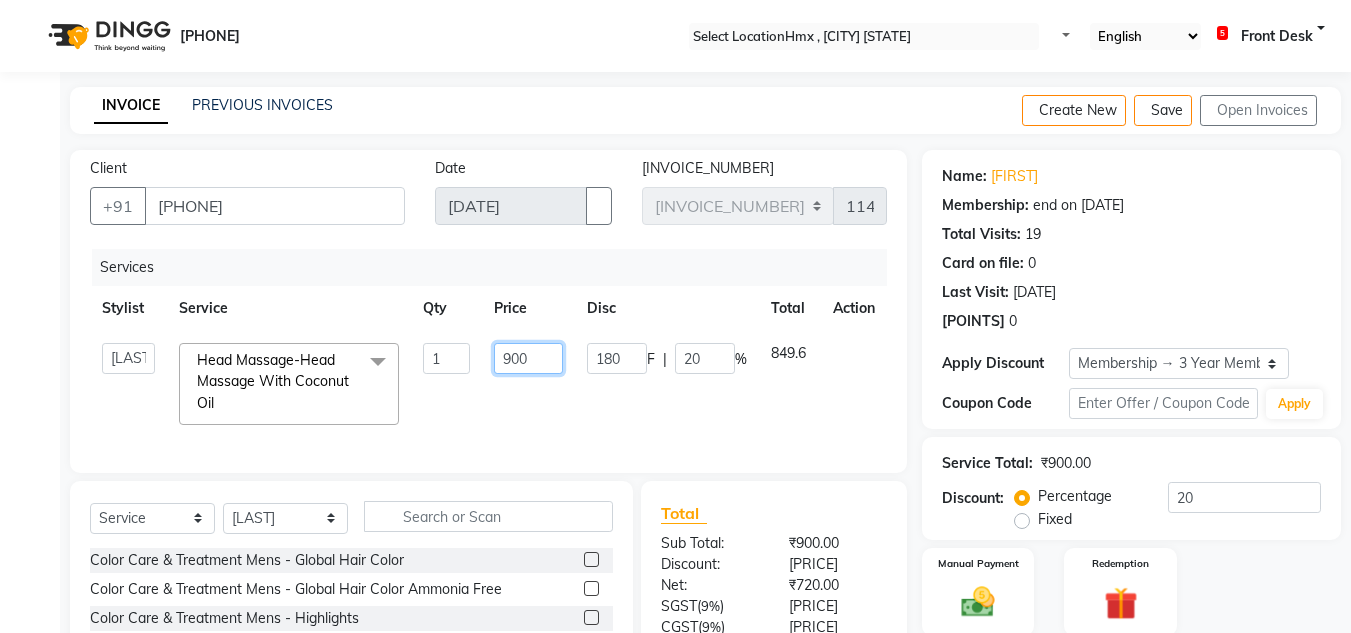 click on "[NAME] [NAME] [NAME] [NAME] [NAME] [NAME] [NAME] [NAME] [NAME] [NAME] [NAME] [NAME] [NAME] [NAME] [NAME] [NAME] Head Massage-Head Massage With Coconut Oil  x Color Care & Treatment Mens  - Global Hair Color Color Care & Treatment Mens  - Global Hair Color Ammonia Free Color Care & Treatment Mens  - Highlights Color Care & Treatment Mens  - Beard Color Color Care & Treatment Mens  - Beard Color Ammonia Free Color Care & Treatment Mens  - Beard Color Beign Color Care & Treatment Mens  - Moustache Color Color Care & Treatment Mens  - Side Lock Hairline Color Color Care & Treatment Mens-Color Care & Treatment Mens  - Global Hair Color Color Care & Treatment Mens-Color Care & Treatment Mens  - Global Hair Color Ammonia Free Color Care & Treatment Mens-Color Care & Treatment Mens  - Highlights Color Care & Treatment Mens-Color Care & Treatment Mens  - Beard Color Color Care & Treatment Mens-Color Care & Treatment Mens  - Beard Color Ammonia Free 1 [AMOUNT]" at bounding box center (488, 384) 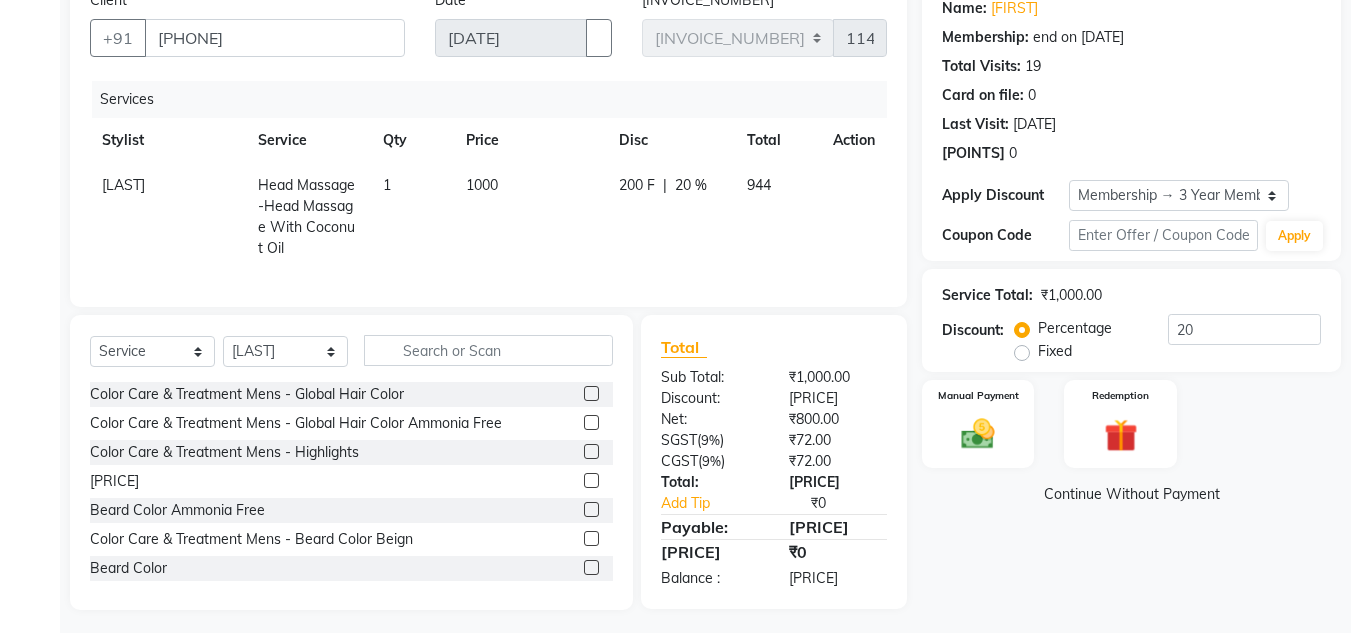 scroll, scrollTop: 189, scrollLeft: 0, axis: vertical 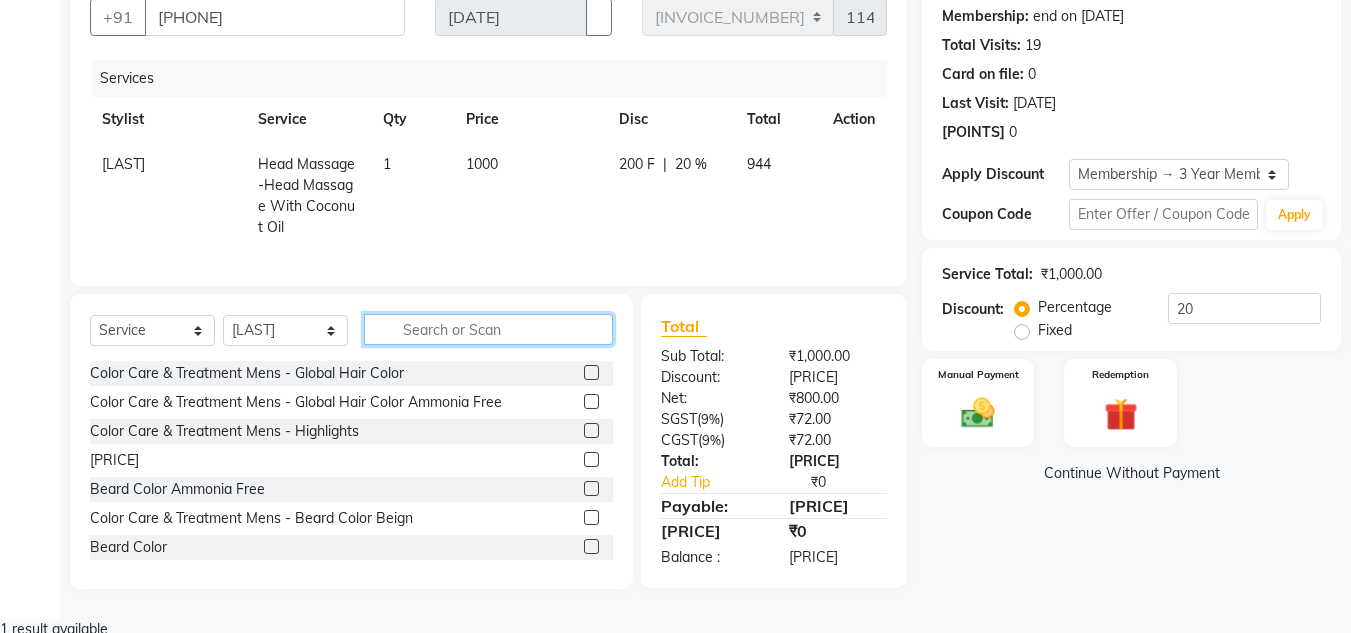 click at bounding box center [488, 329] 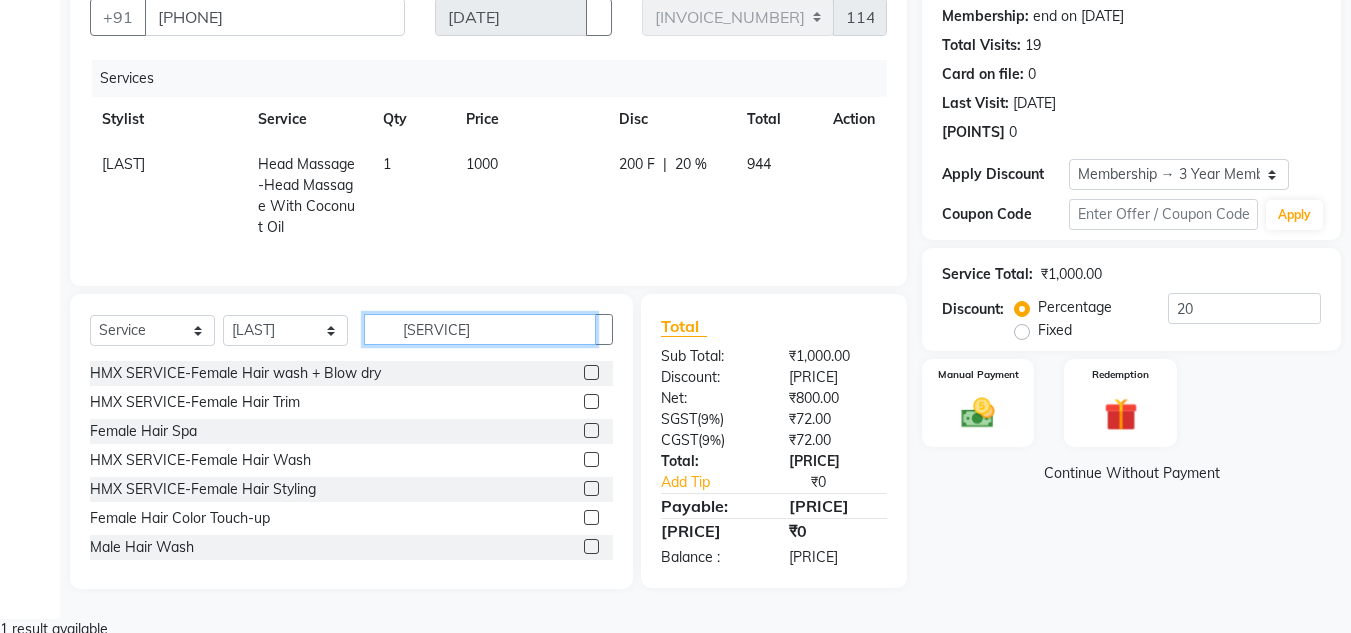 scroll, scrollTop: 188, scrollLeft: 0, axis: vertical 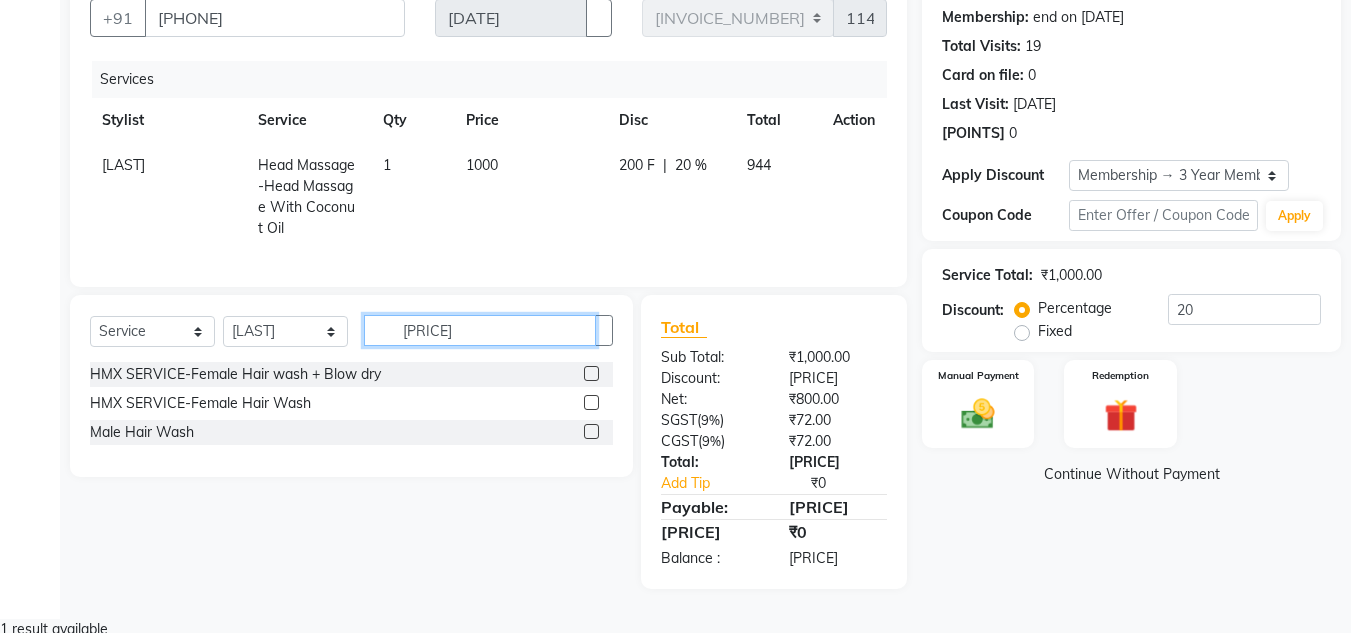 type on "[PRICE]" 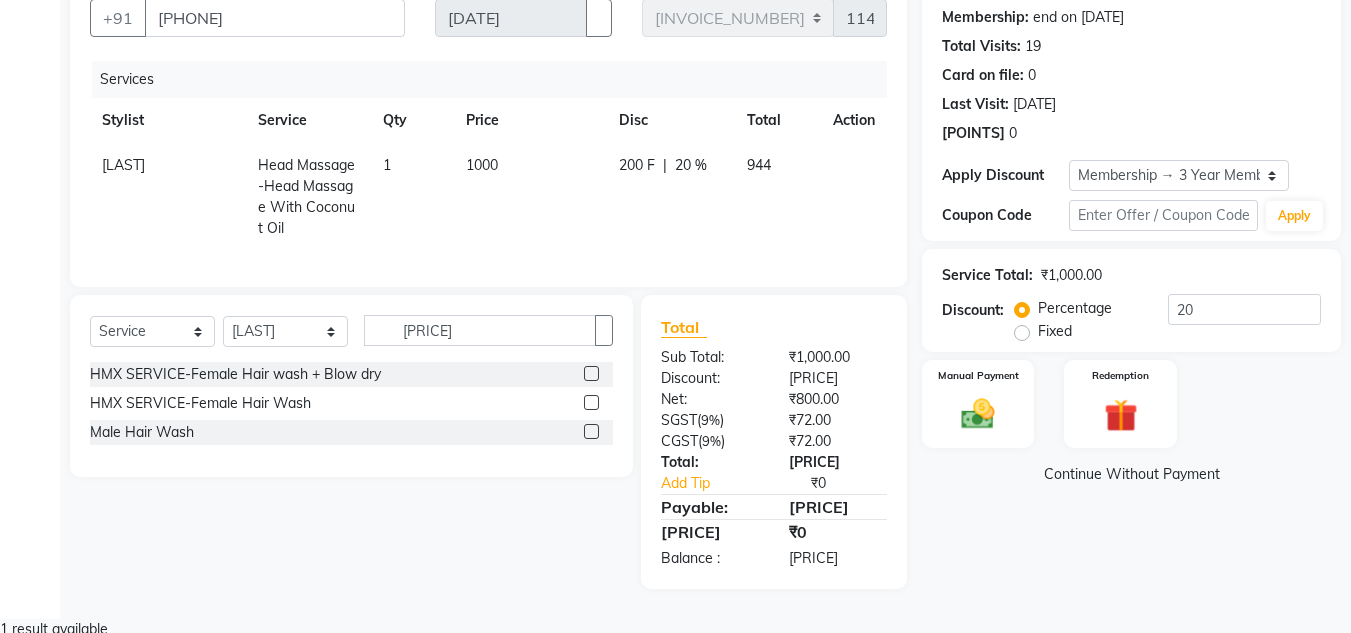 click at bounding box center (591, 431) 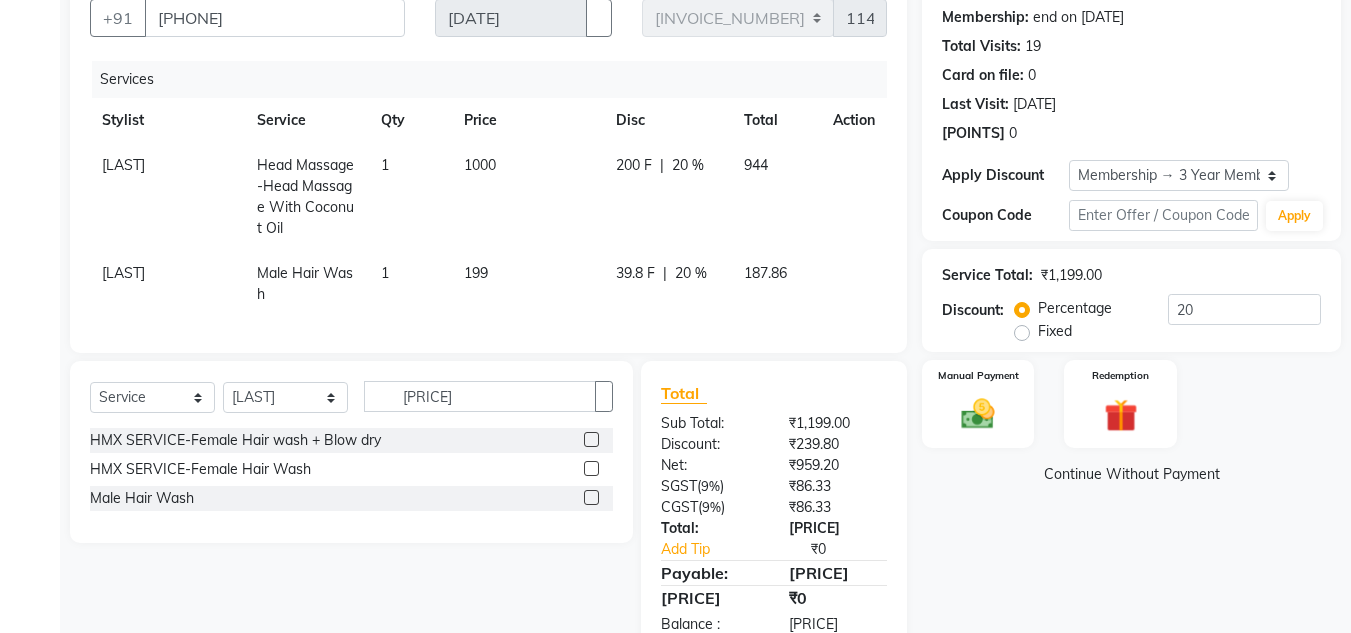 click on "199" at bounding box center [528, 197] 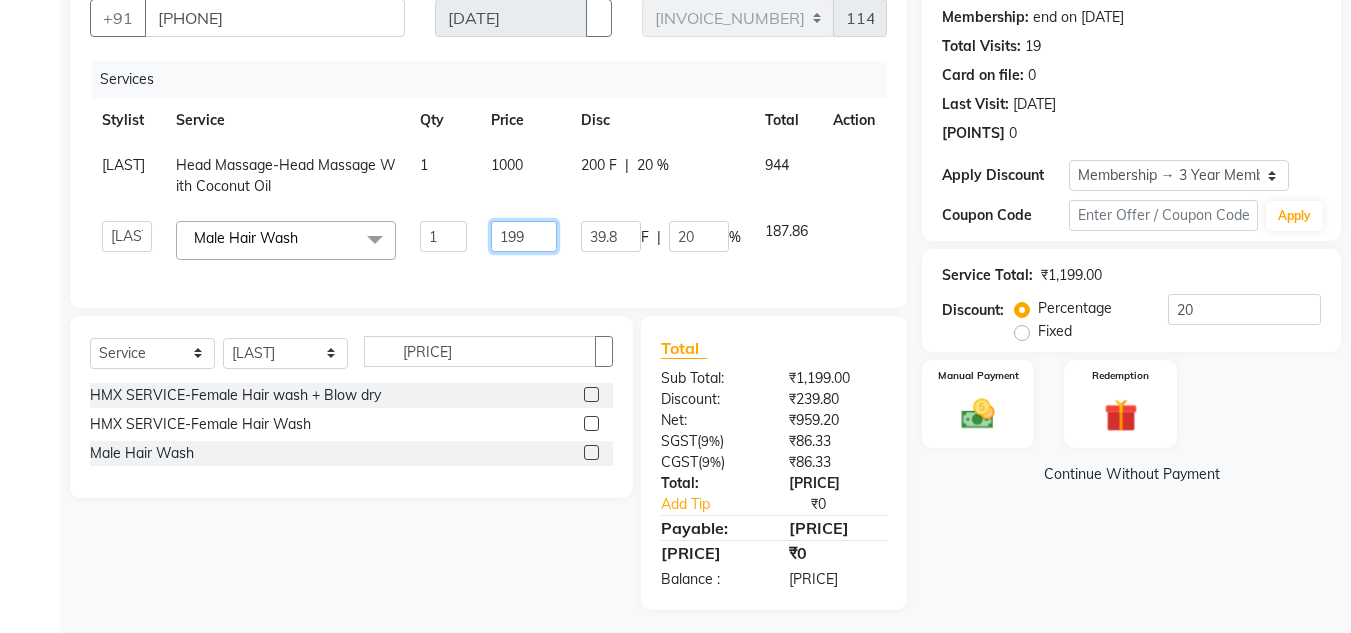 click on "199" at bounding box center (443, 236) 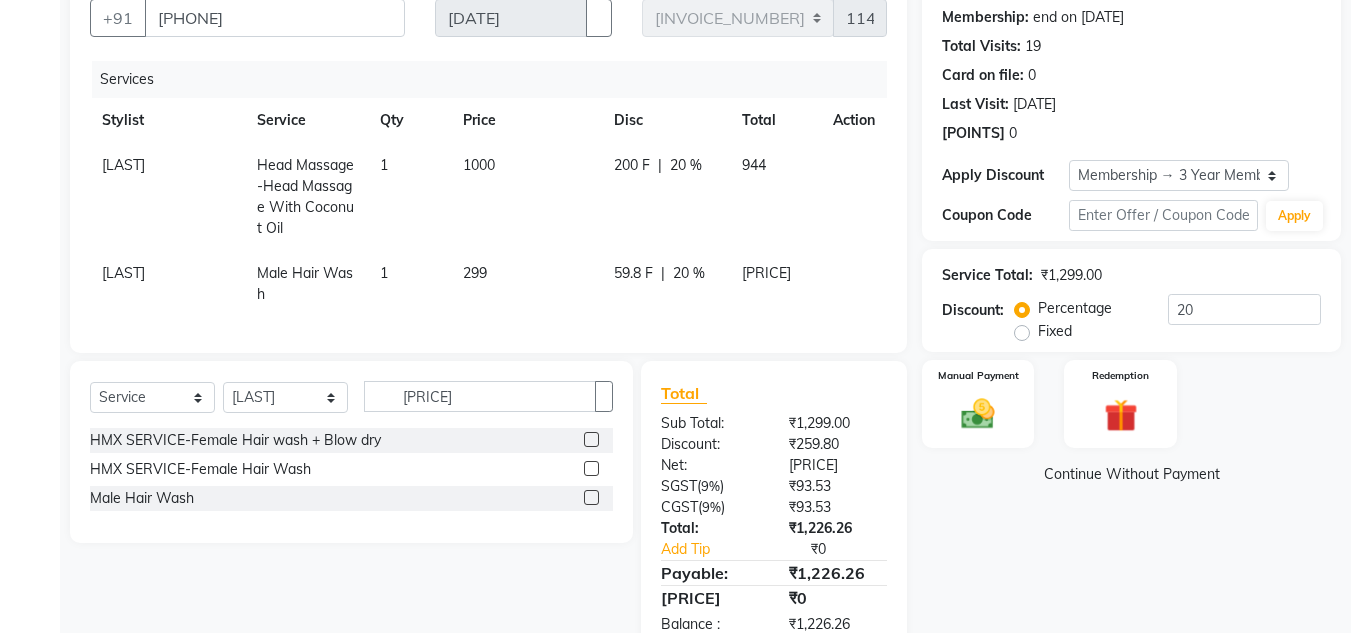 scroll, scrollTop: 254, scrollLeft: 0, axis: vertical 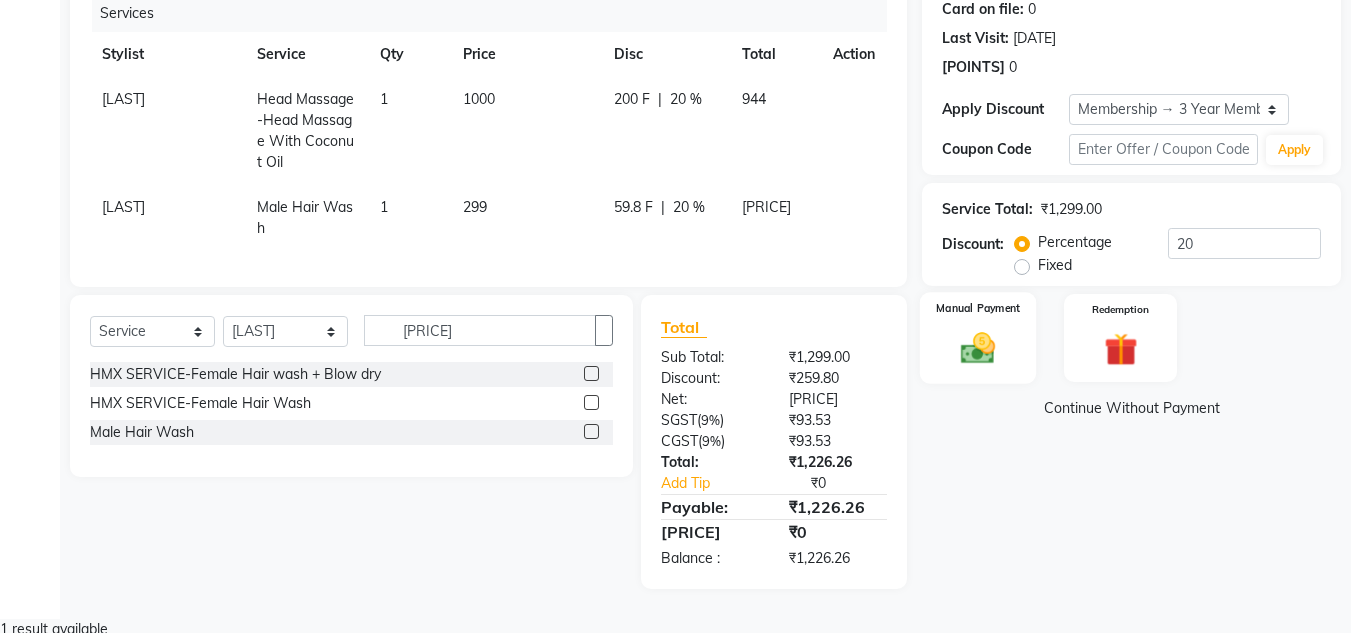 click at bounding box center (978, 348) 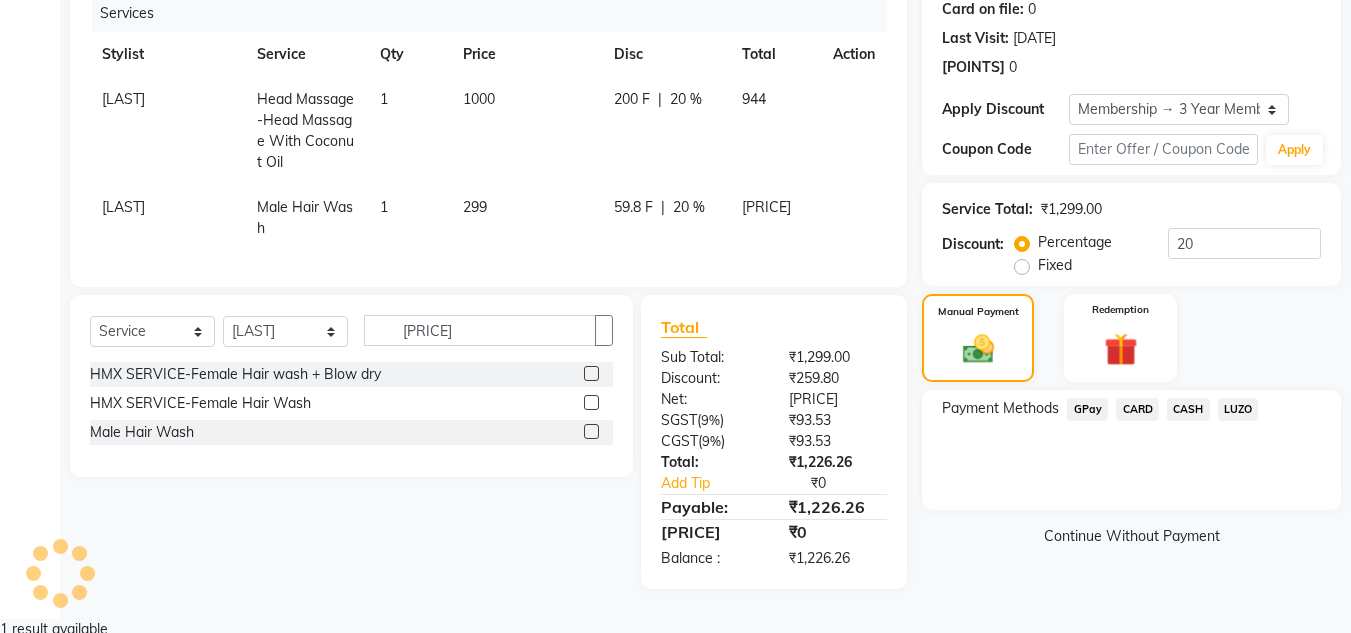 click on "GPay" at bounding box center [1087, 409] 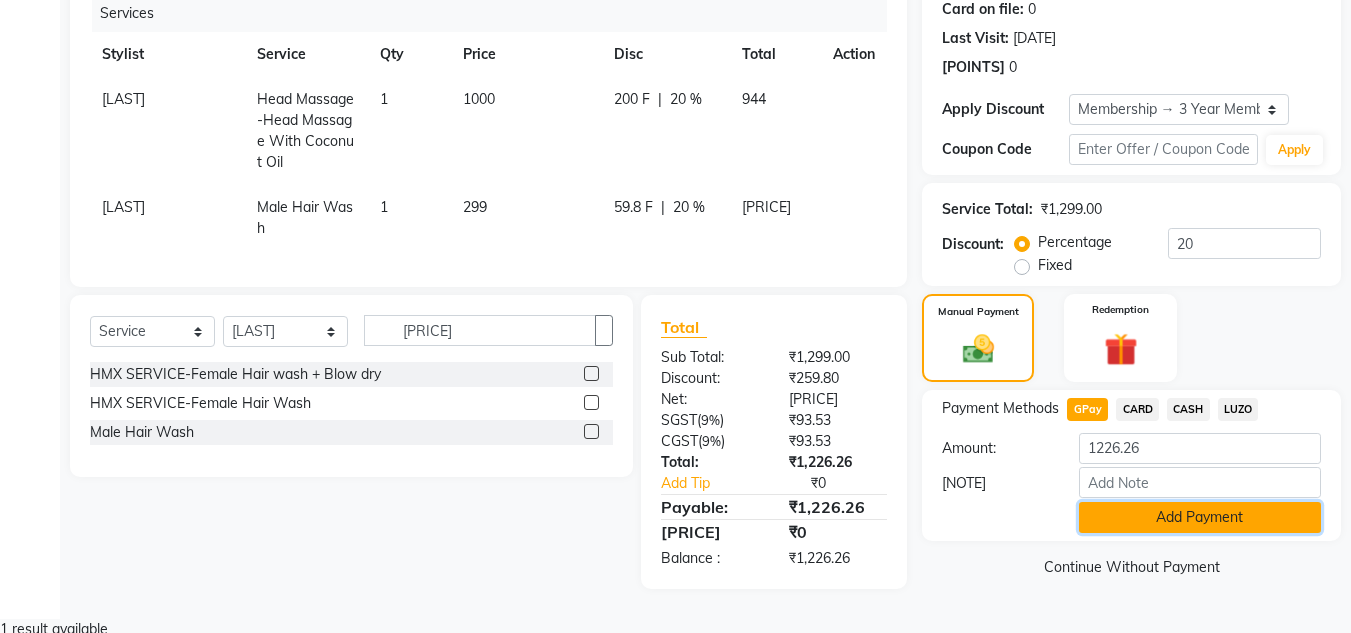 click on "Add Payment" at bounding box center [1200, 517] 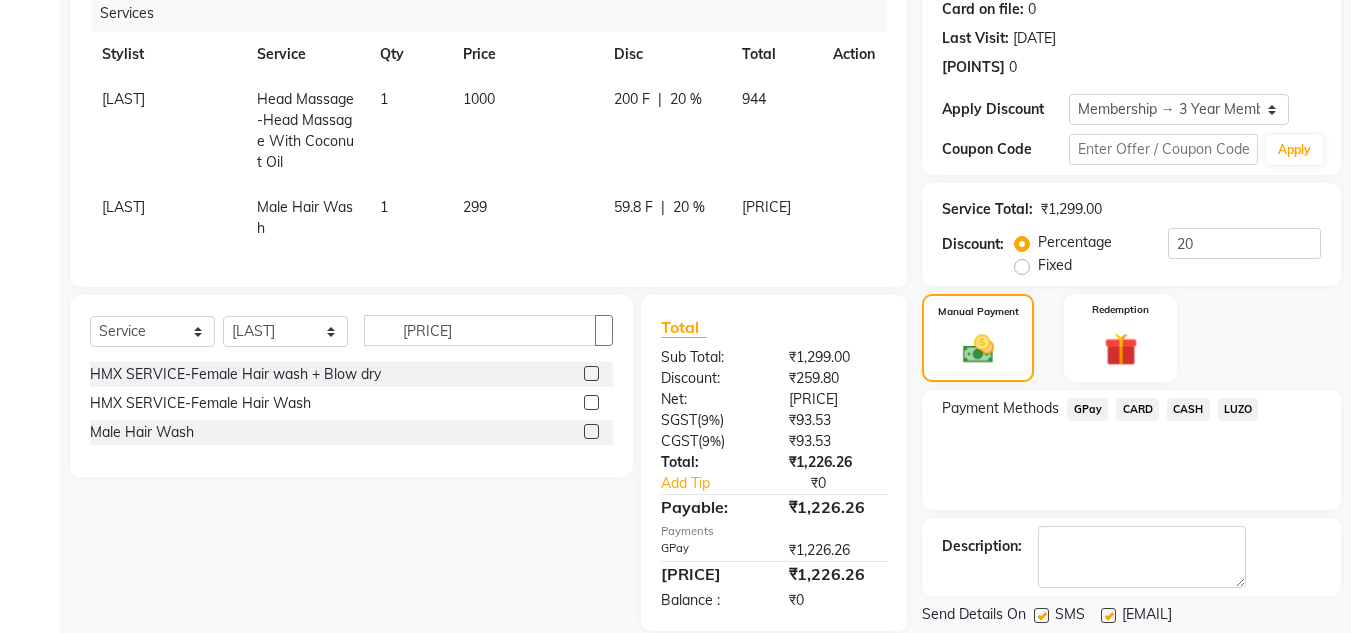 scroll, scrollTop: 322, scrollLeft: 0, axis: vertical 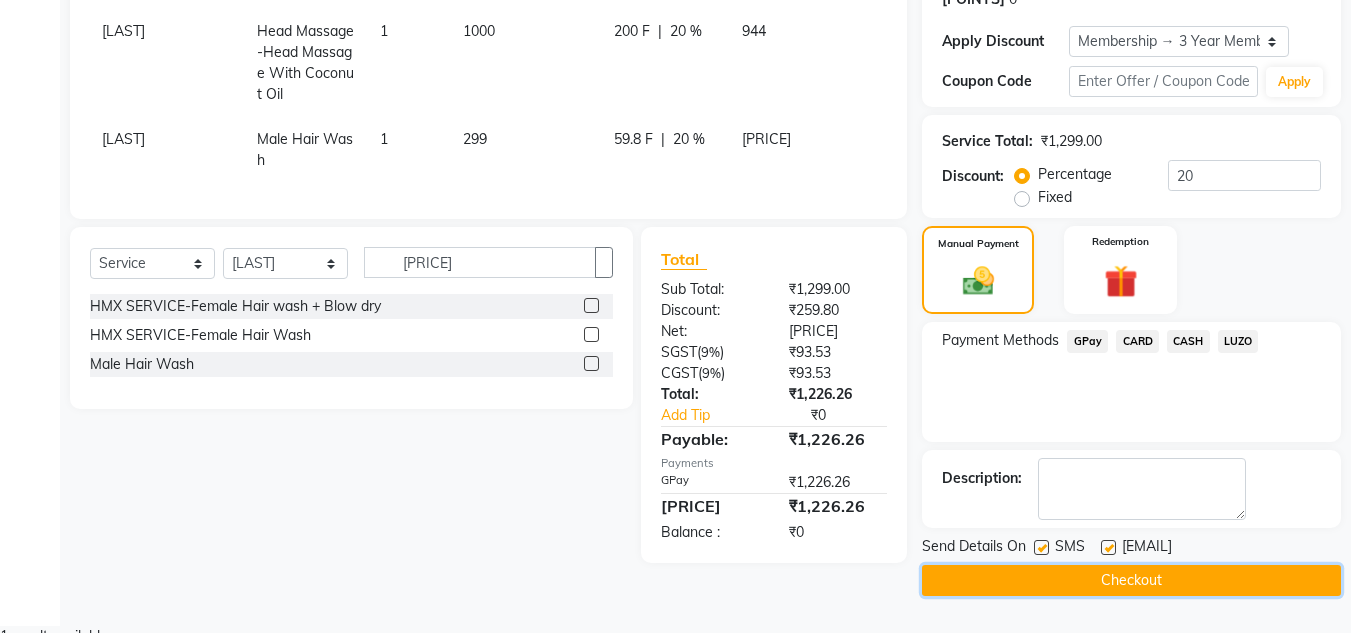 click on "Checkout" at bounding box center (1131, 580) 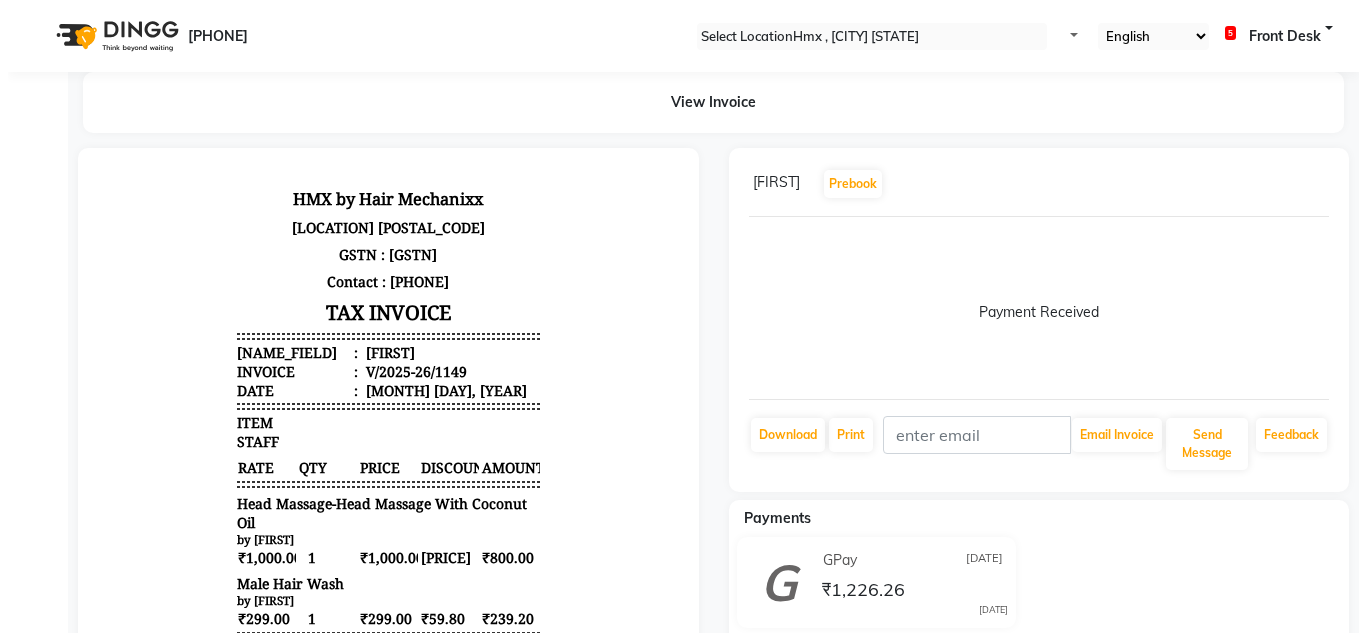 scroll, scrollTop: 0, scrollLeft: 0, axis: both 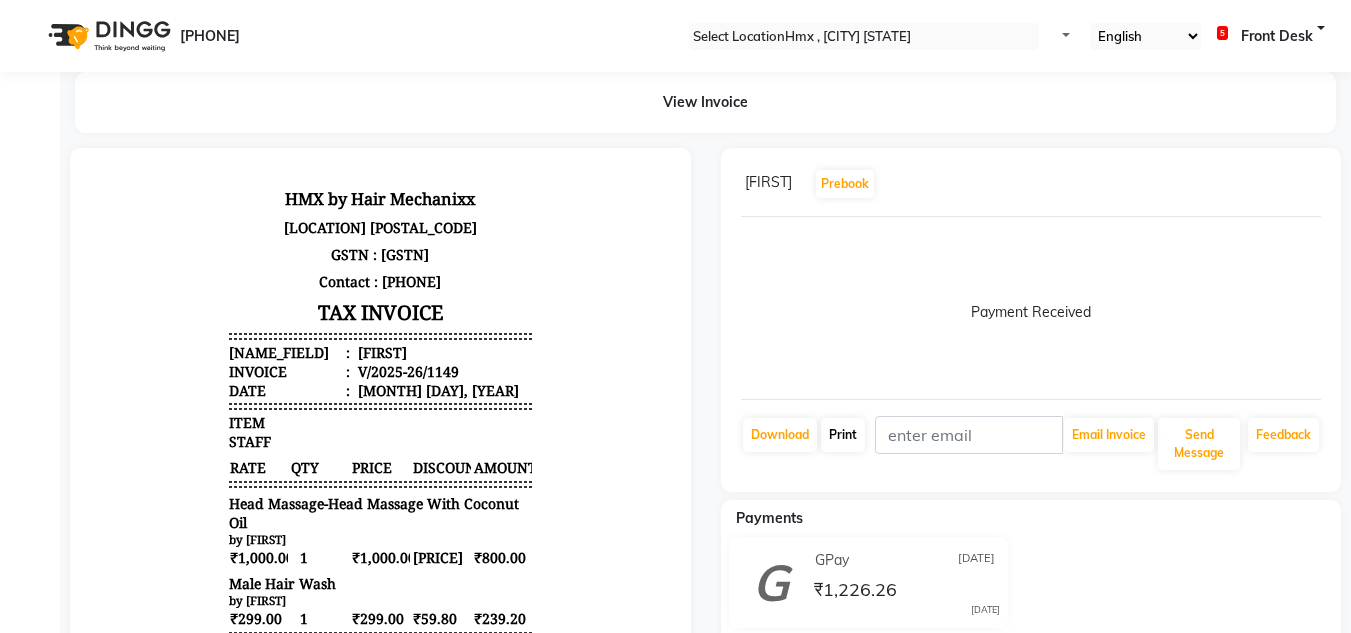click on "Print" at bounding box center (780, 435) 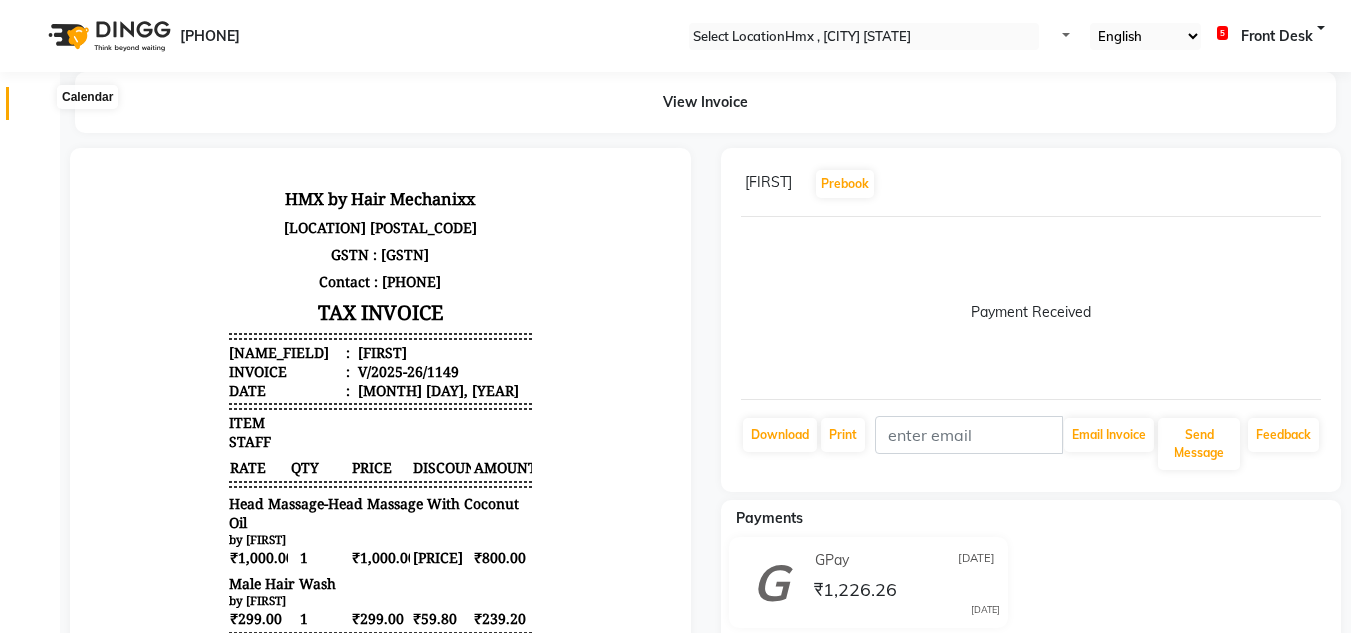 click at bounding box center (37, 108) 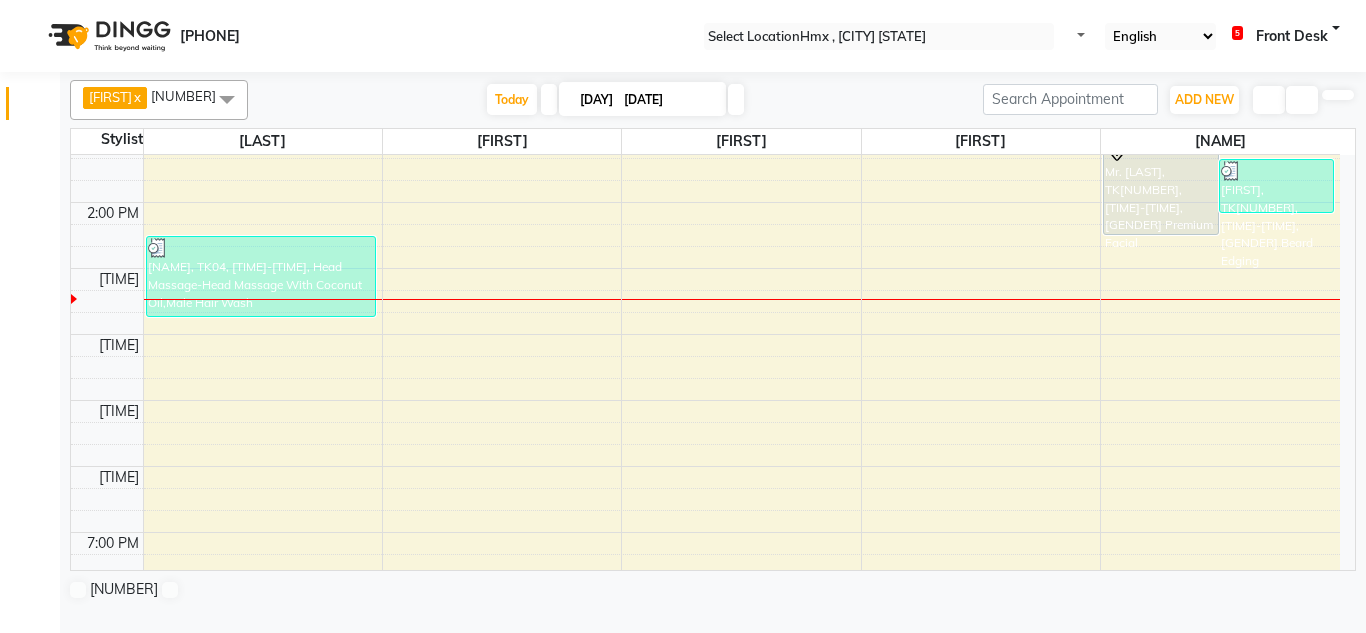 scroll, scrollTop: 300, scrollLeft: 0, axis: vertical 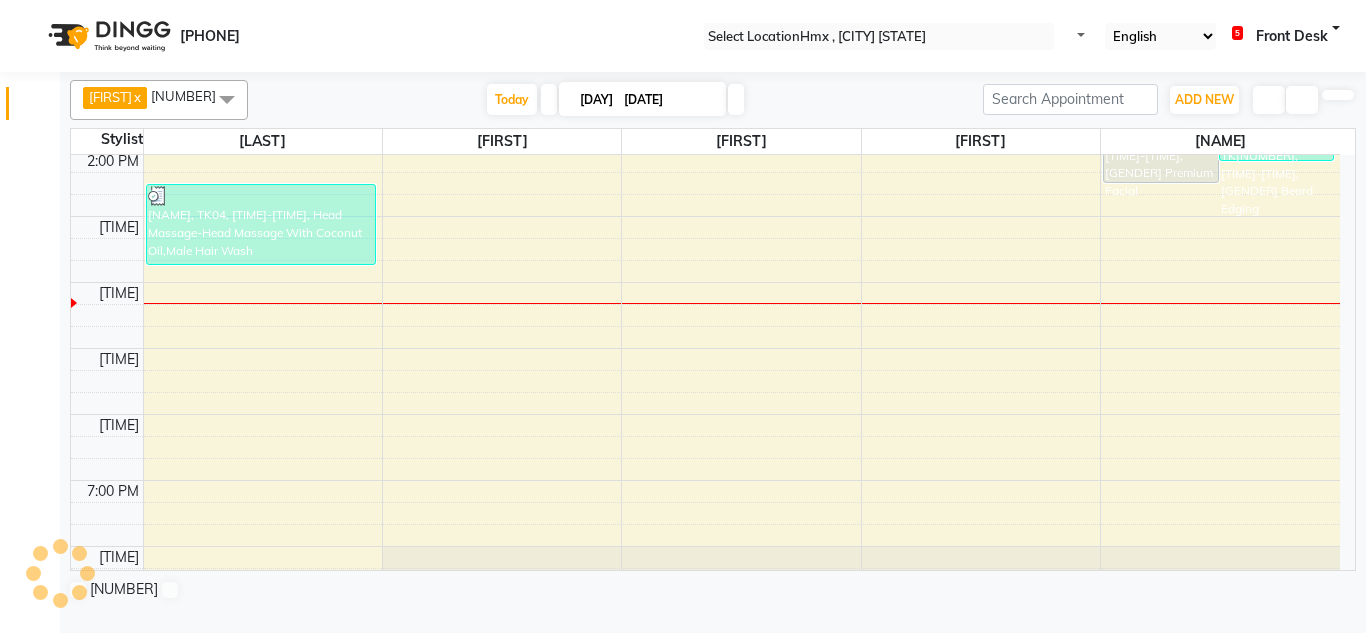 click on "8:00 AM 9:00 AM 10:00 AM 11:00 AM 12:00 PM 1:00 PM 2:00 PM 3:00 PM 4:00 PM 5:00 PM 6:00 PM 7:00 PM 8:00 PM 9:00 PM     [NAME], TK02, [TIME]-[TIME], HMX SERVICE-Haircut for Kids (below 12 yrs),HMX SERVICE-Haircut for Kids (below 12 yrs)     [NAME], TK04, [TIME]-[TIME], Head Massage-Head Massage With Coconut Oil,Male Hair Wash             Mr. [NAME], TK01, [TIME]-[TIME], Male Premium Facial     [NAME], TK03, [TIME]-[TIME], Male Beard Edging" at bounding box center (705, 216) 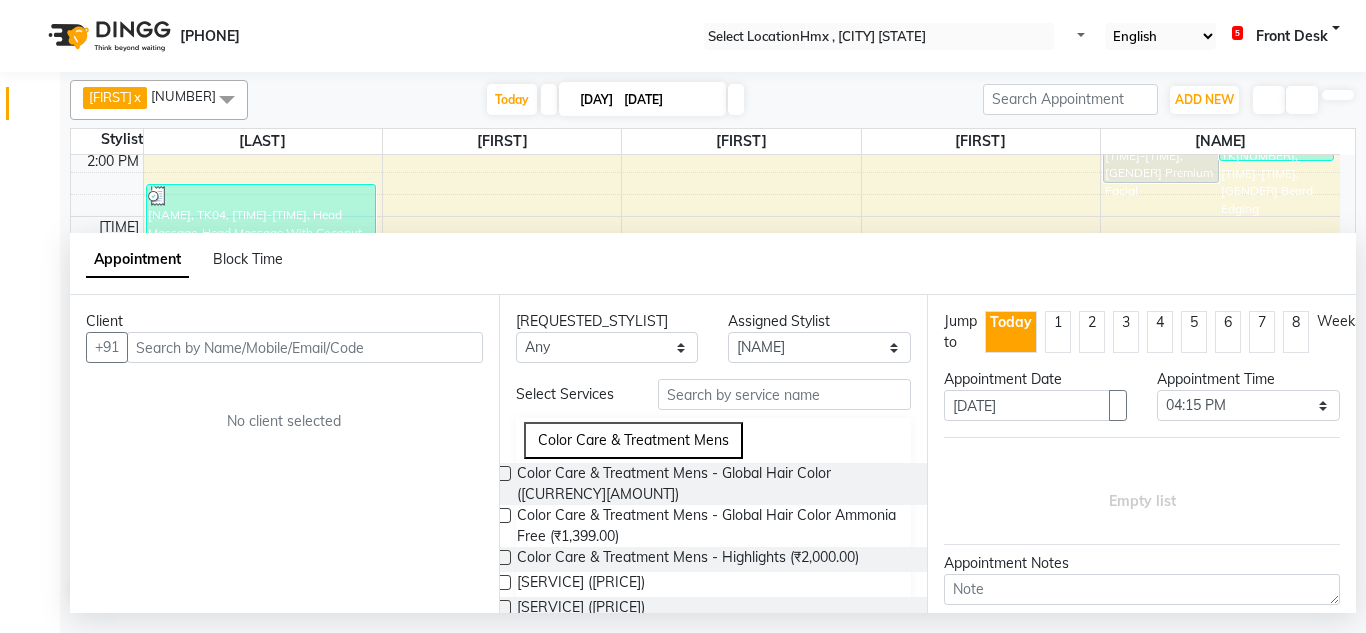 click at bounding box center (305, 347) 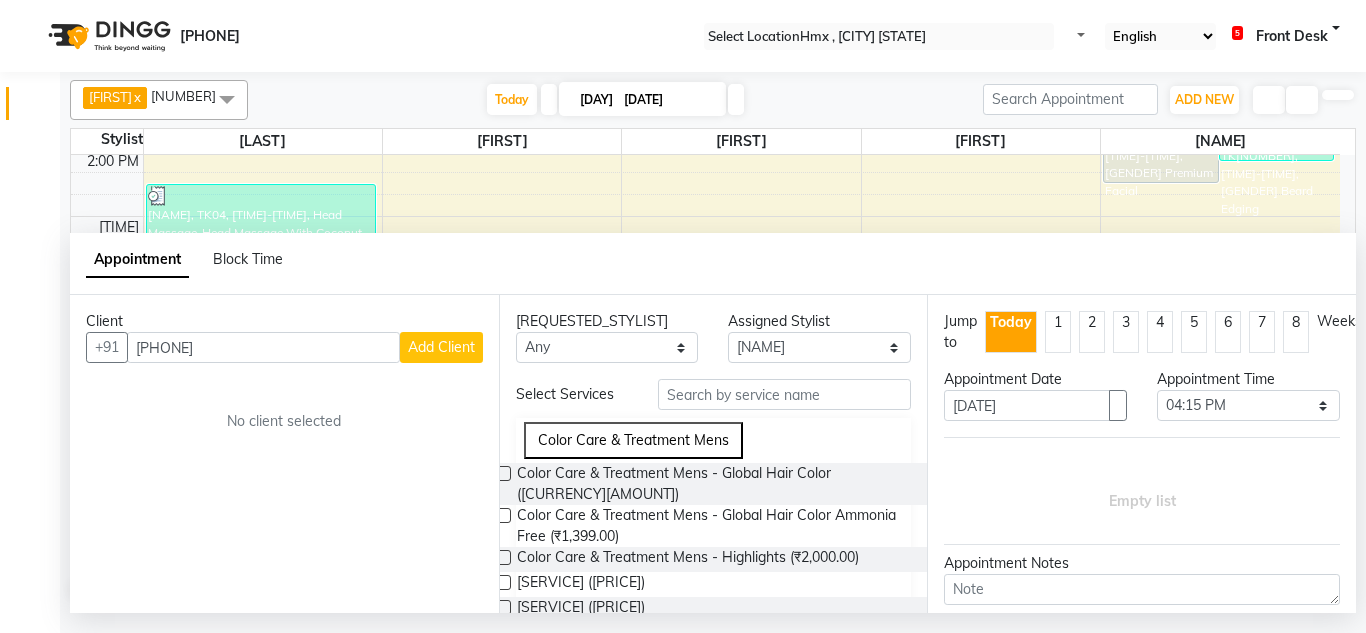 type on "[PHONE]" 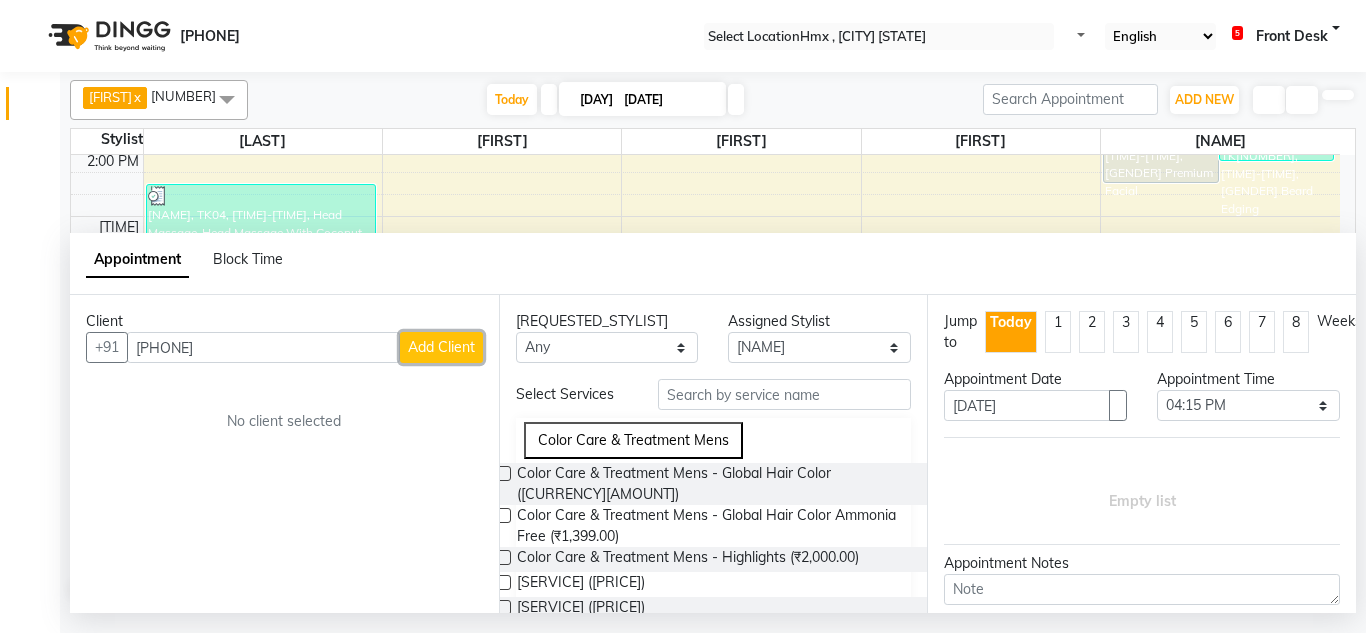 click on "Add Client" at bounding box center [441, 347] 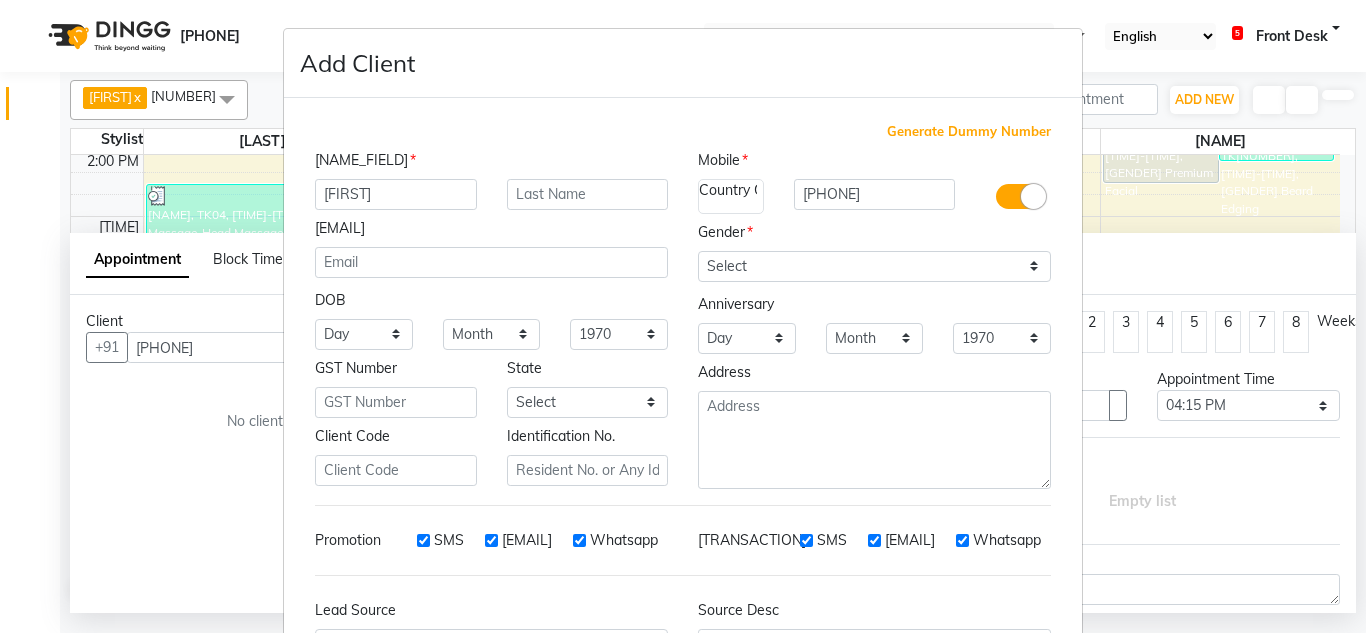 type on "[FIRST]" 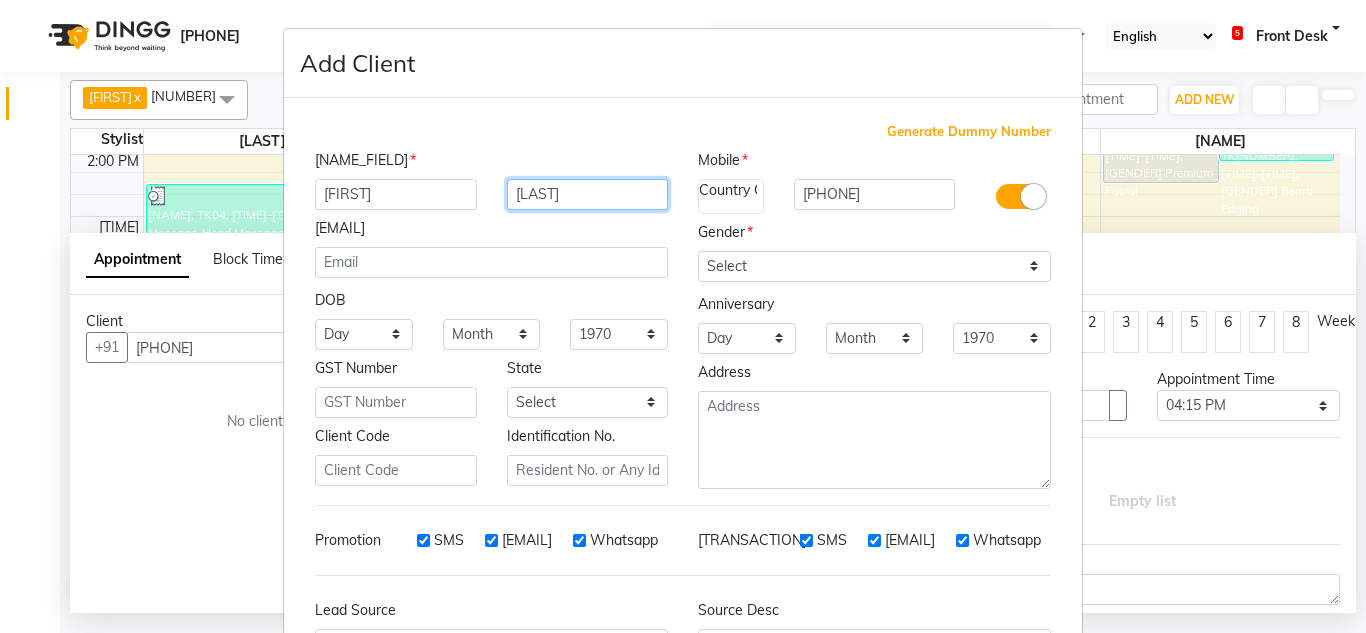 type on "[LAST]" 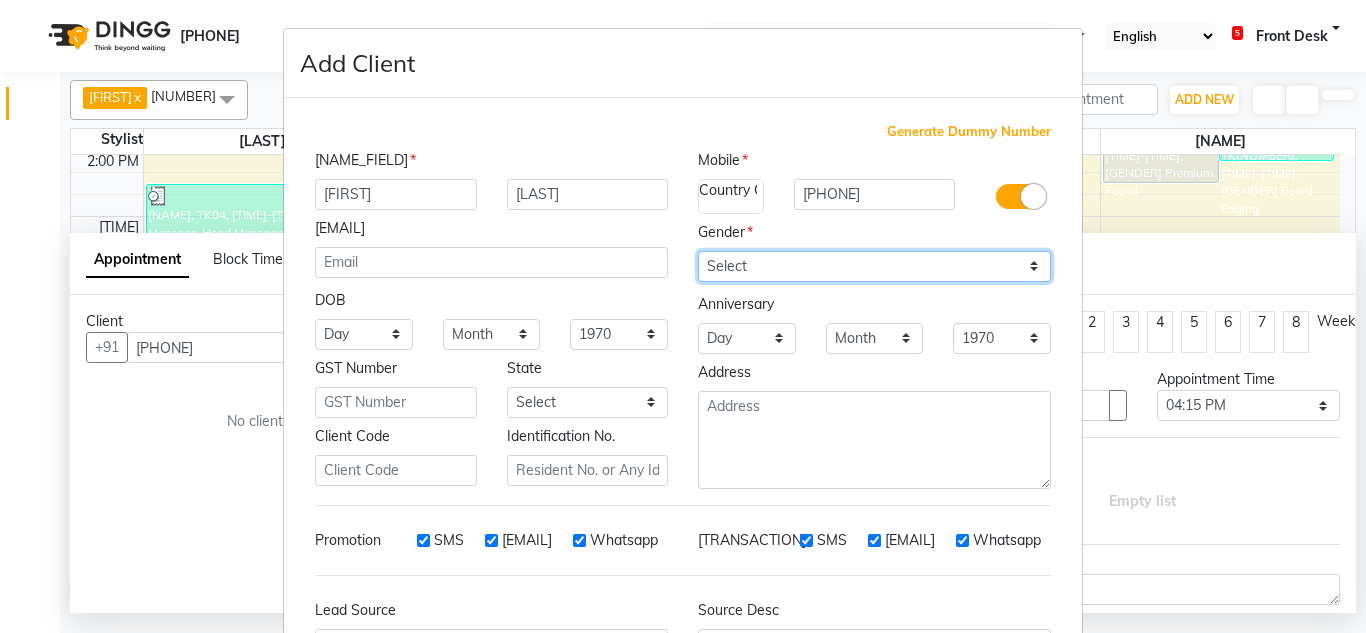drag, startPoint x: 783, startPoint y: 253, endPoint x: 769, endPoint y: 261, distance: 16.124516 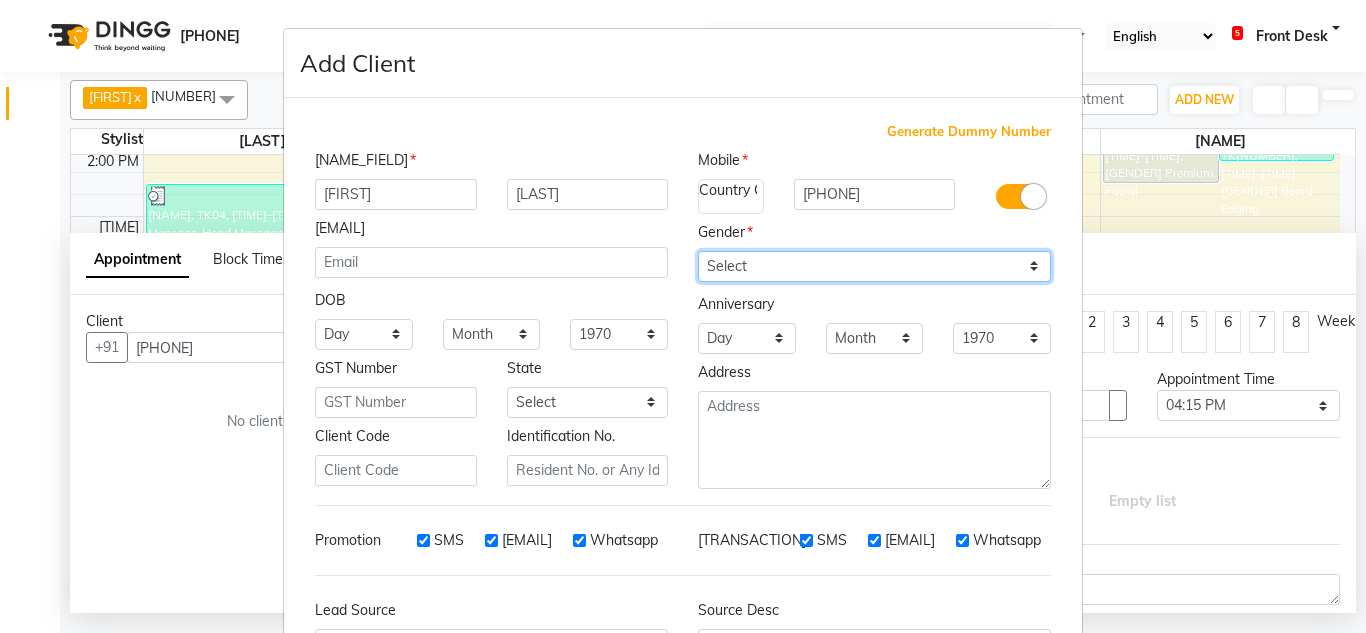 select on "[GENDER]" 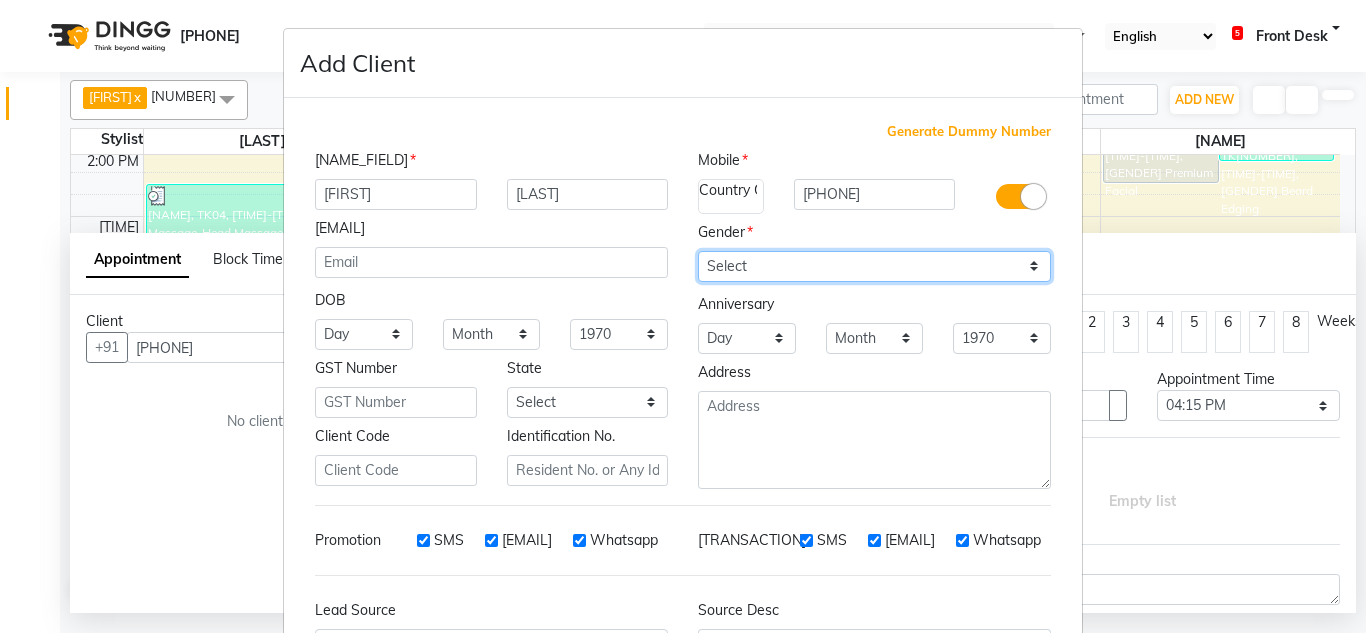 click on "[GENDER] [GENDER] [GENDER]" at bounding box center (874, 266) 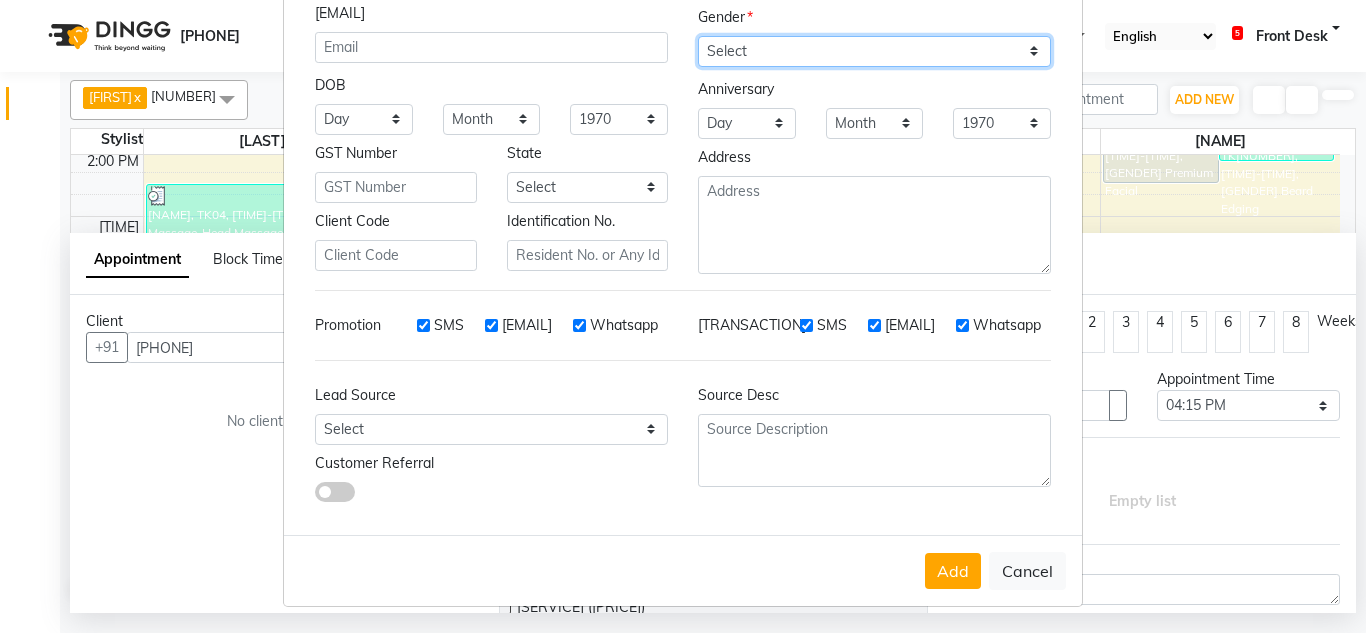 scroll, scrollTop: 216, scrollLeft: 0, axis: vertical 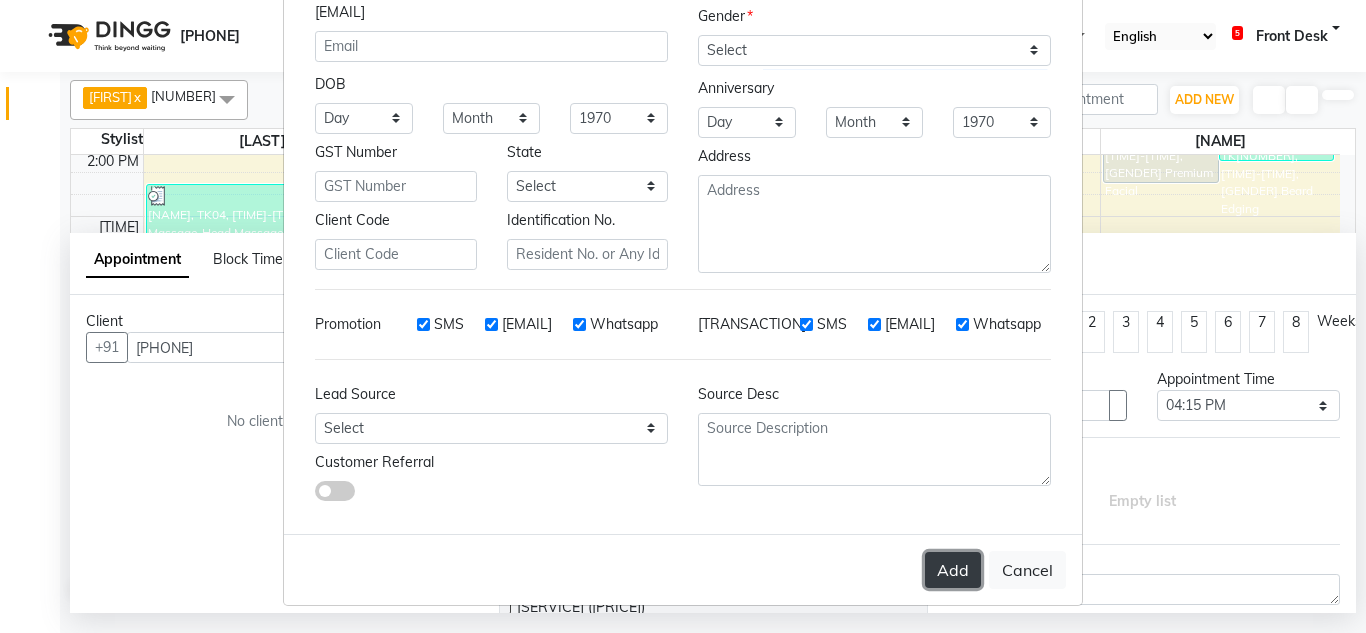 click on "Add" at bounding box center [953, 570] 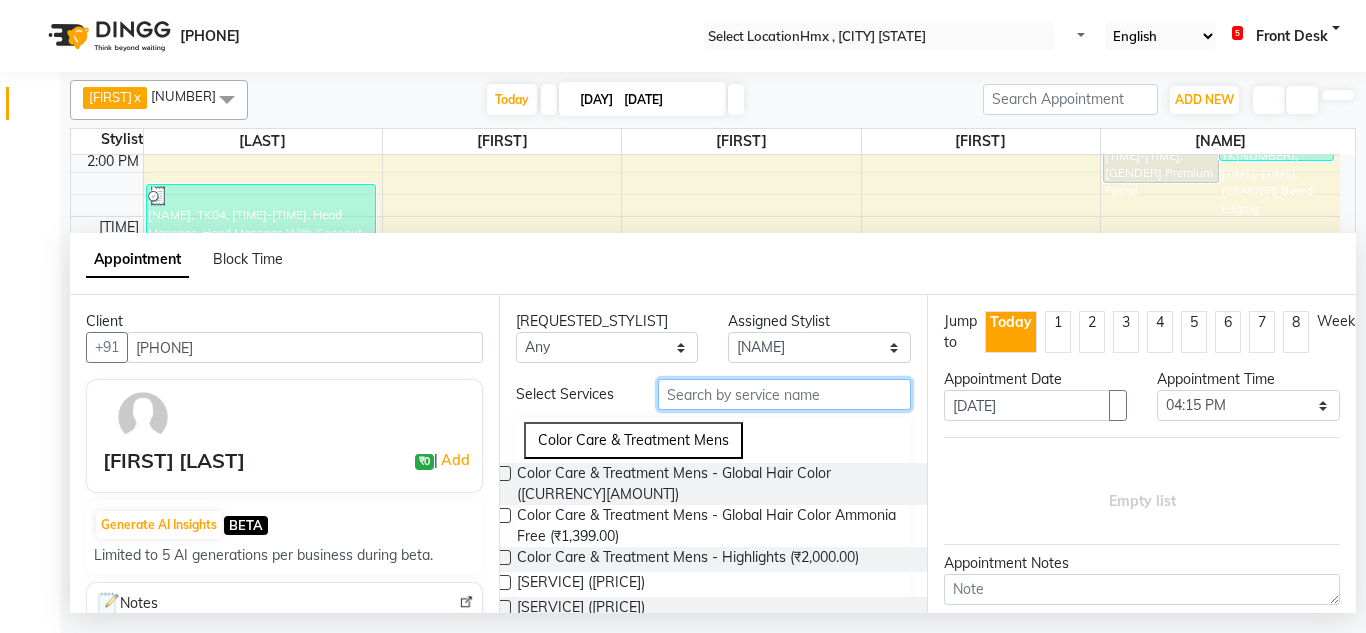 click at bounding box center [785, 394] 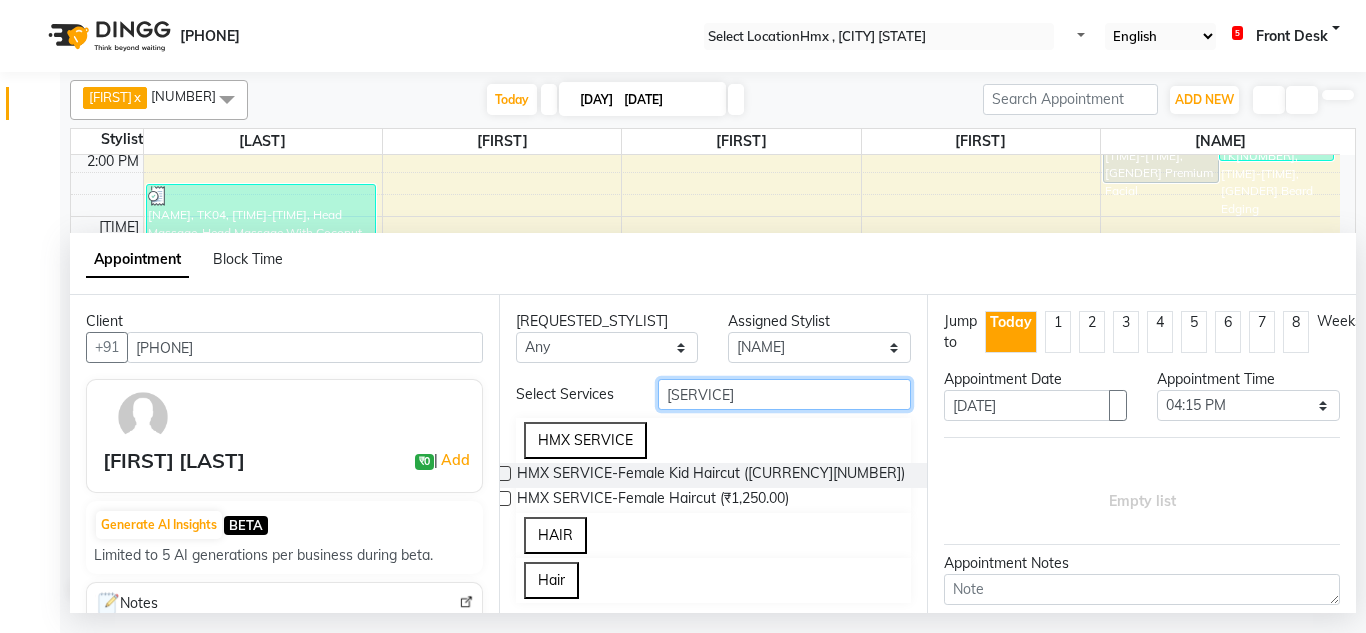 type on "[SERVICE]" 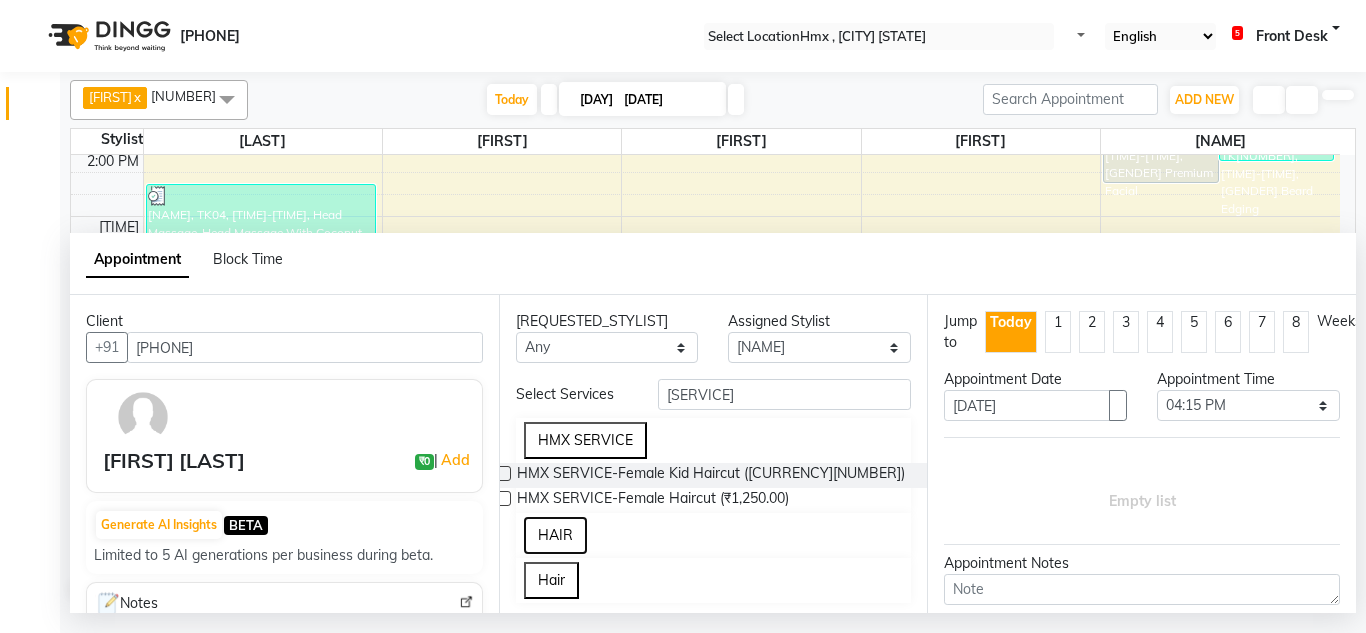 click on "HAIR" at bounding box center [555, 535] 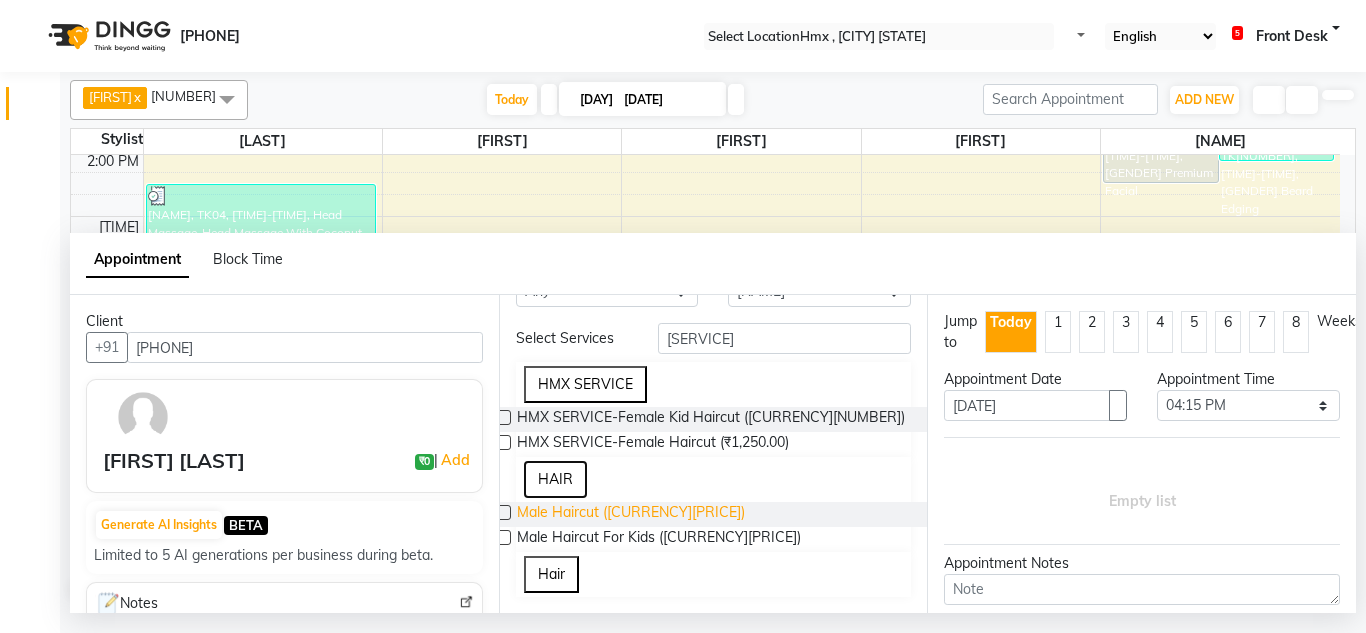 scroll, scrollTop: 117, scrollLeft: 0, axis: vertical 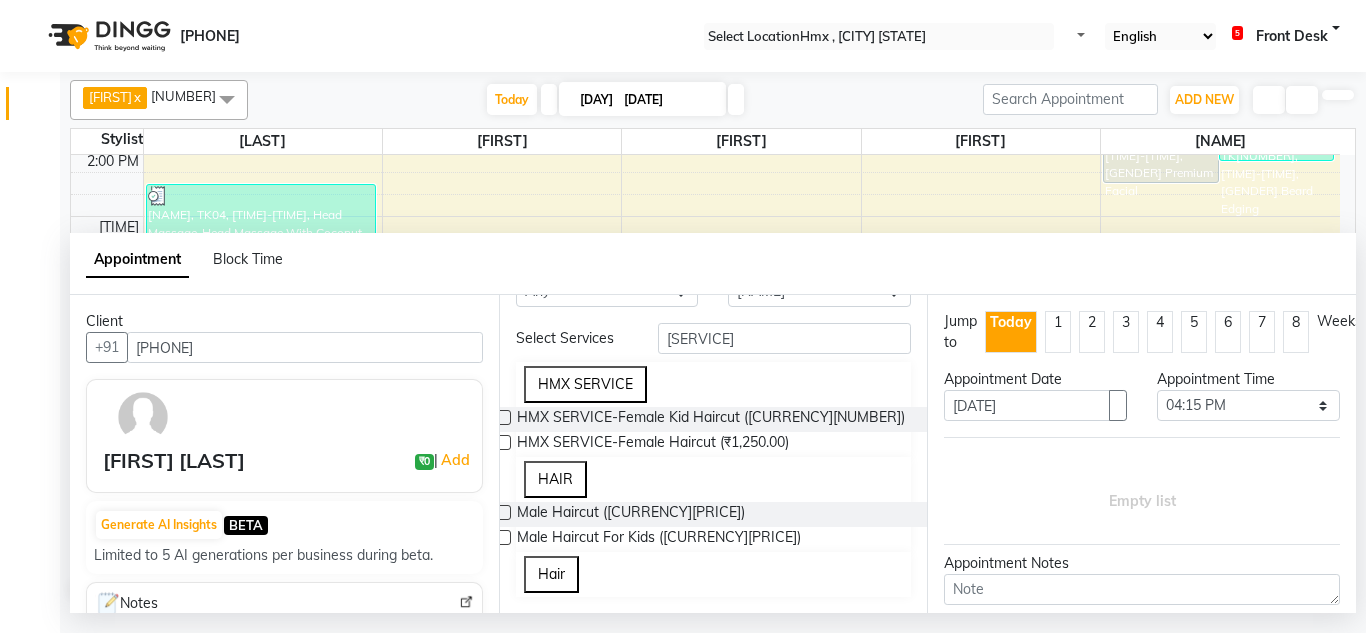 click at bounding box center [503, 512] 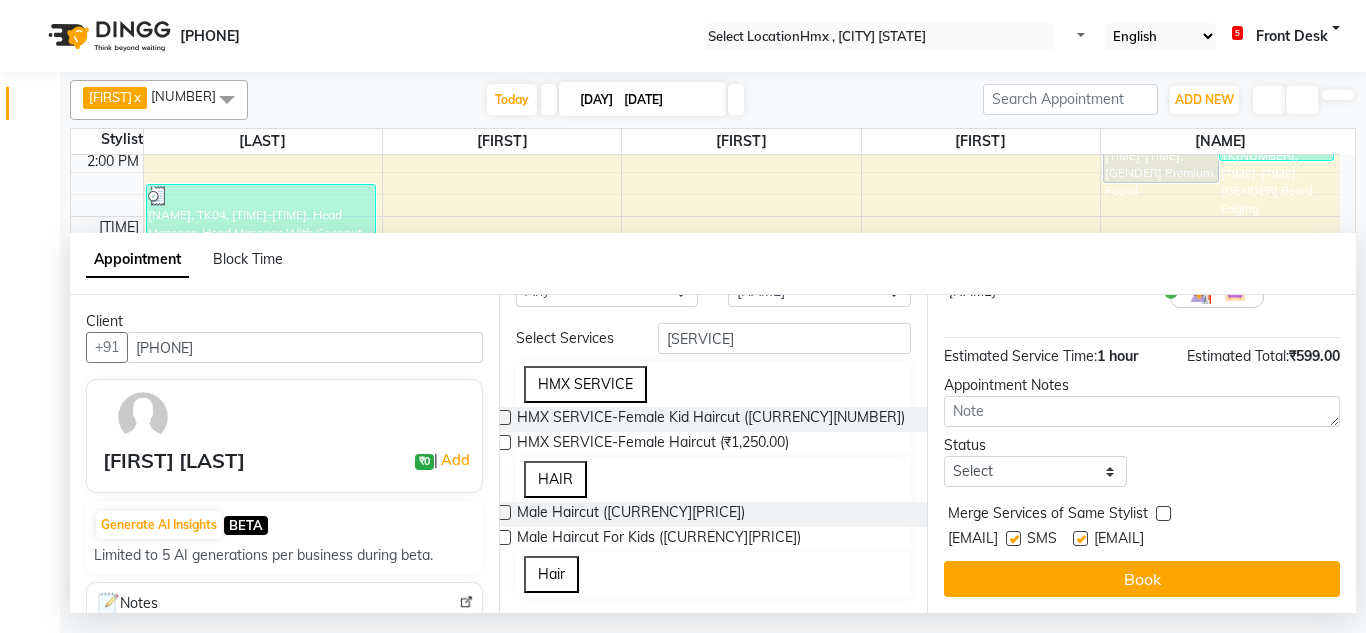 scroll, scrollTop: 223, scrollLeft: 0, axis: vertical 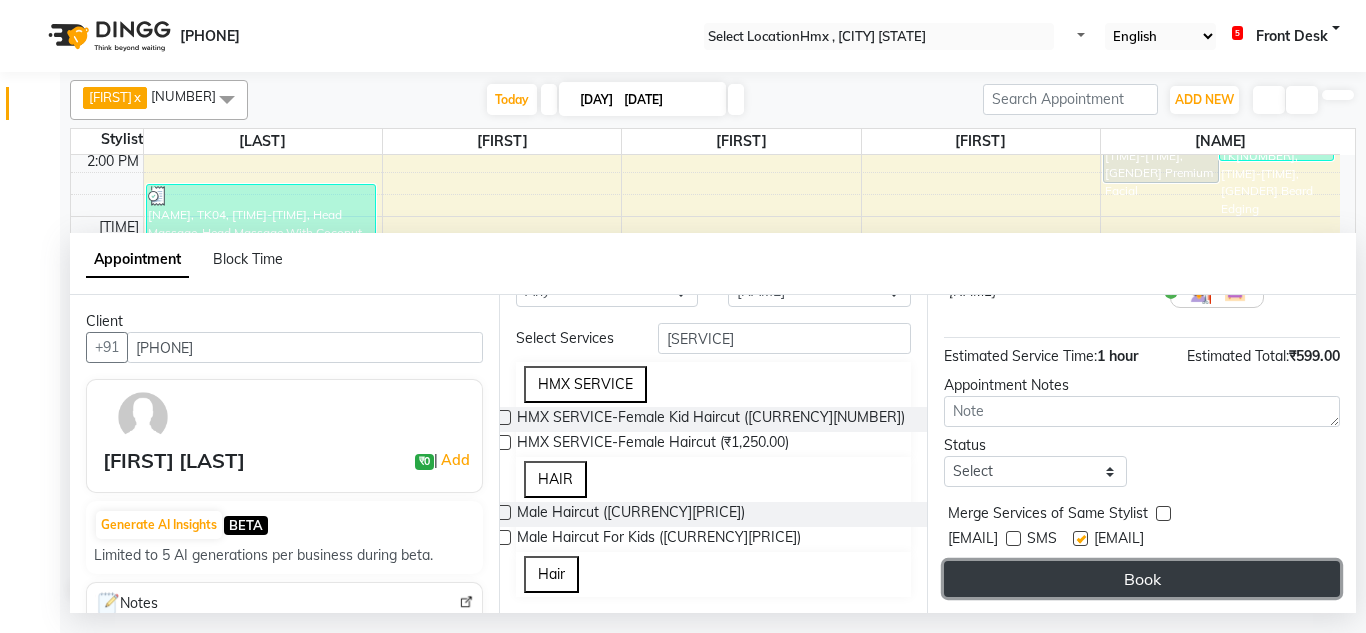 click on "Book" at bounding box center [1142, 579] 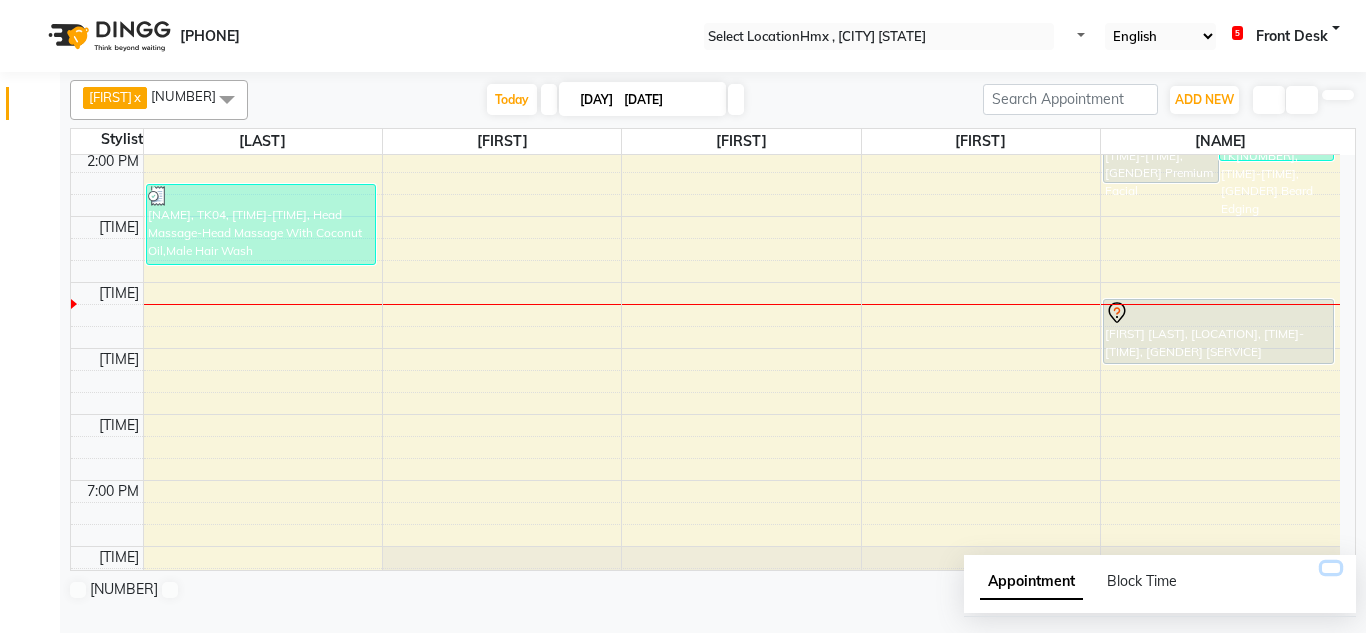 click at bounding box center [1331, 568] 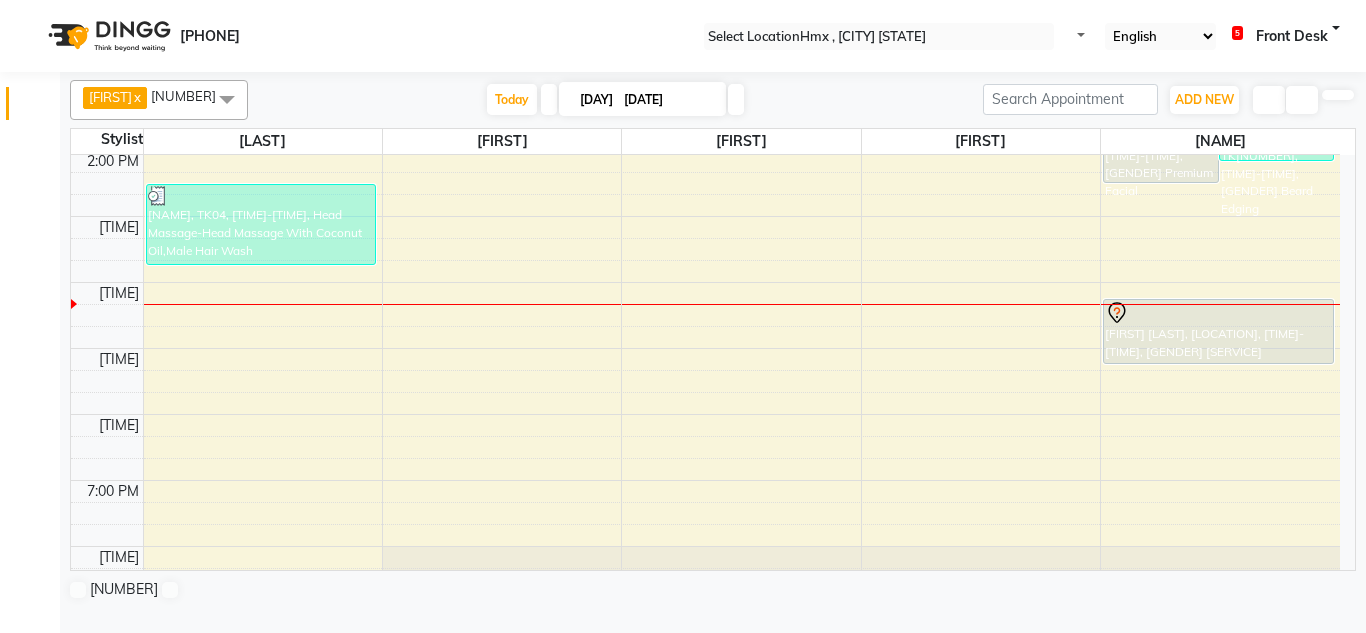 click on "Start Service" at bounding box center (50, 709) 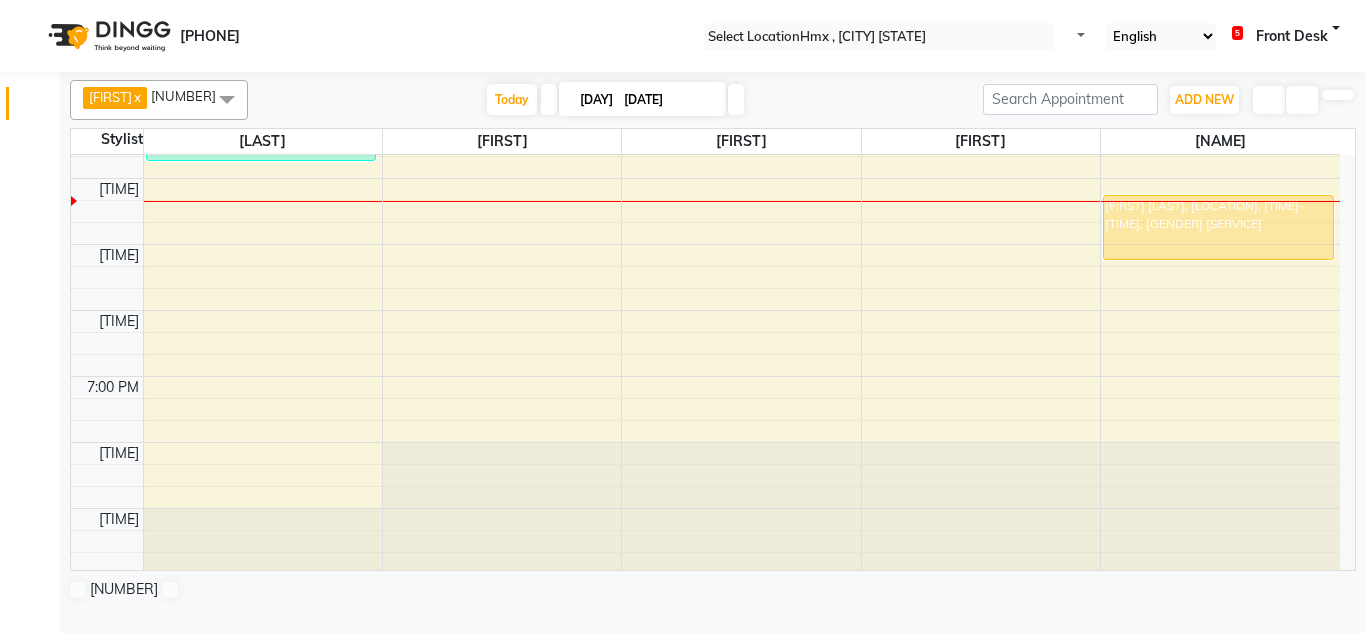 scroll, scrollTop: 508, scrollLeft: 0, axis: vertical 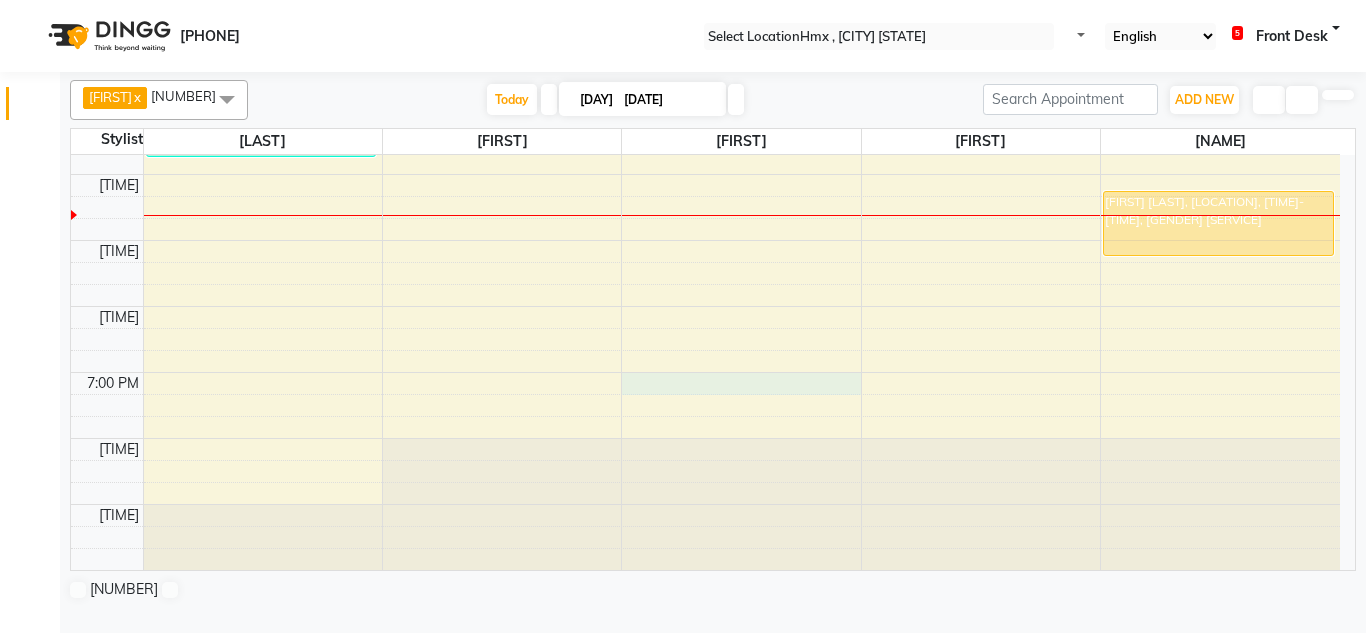 click on "[TIME] [TIME] [TIME] [TIME] [TIME] [TIME] [TIME] [TIME] [TIME] [TIME] [TIME] [TIME] [TIME] [TIME] [FIRST], [ID], [TIME]-[TIME], [SERVICE], [SERVICE] [FIRST], [ID], [TIME]-[TIME], [SERVICE], [SERVICE] [FIRST], [ID], [TIME]-[TIME], [SERVICE] [FIRST], [ID], [TIME]-[TIME], [SERVICE] [FIRST], [ID], [TIME]-[TIME], [SERVICE]" at bounding box center (705, 108) 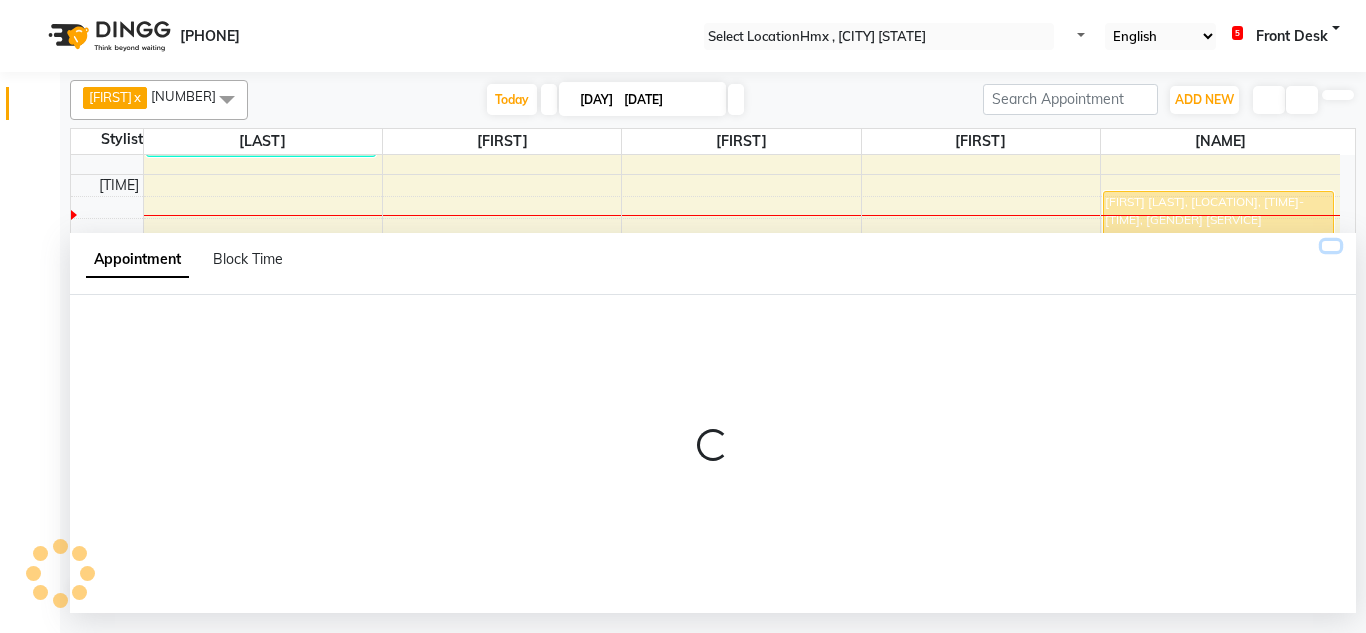 click at bounding box center [1331, 246] 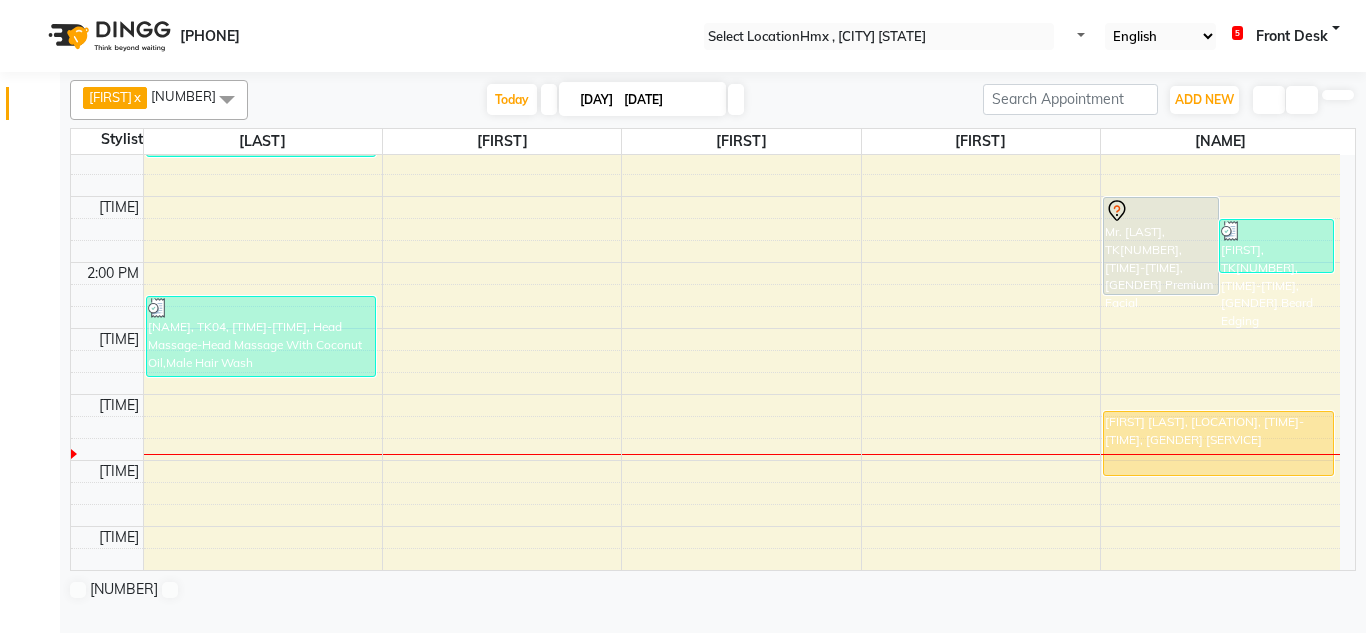 scroll, scrollTop: 300, scrollLeft: 0, axis: vertical 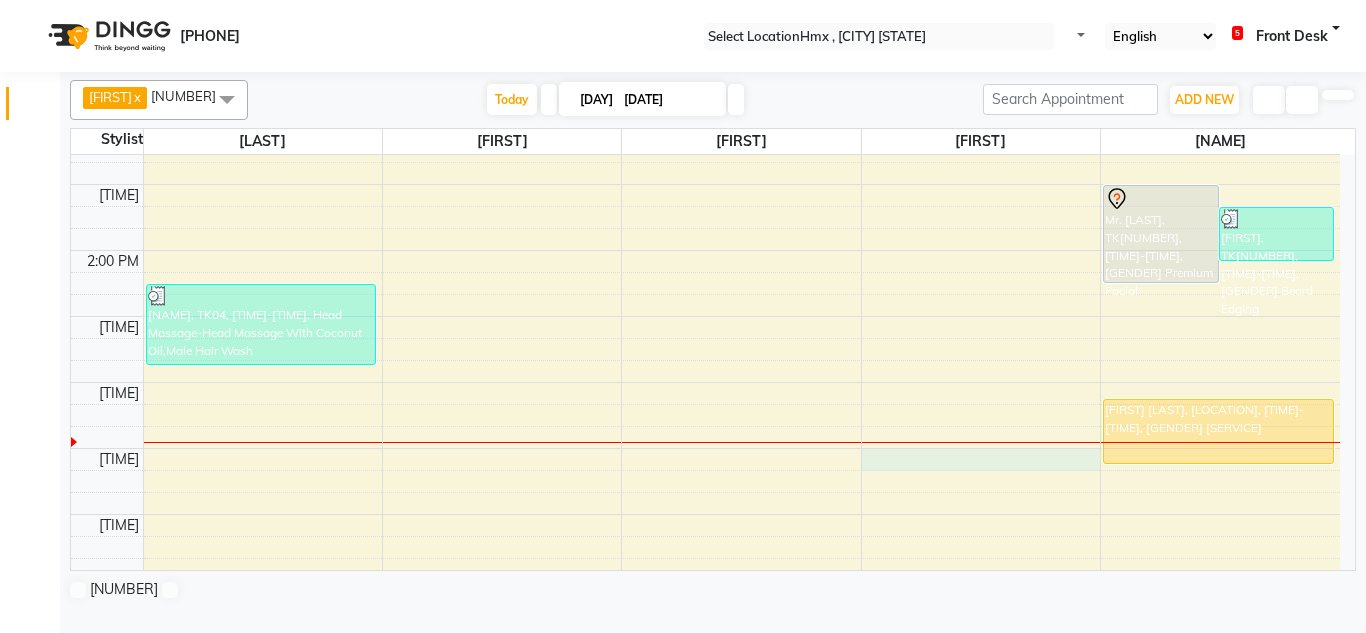click on "[TIME] [TIME] [TIME] [TIME] [TIME] [TIME] [TIME] [TIME] [TIME] [TIME] [TIME] [TIME] [TIME] [TIME] [FIRST], [ID], [TIME]-[TIME], [SERVICE], [SERVICE] [FIRST], [ID], [TIME]-[TIME], [SERVICE], [SERVICE] [FIRST], [ID], [TIME]-[TIME], [SERVICE] [FIRST], [ID], [TIME]-[TIME], [SERVICE] [FIRST], [ID], [TIME]-[TIME], [SERVICE]" at bounding box center (705, 316) 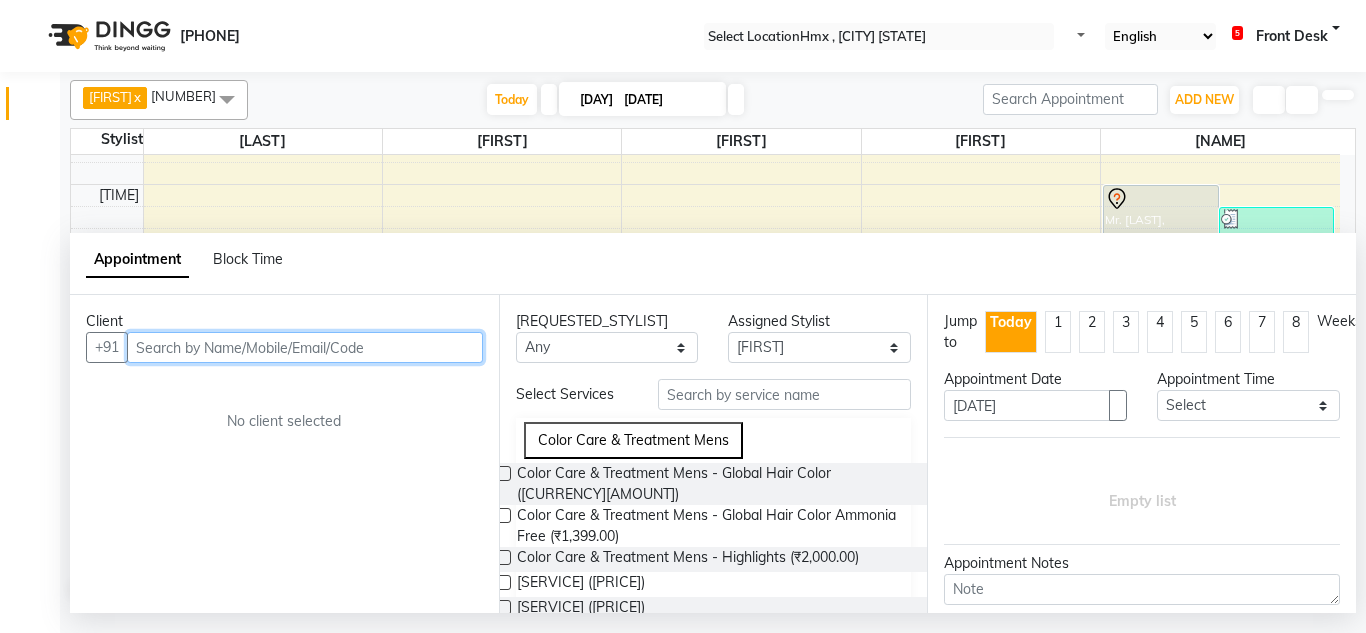 click at bounding box center [305, 347] 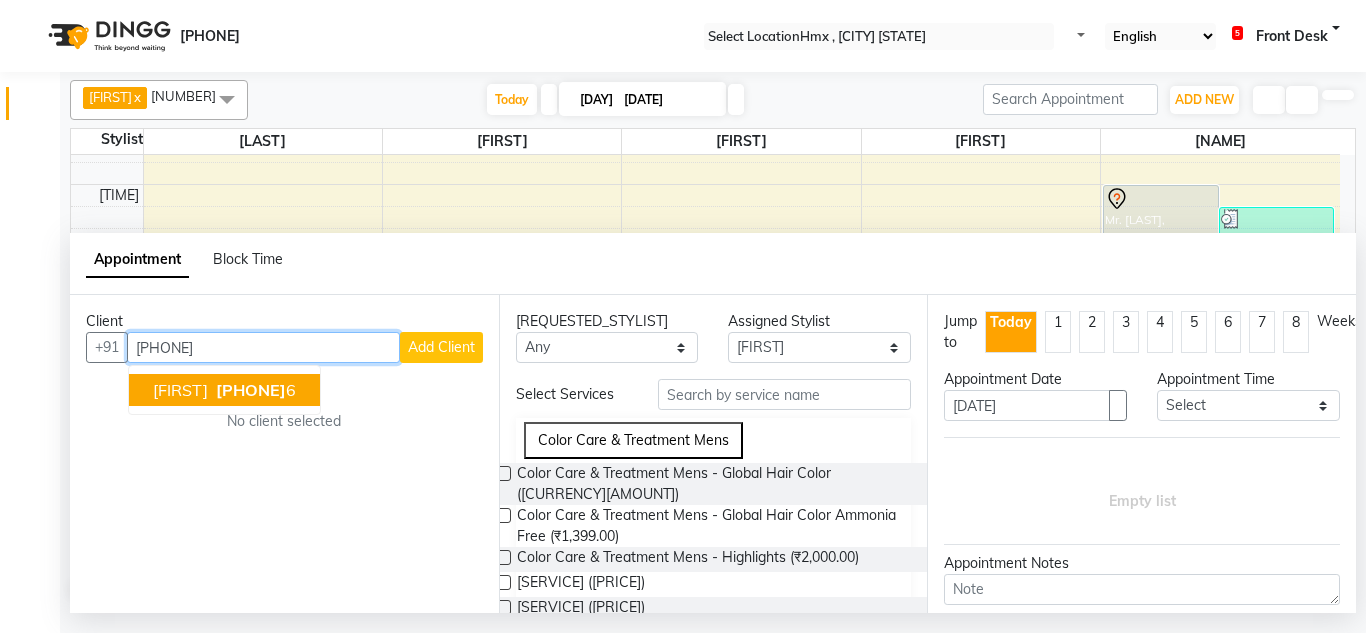 click on "[PHONE]" at bounding box center [251, 390] 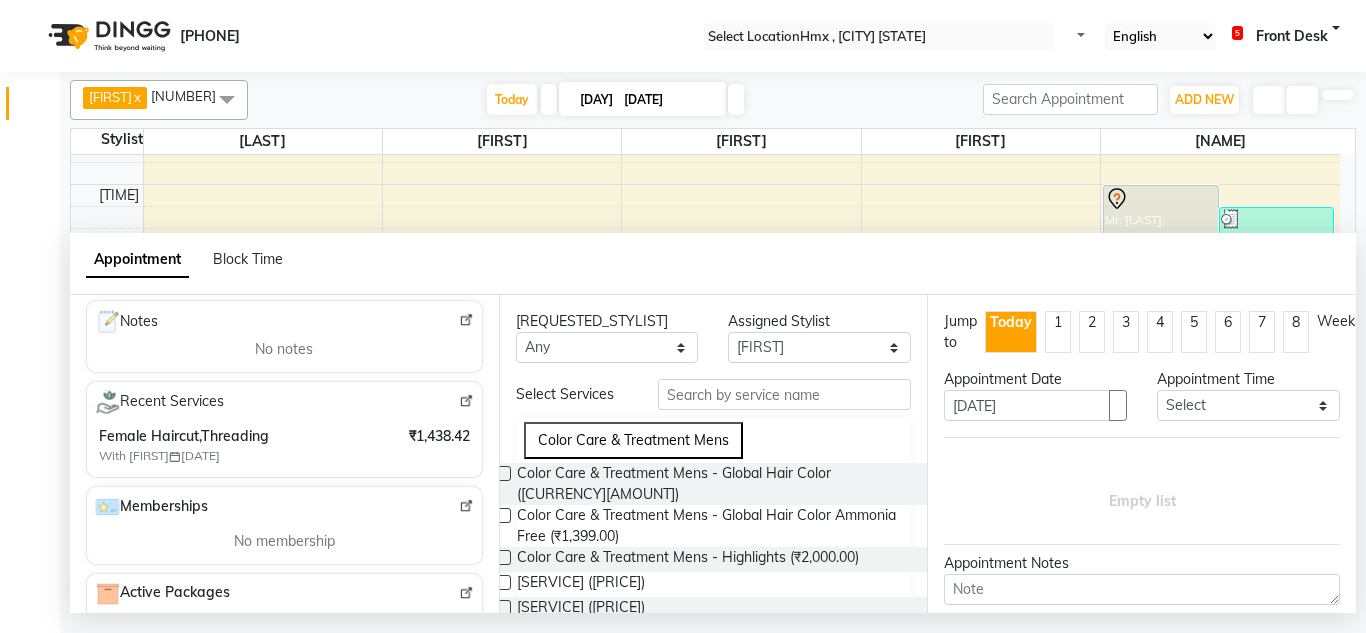 scroll, scrollTop: 300, scrollLeft: 0, axis: vertical 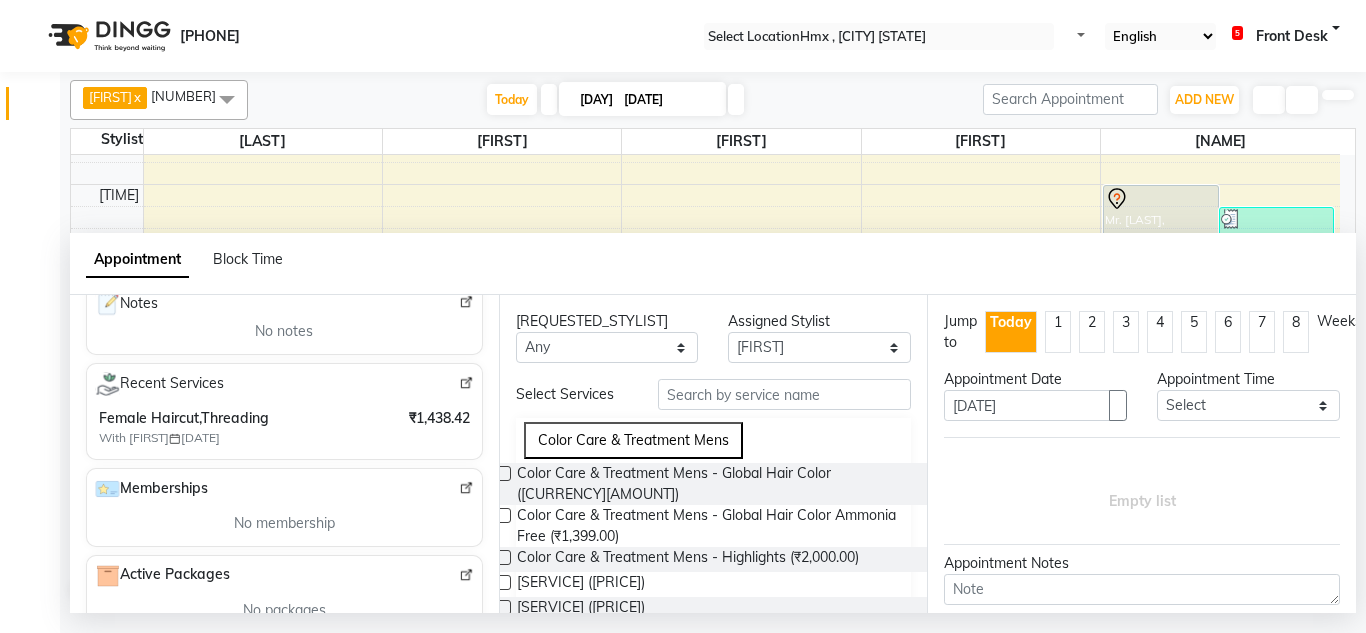 type on "[PHONE]" 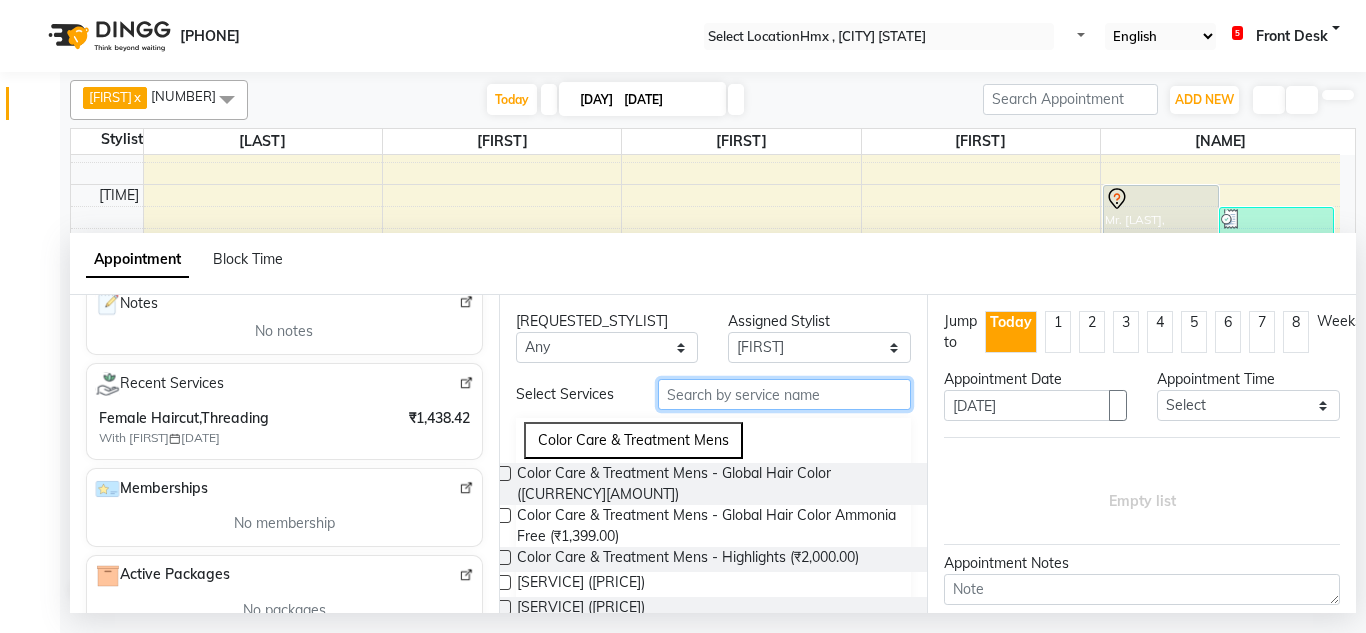 click at bounding box center (785, 394) 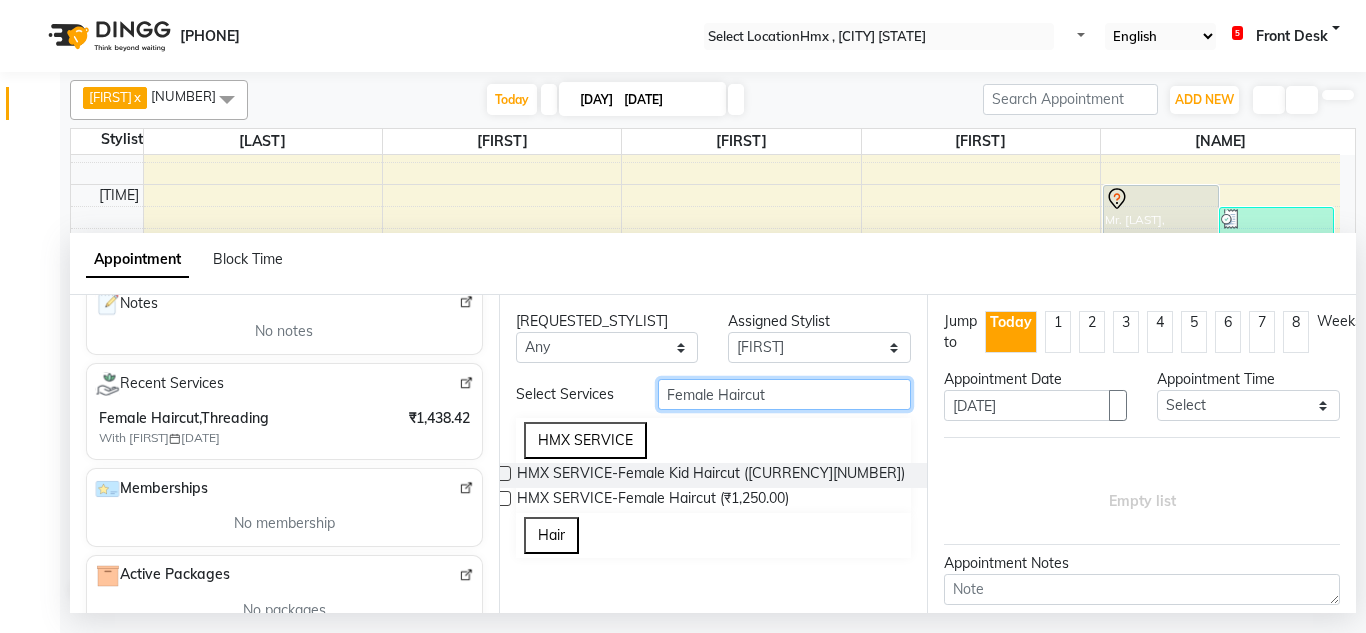type on "Female Haircut" 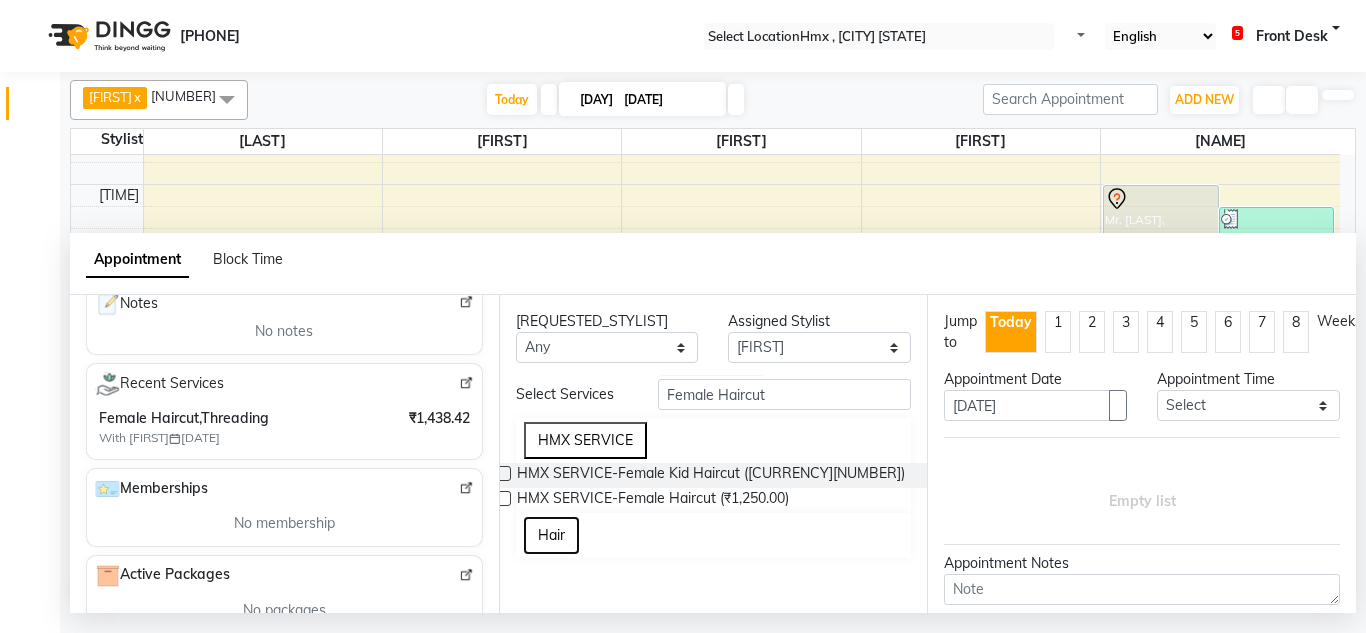 click on "Hair" at bounding box center (551, 535) 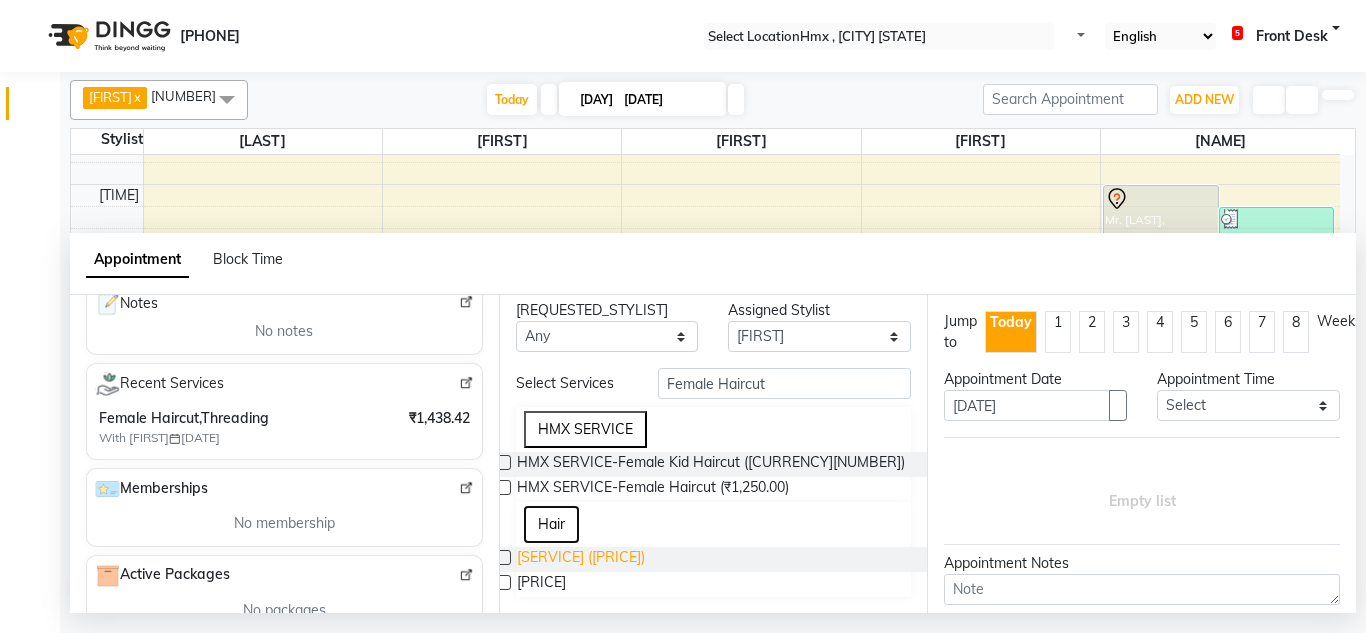 scroll, scrollTop: 73, scrollLeft: 0, axis: vertical 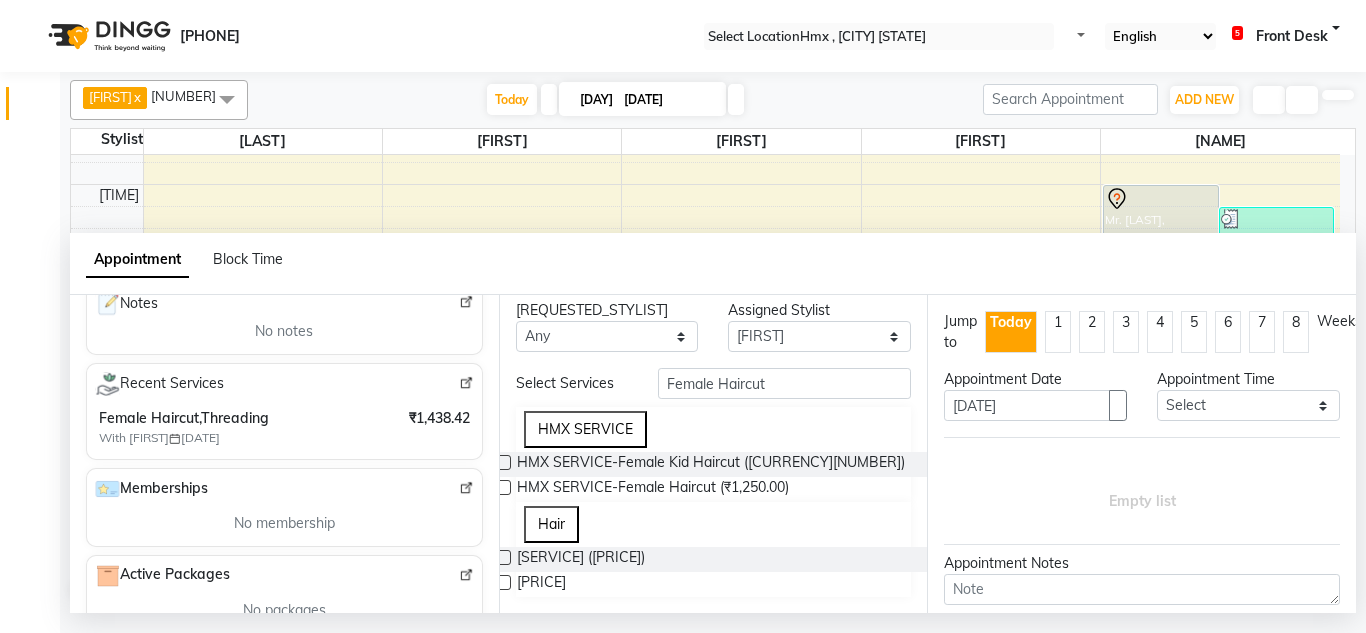 drag, startPoint x: 523, startPoint y: 562, endPoint x: 544, endPoint y: 558, distance: 21.377558 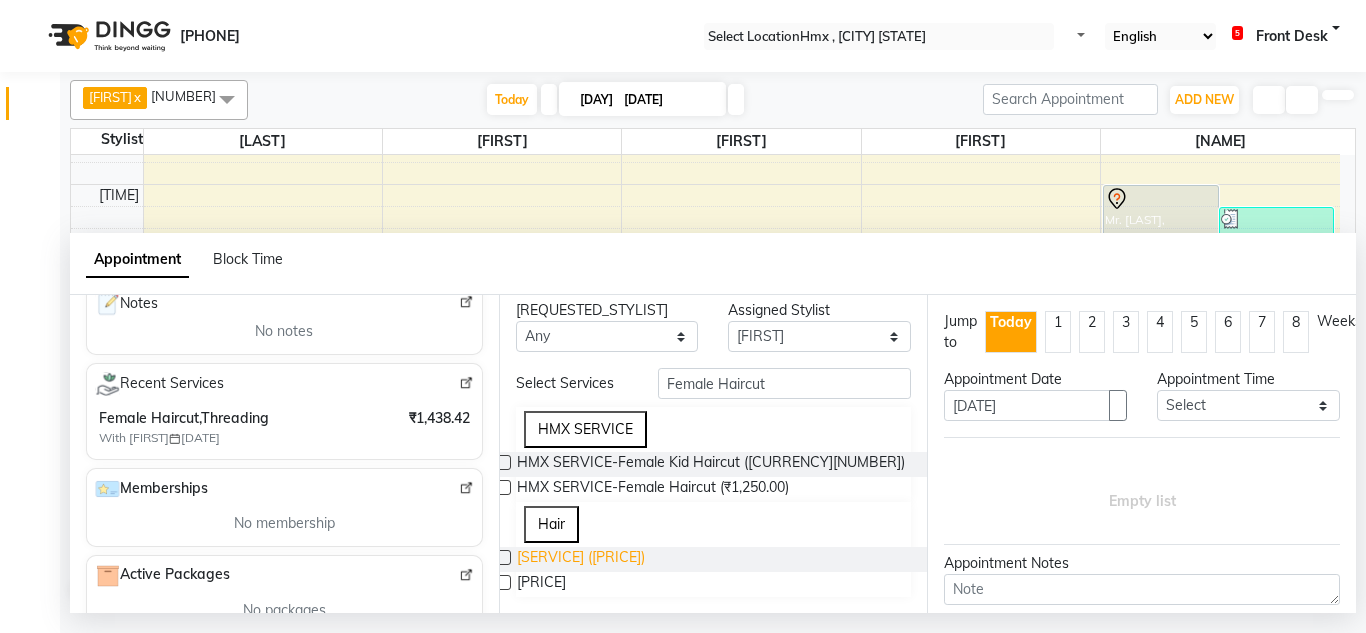 click at bounding box center [503, 557] 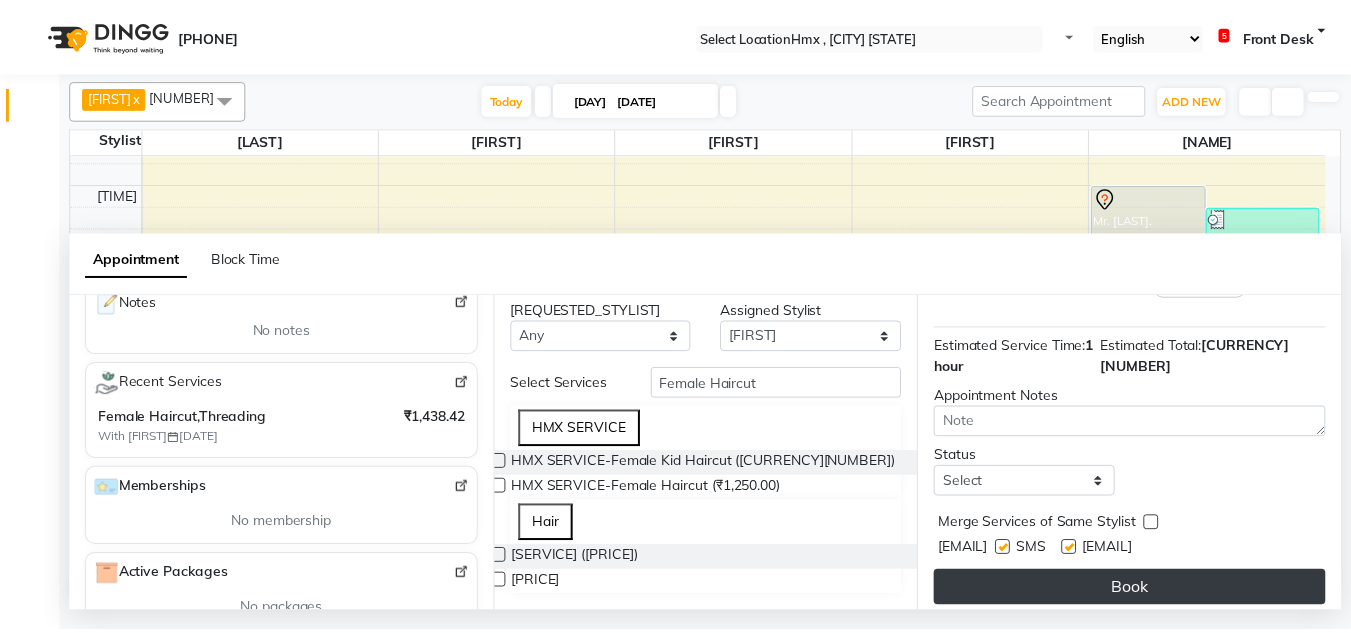 scroll, scrollTop: 223, scrollLeft: 0, axis: vertical 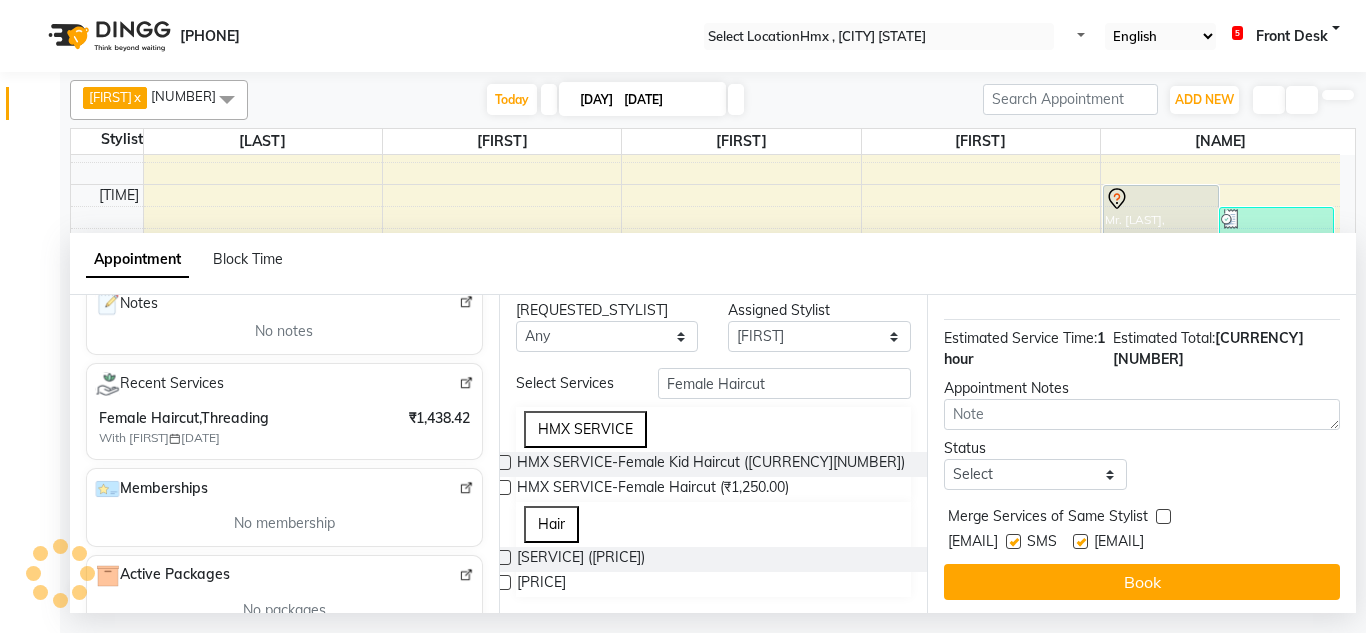 click at bounding box center [1013, 541] 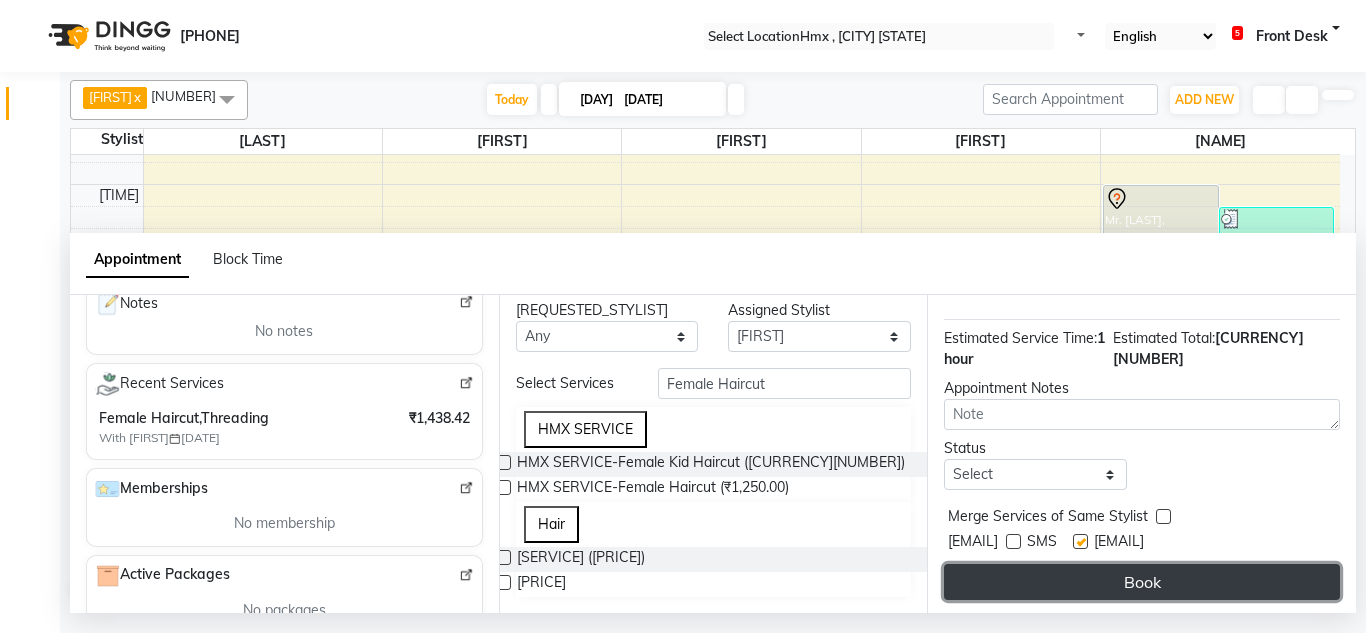 click on "Book" at bounding box center [1142, 582] 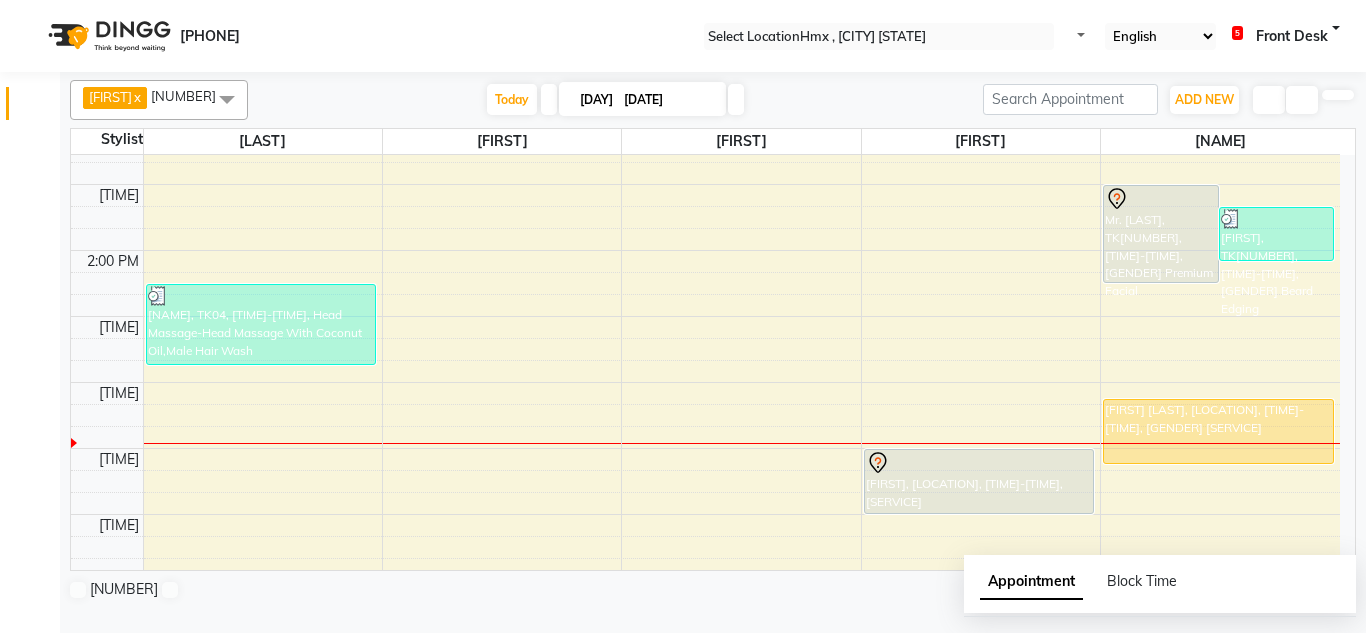 click on "Start Service" at bounding box center (50, 709) 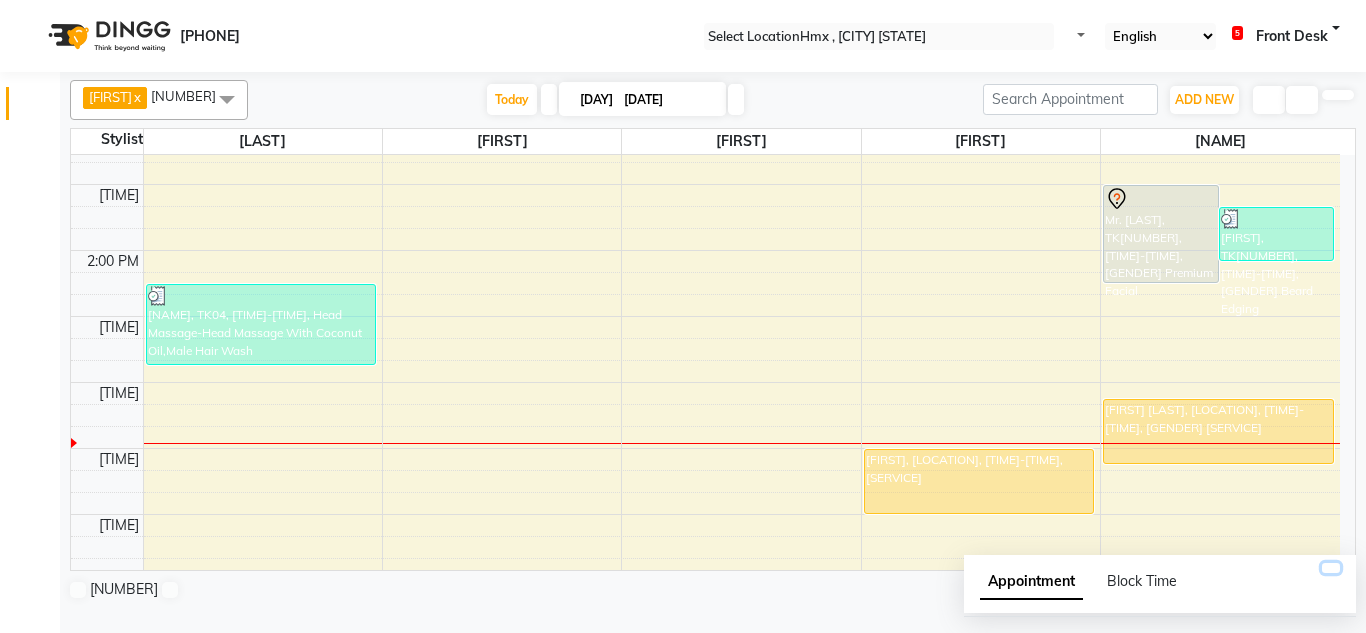 click at bounding box center [1331, 568] 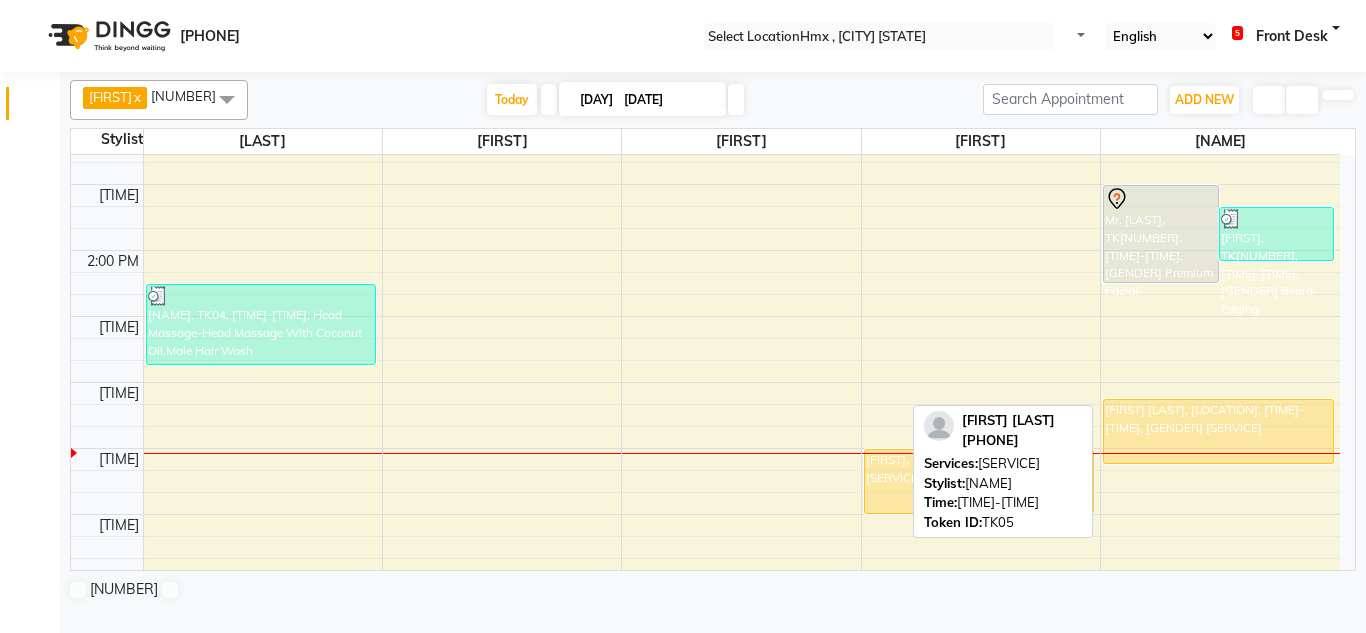 click on "[FIRST] [LAST], [LOCATION], [TIME]-[TIME], [GENDER] [SERVICE]" at bounding box center (979, 481) 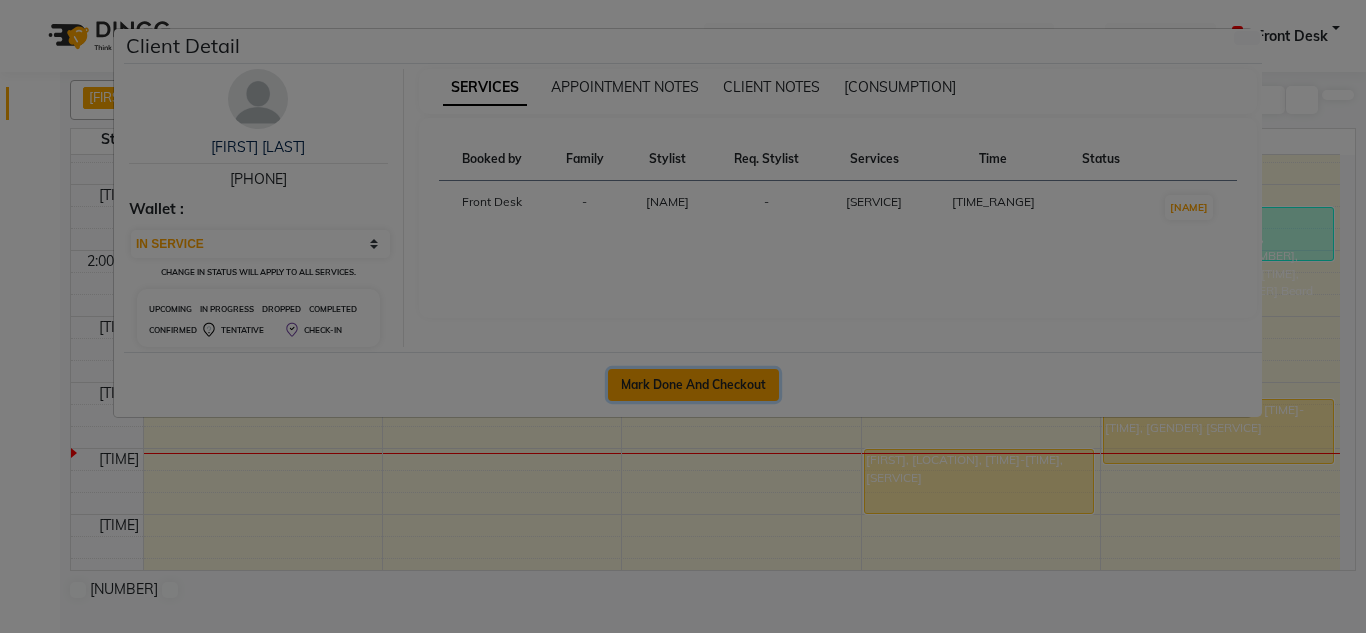 click on "Mark Done And Checkout" at bounding box center (693, 385) 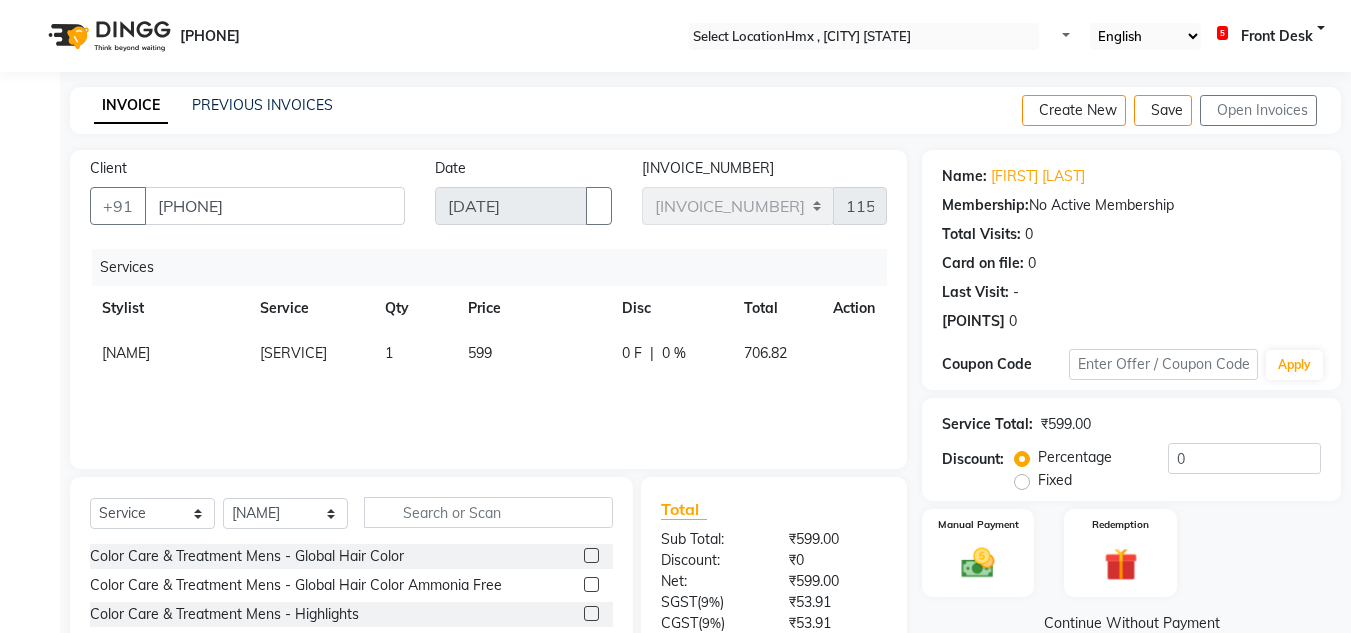 click on "599" at bounding box center (126, 353) 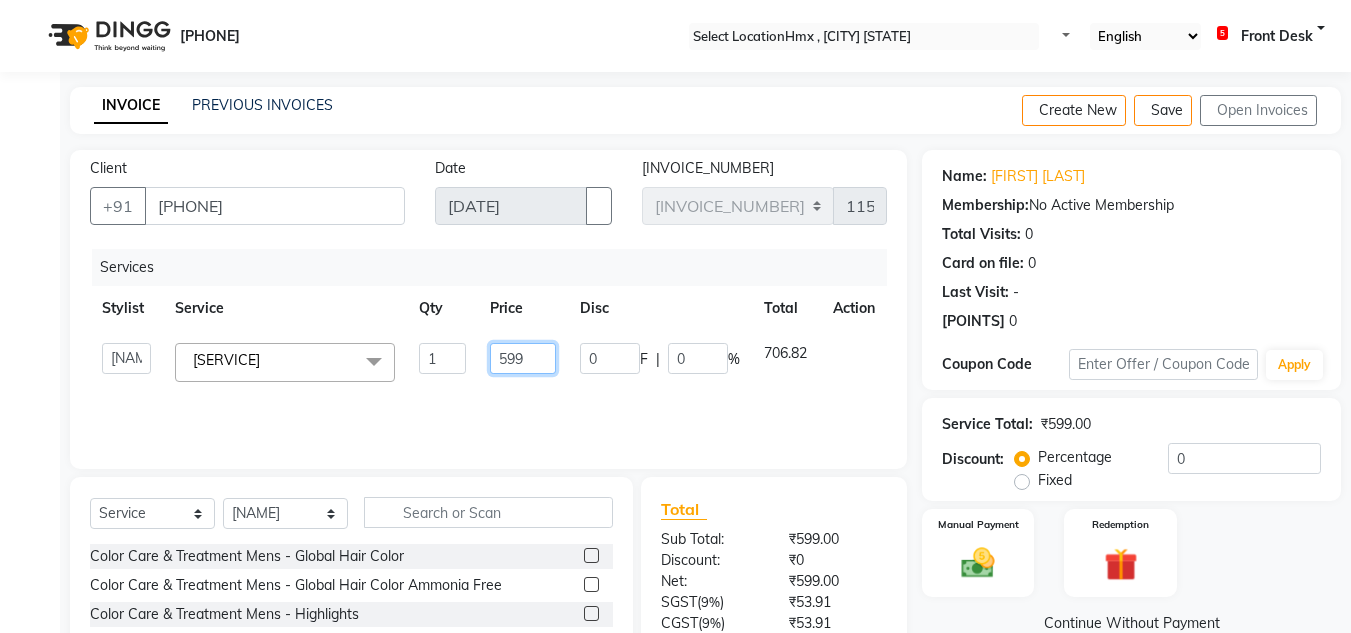 drag, startPoint x: 502, startPoint y: 353, endPoint x: 552, endPoint y: 355, distance: 50.039986 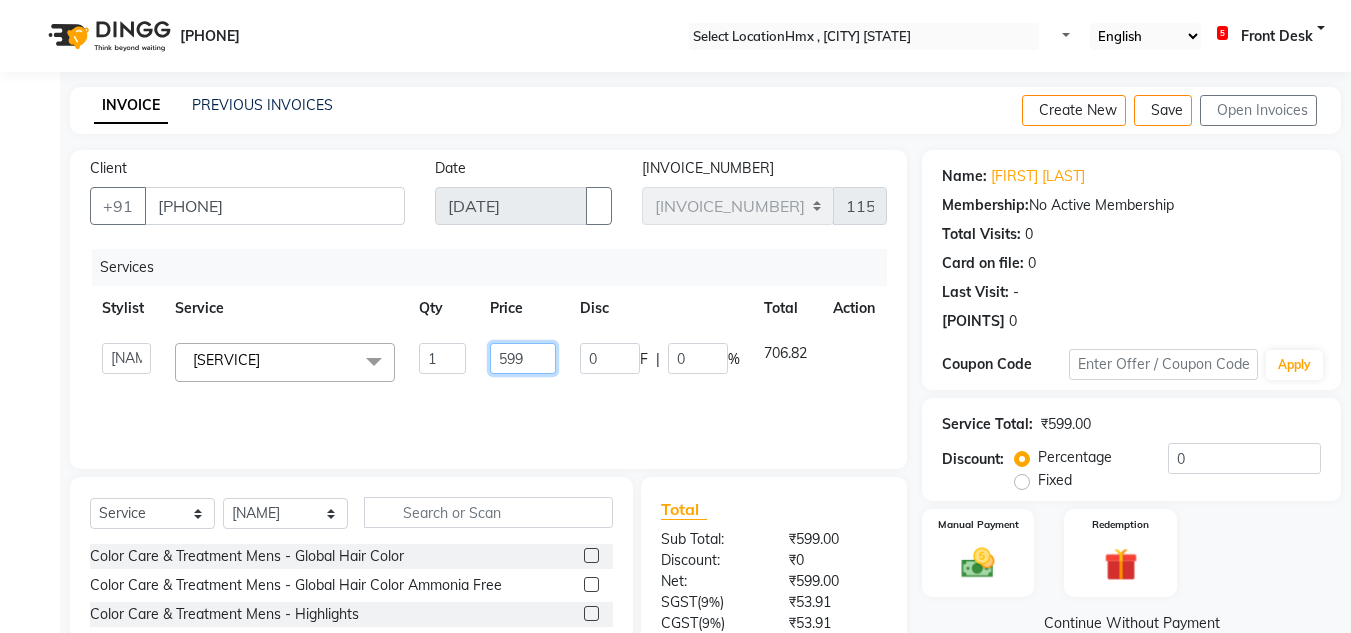 click on "599" at bounding box center [442, 358] 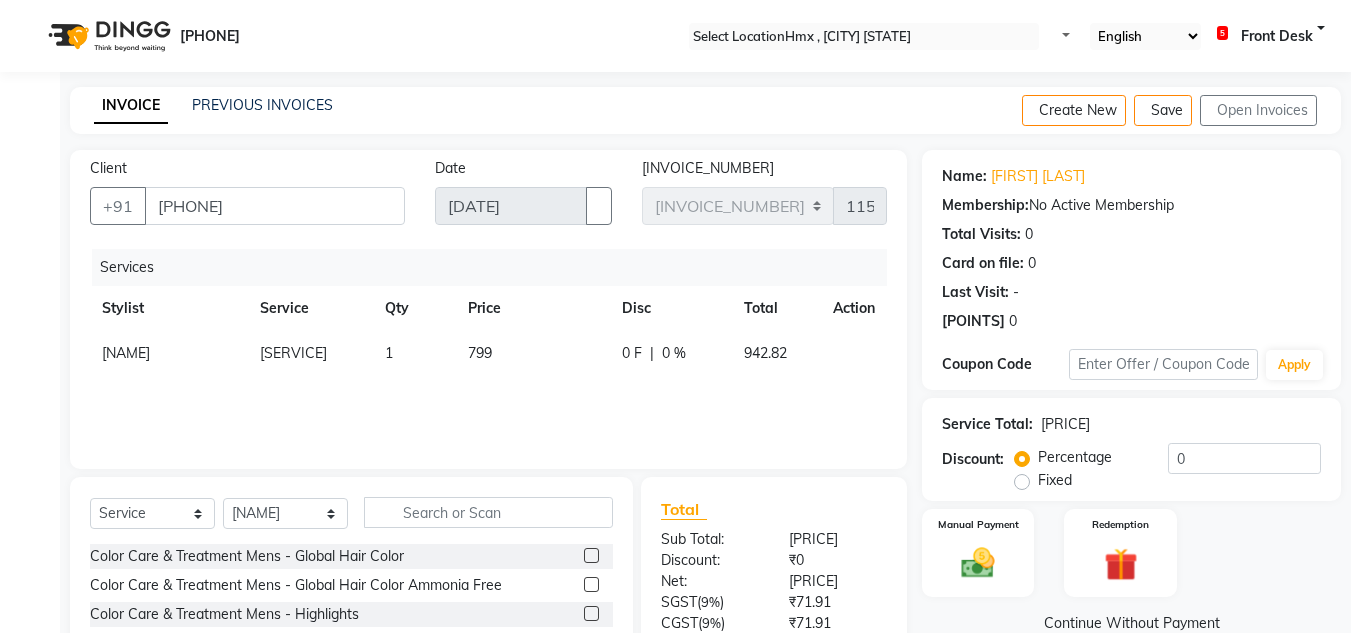 scroll, scrollTop: 168, scrollLeft: 0, axis: vertical 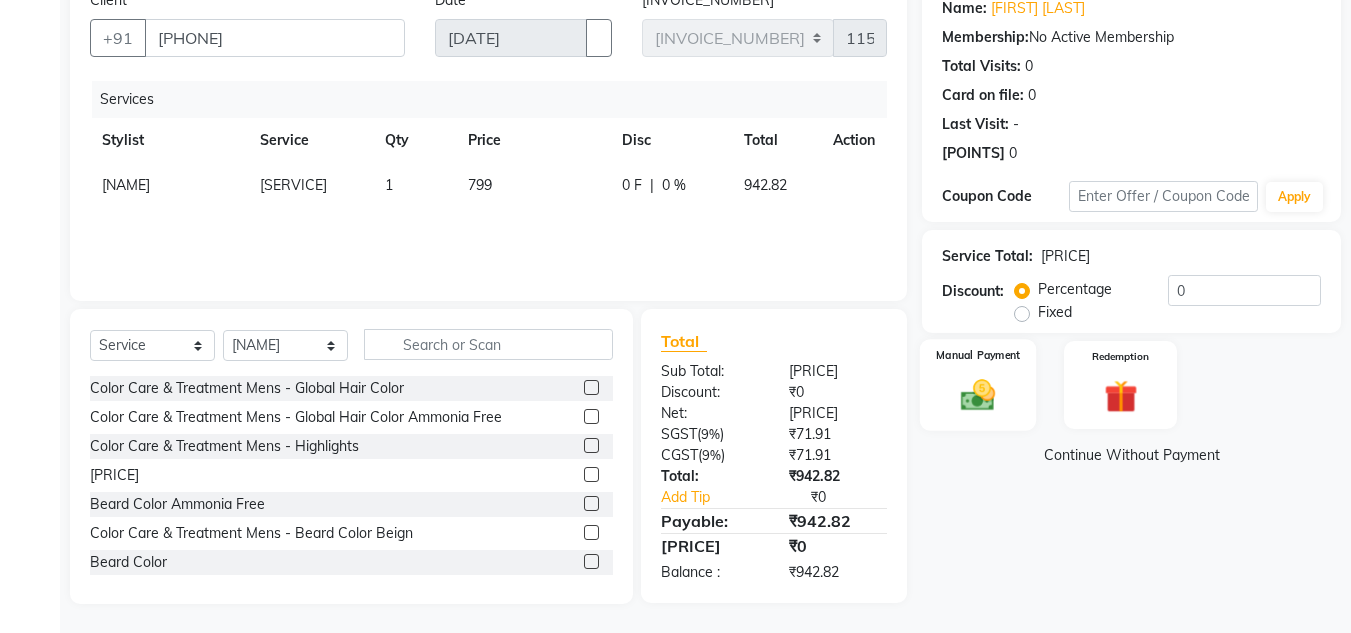 click at bounding box center (978, 395) 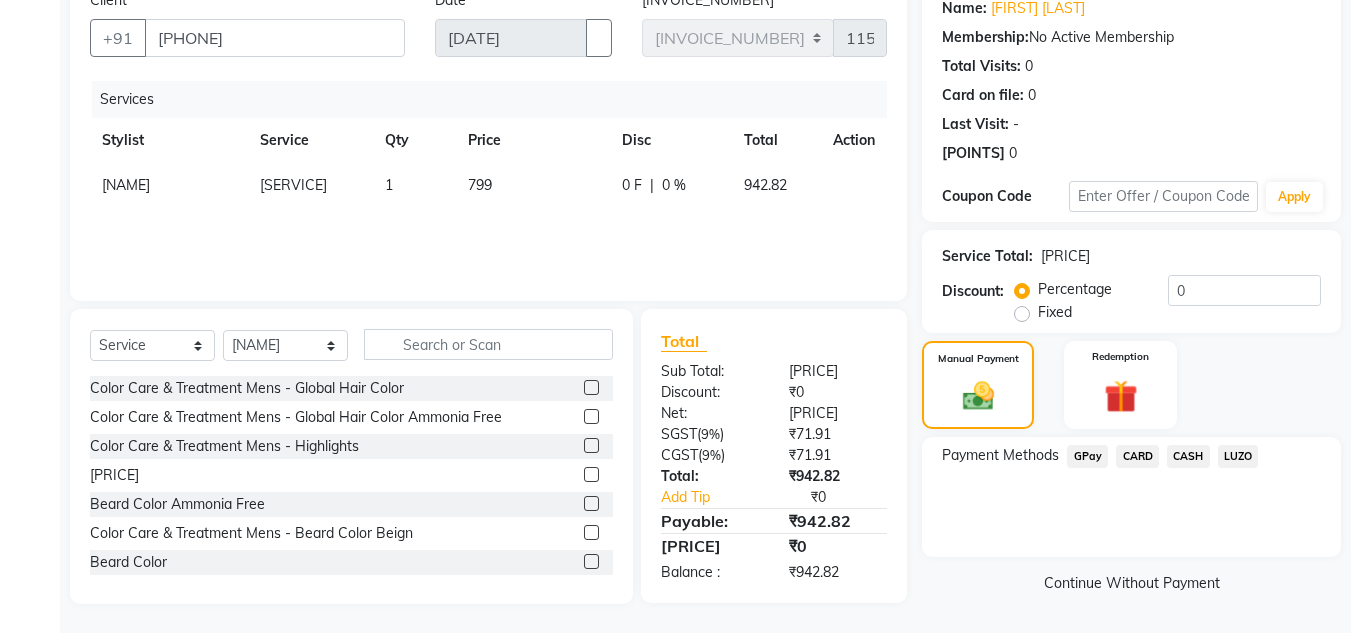 click on "GPay" at bounding box center (1087, 456) 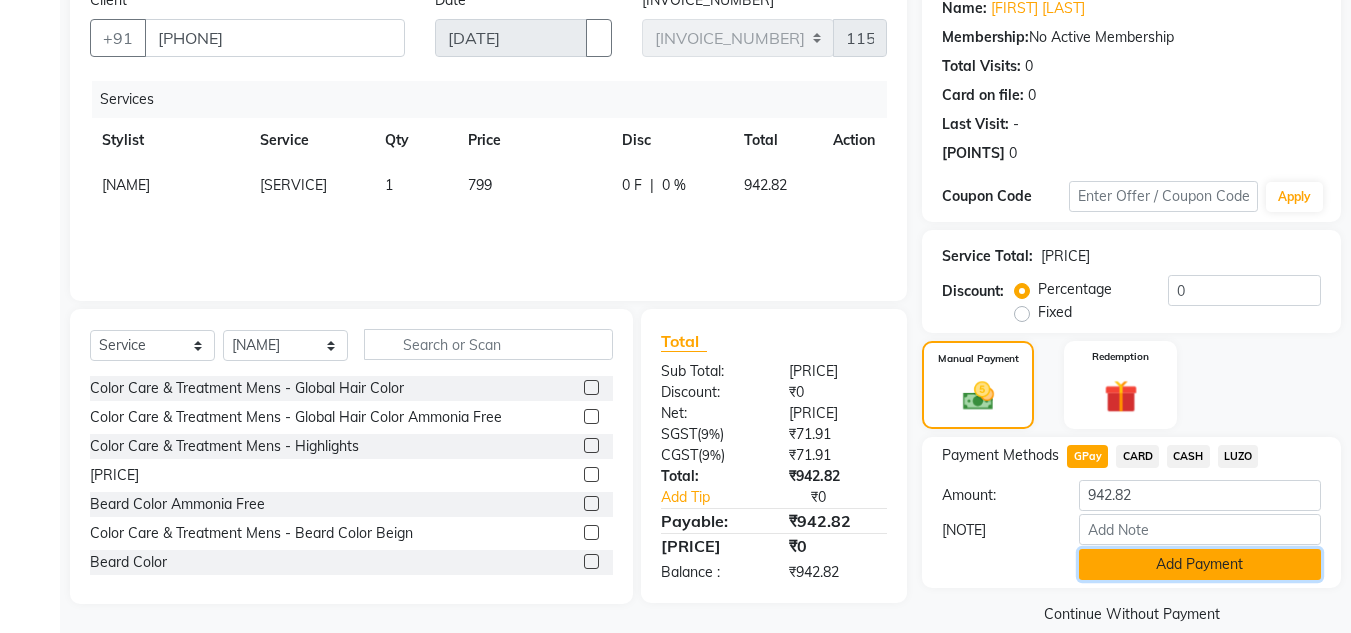 click on "Add Payment" at bounding box center (1200, 564) 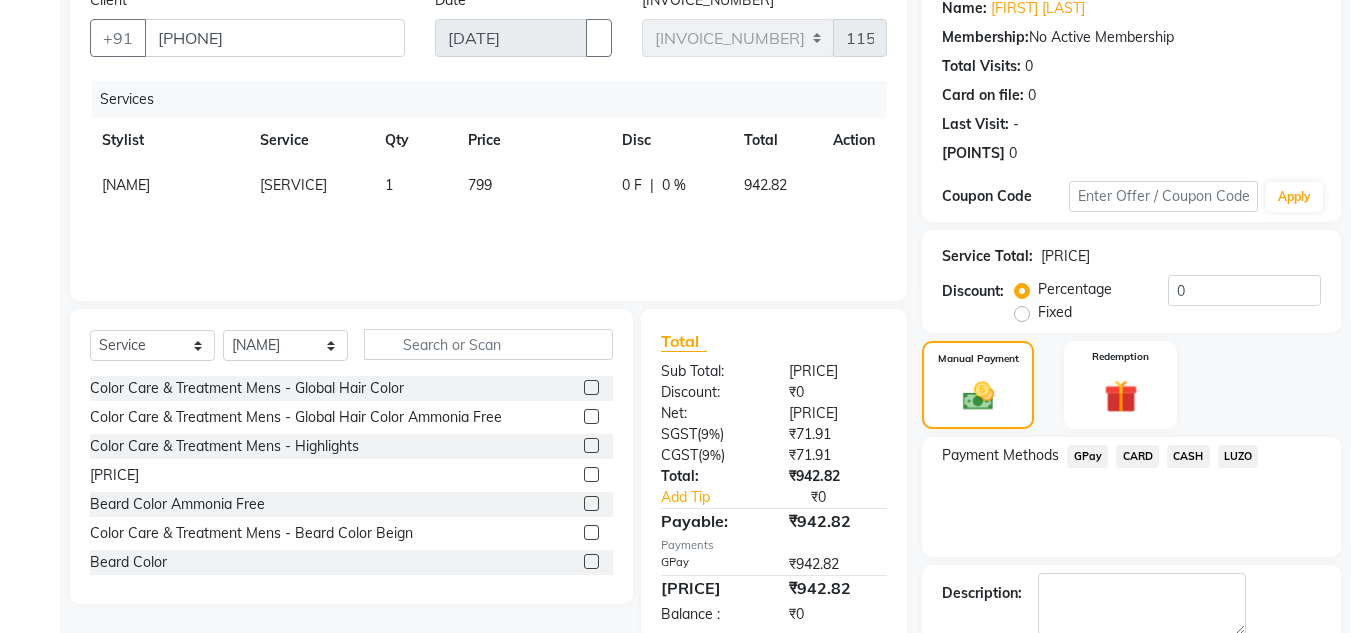 click on "Send Details On SMS Email Checkout" at bounding box center (1131, 681) 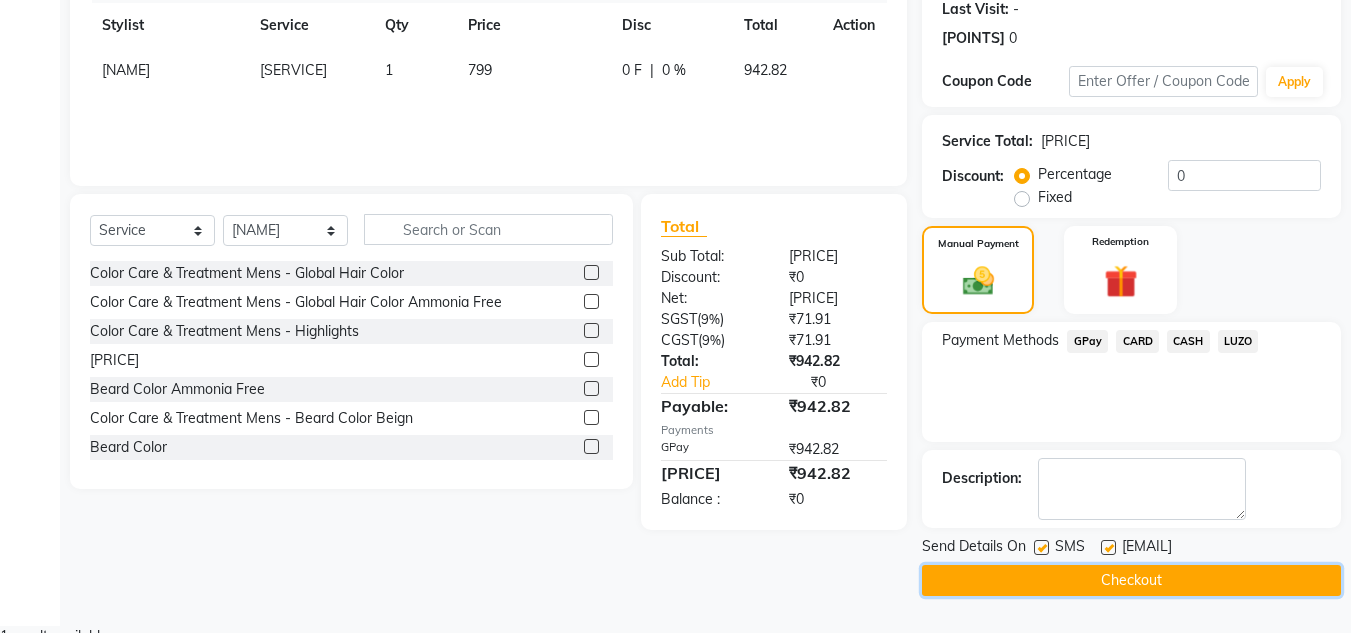 click on "Checkout" at bounding box center (1131, 580) 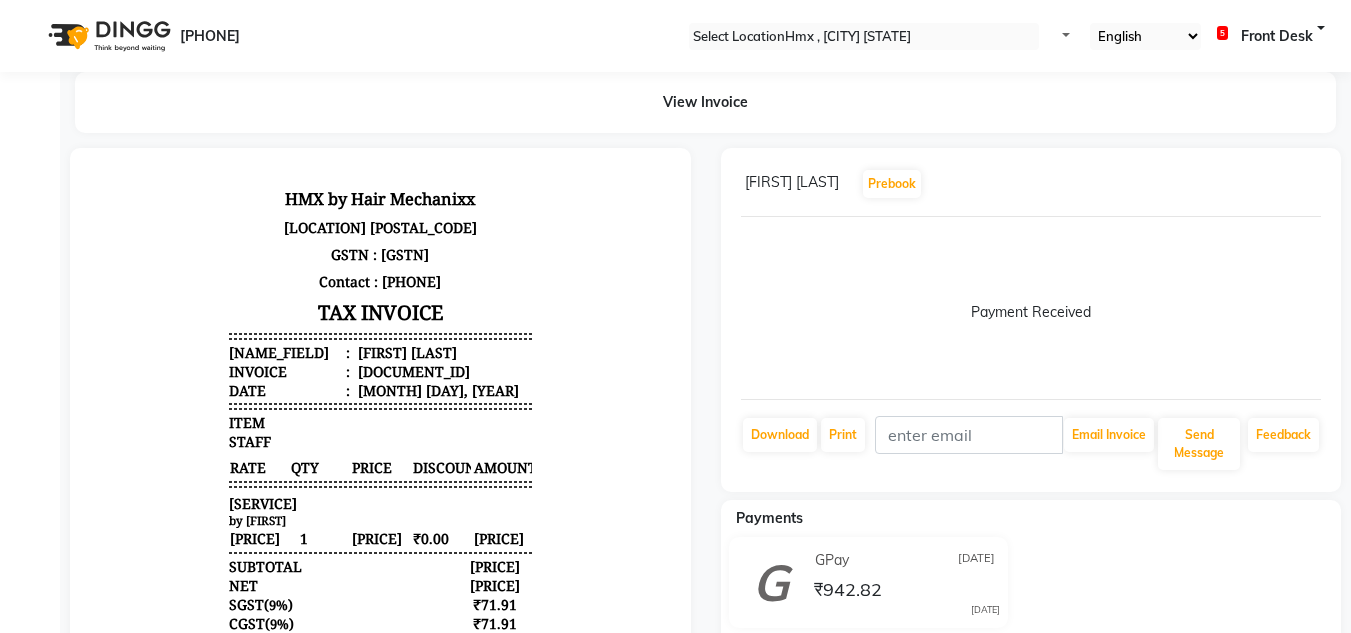 scroll, scrollTop: 0, scrollLeft: 0, axis: both 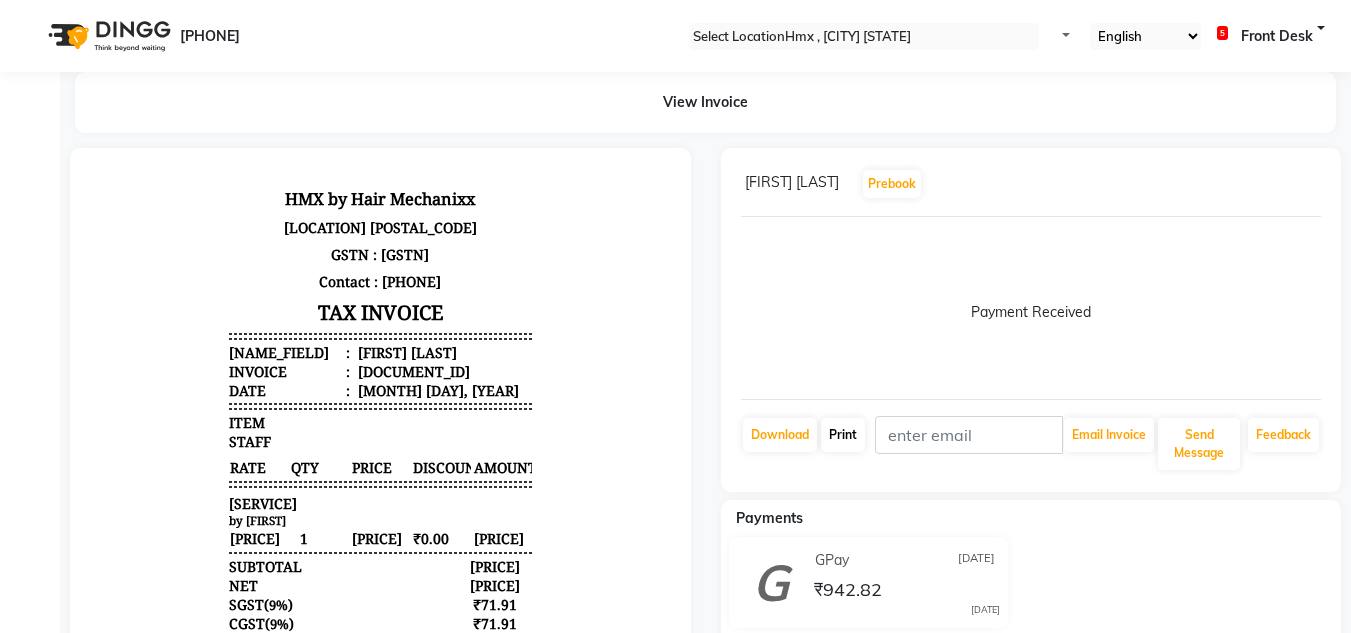 click on "Print" at bounding box center (780, 435) 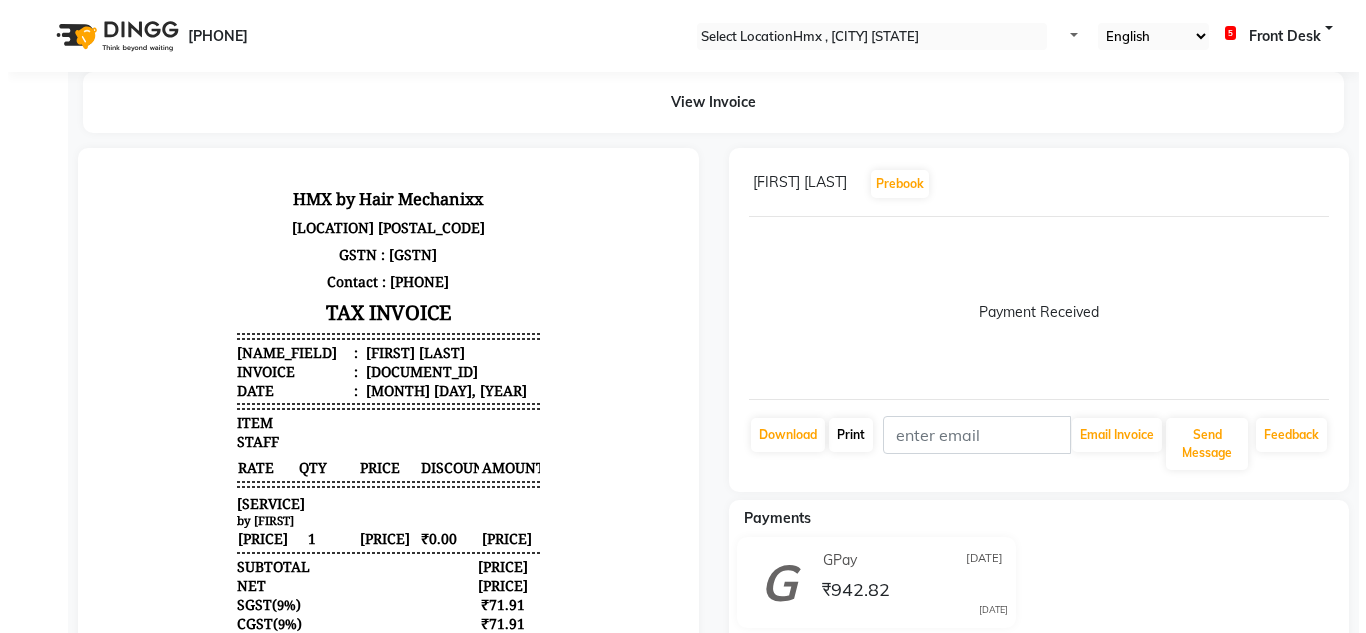 scroll, scrollTop: 16, scrollLeft: 0, axis: vertical 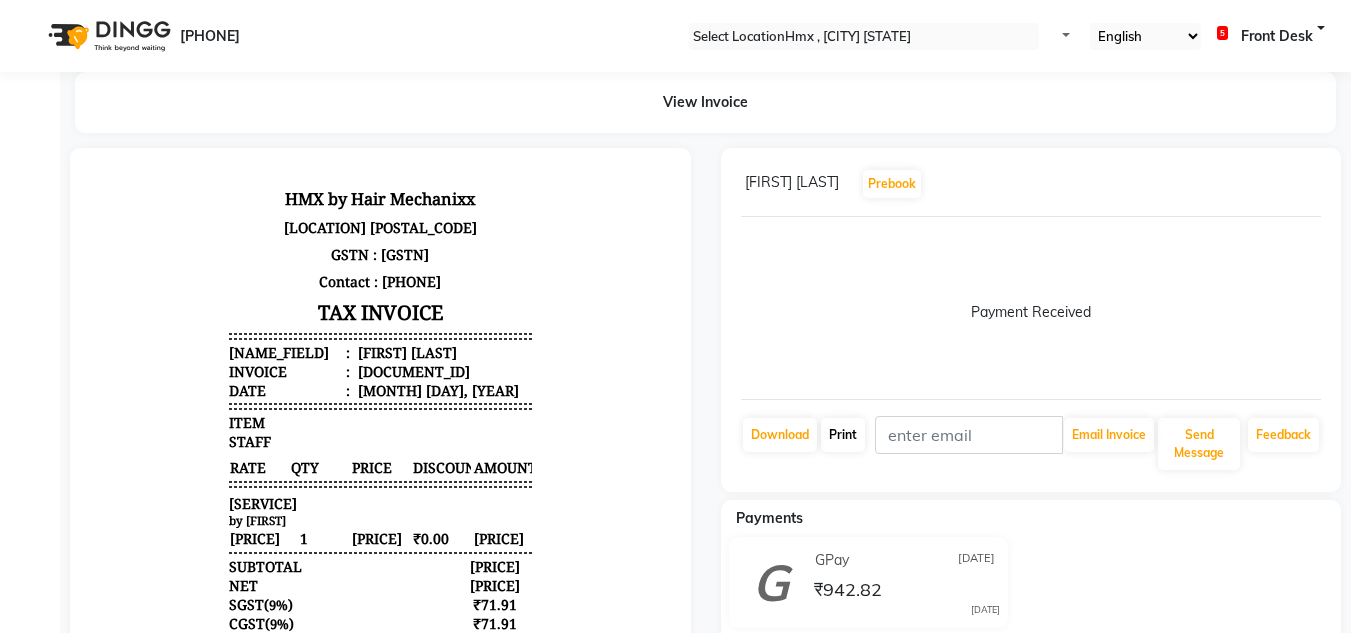 click at bounding box center (857, 434) 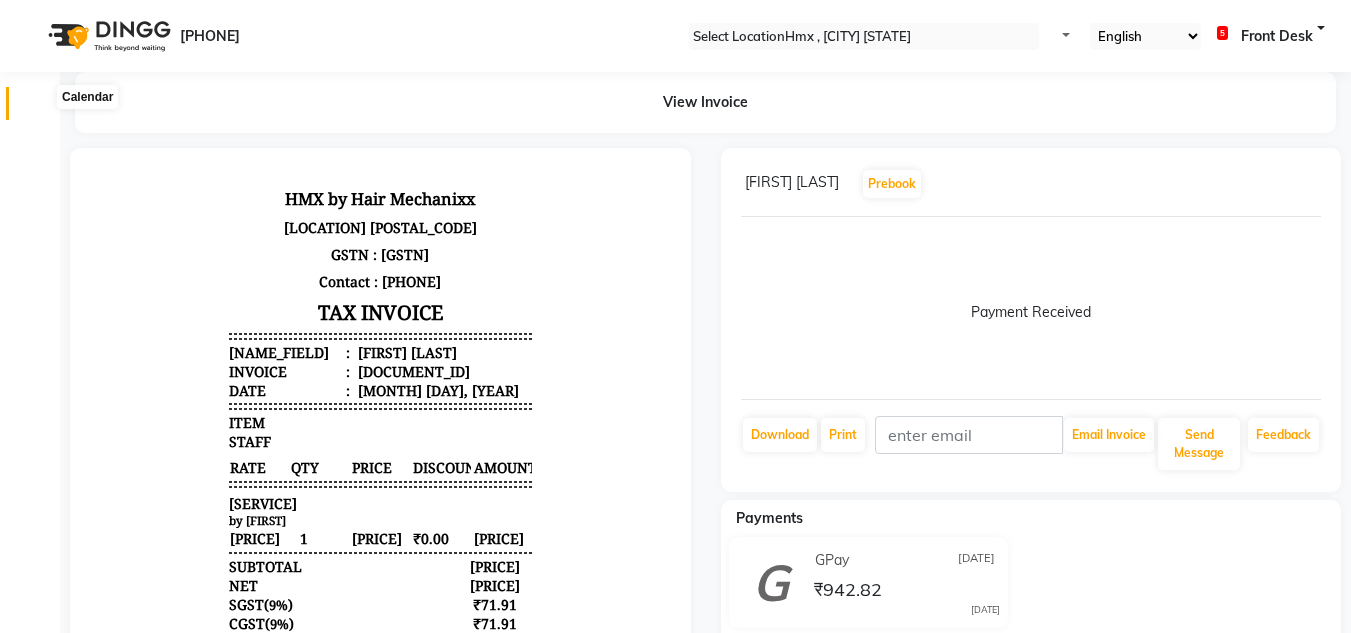 click at bounding box center (38, 108) 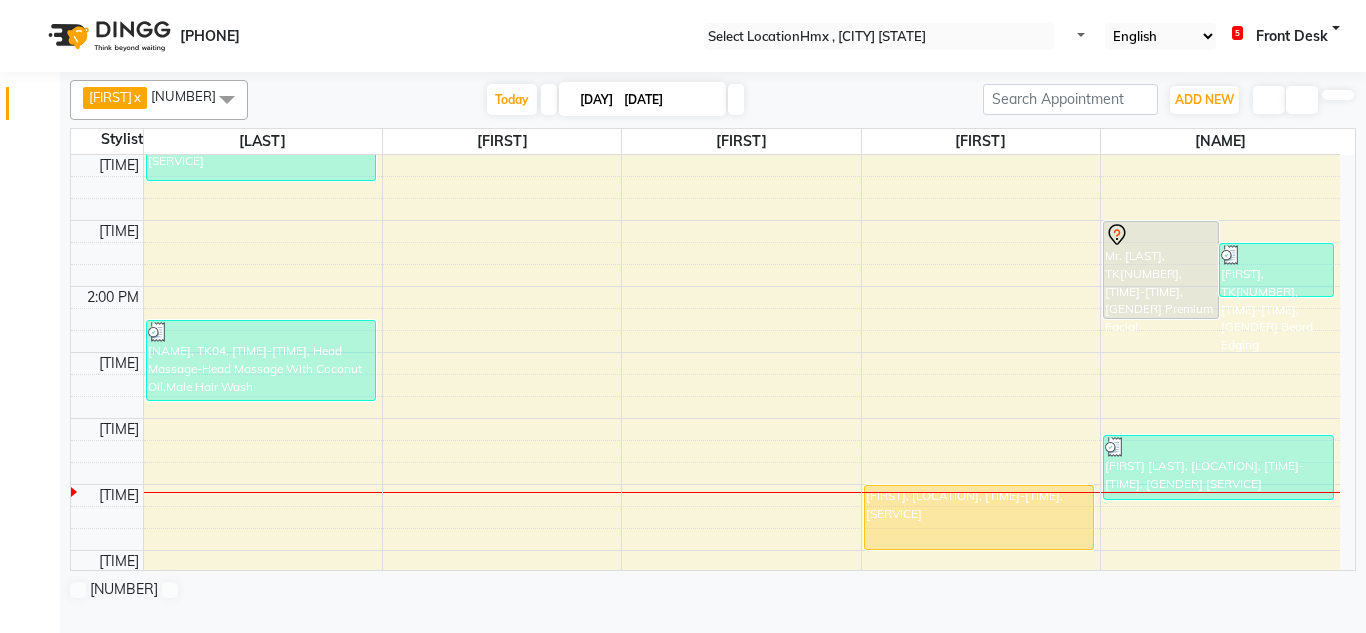 scroll, scrollTop: 400, scrollLeft: 0, axis: vertical 